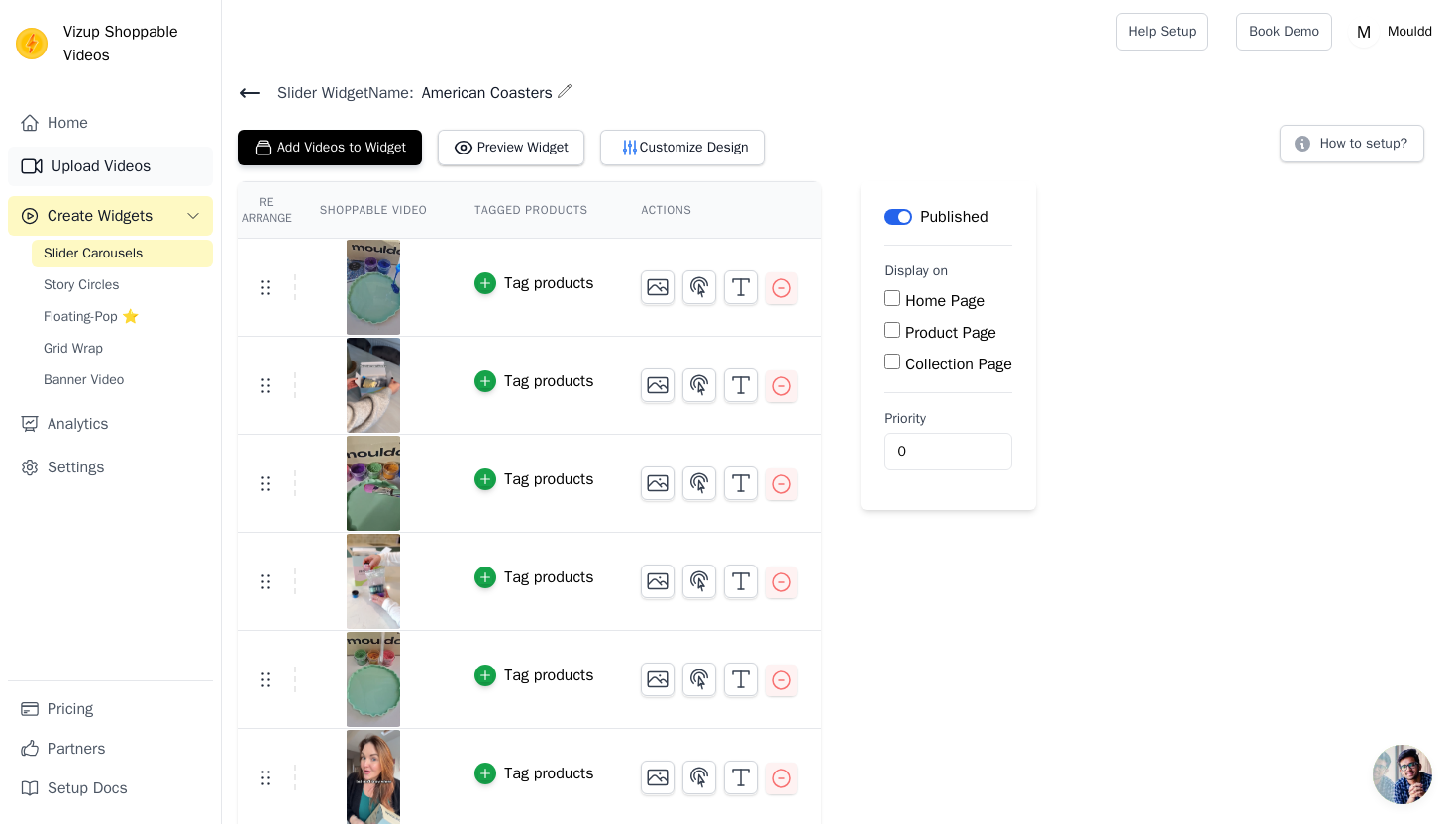 scroll, scrollTop: 0, scrollLeft: 0, axis: both 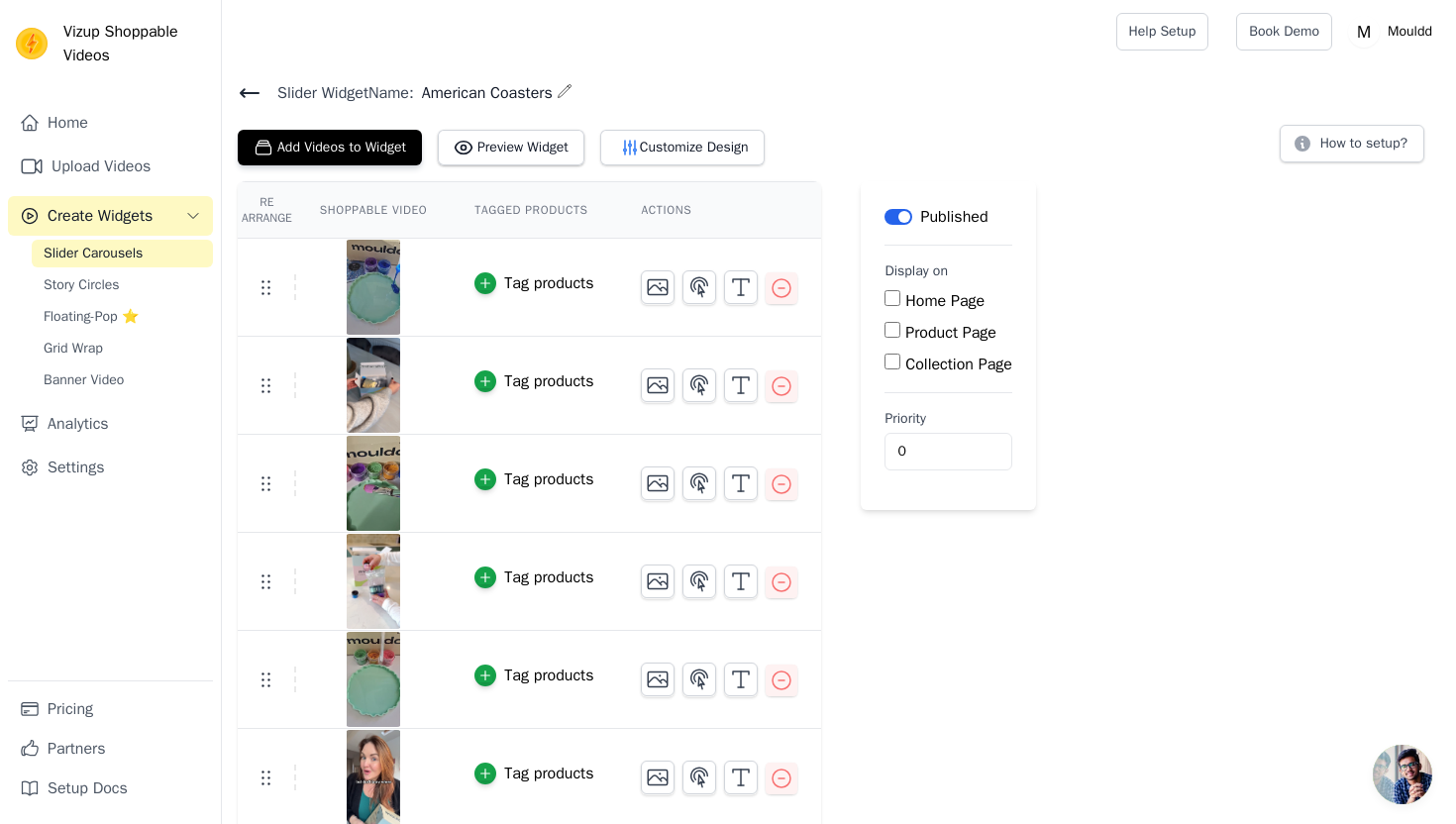 click 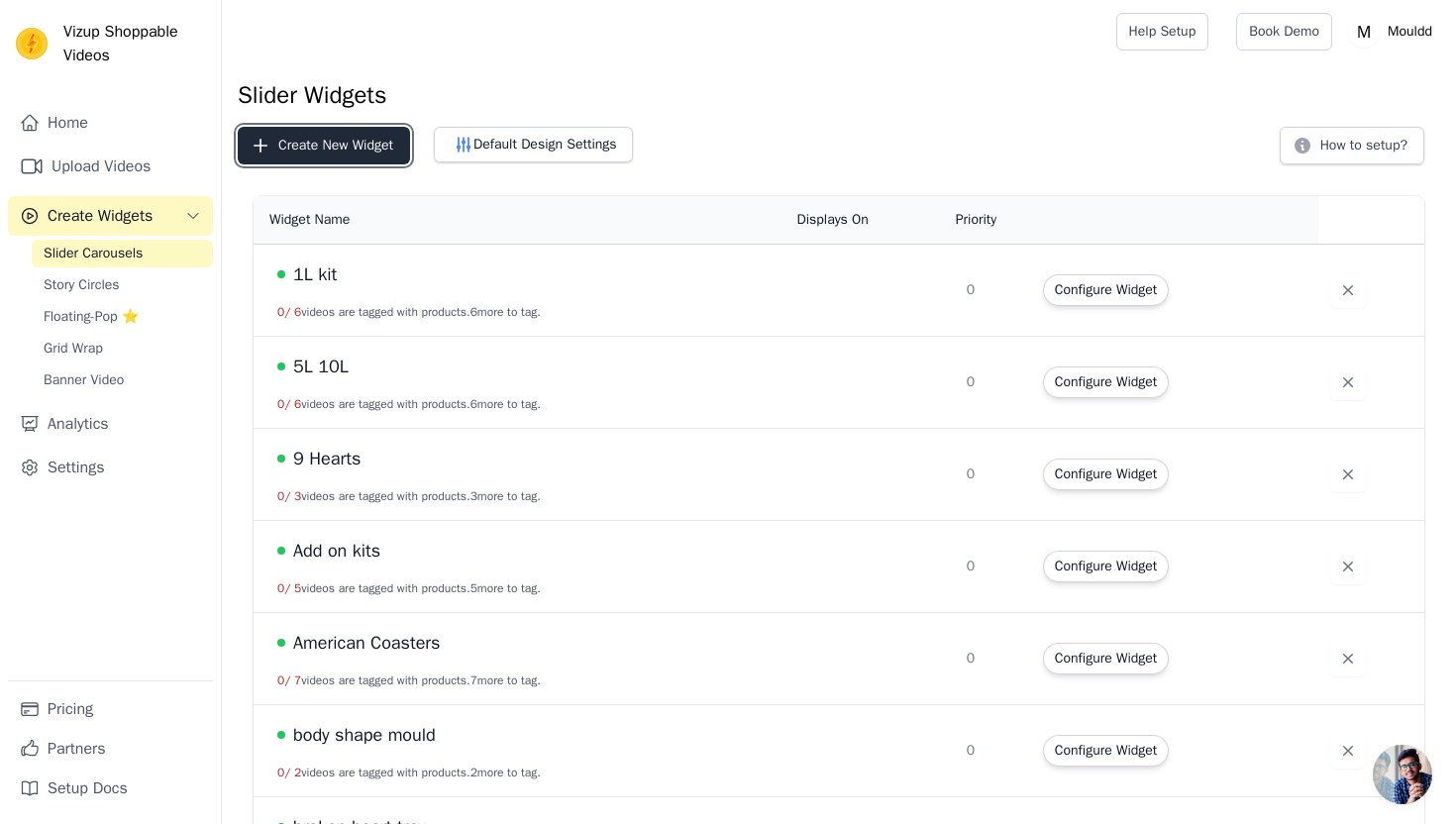 click on "Create New Widget" at bounding box center [324, 146] 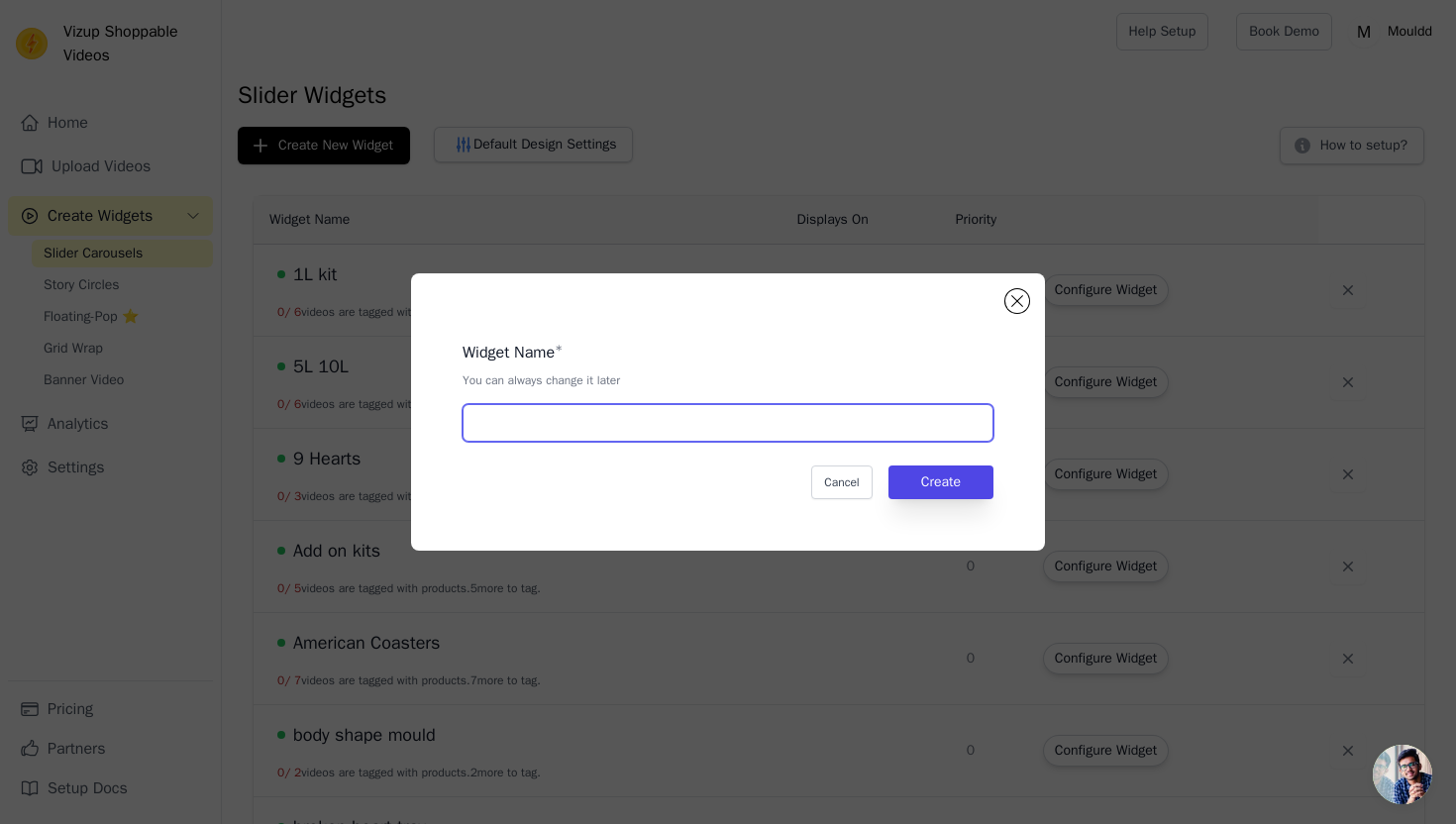 click at bounding box center (728, 423) 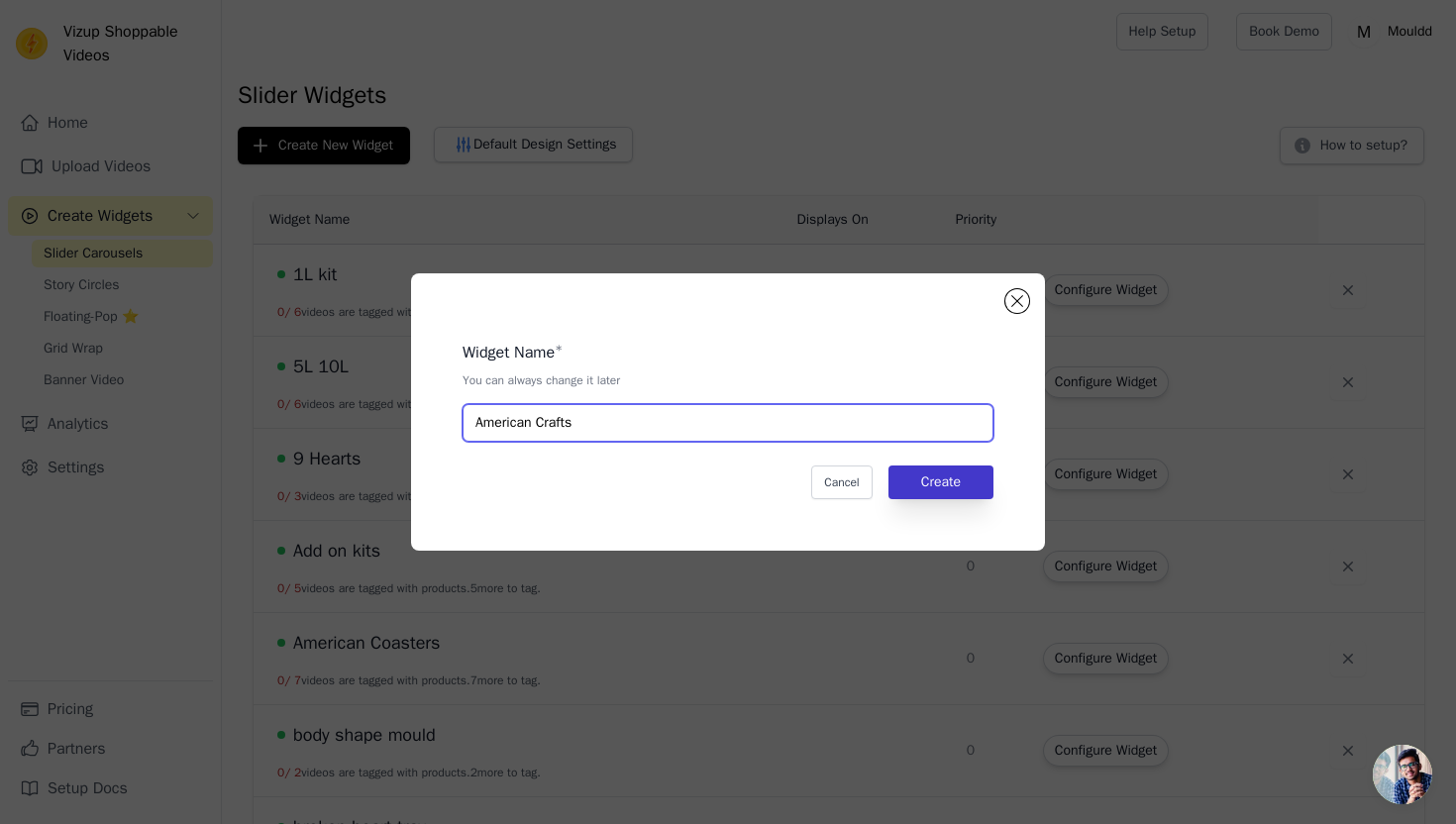 type on "American Crafts" 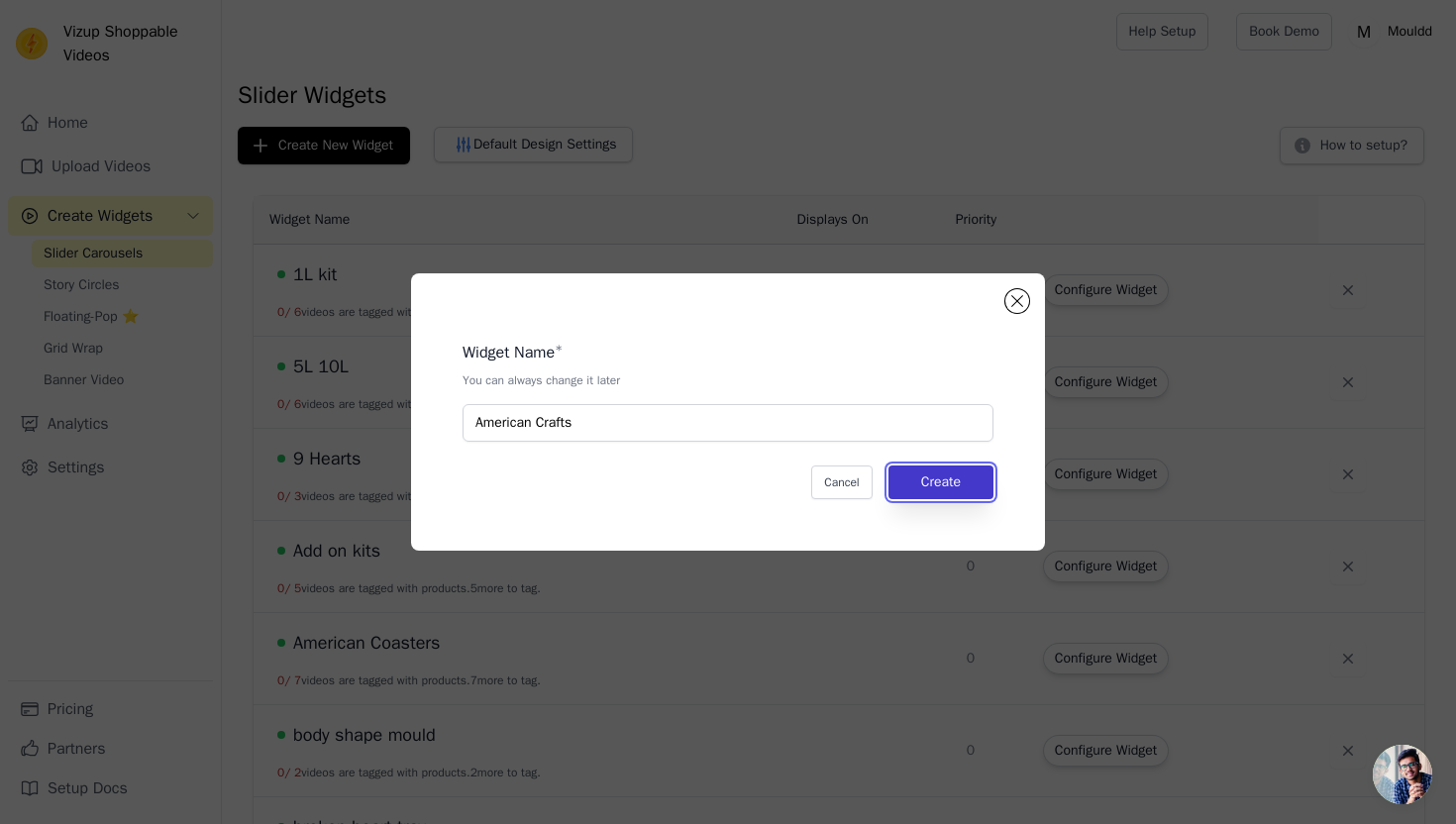 click on "Create" at bounding box center [941, 482] 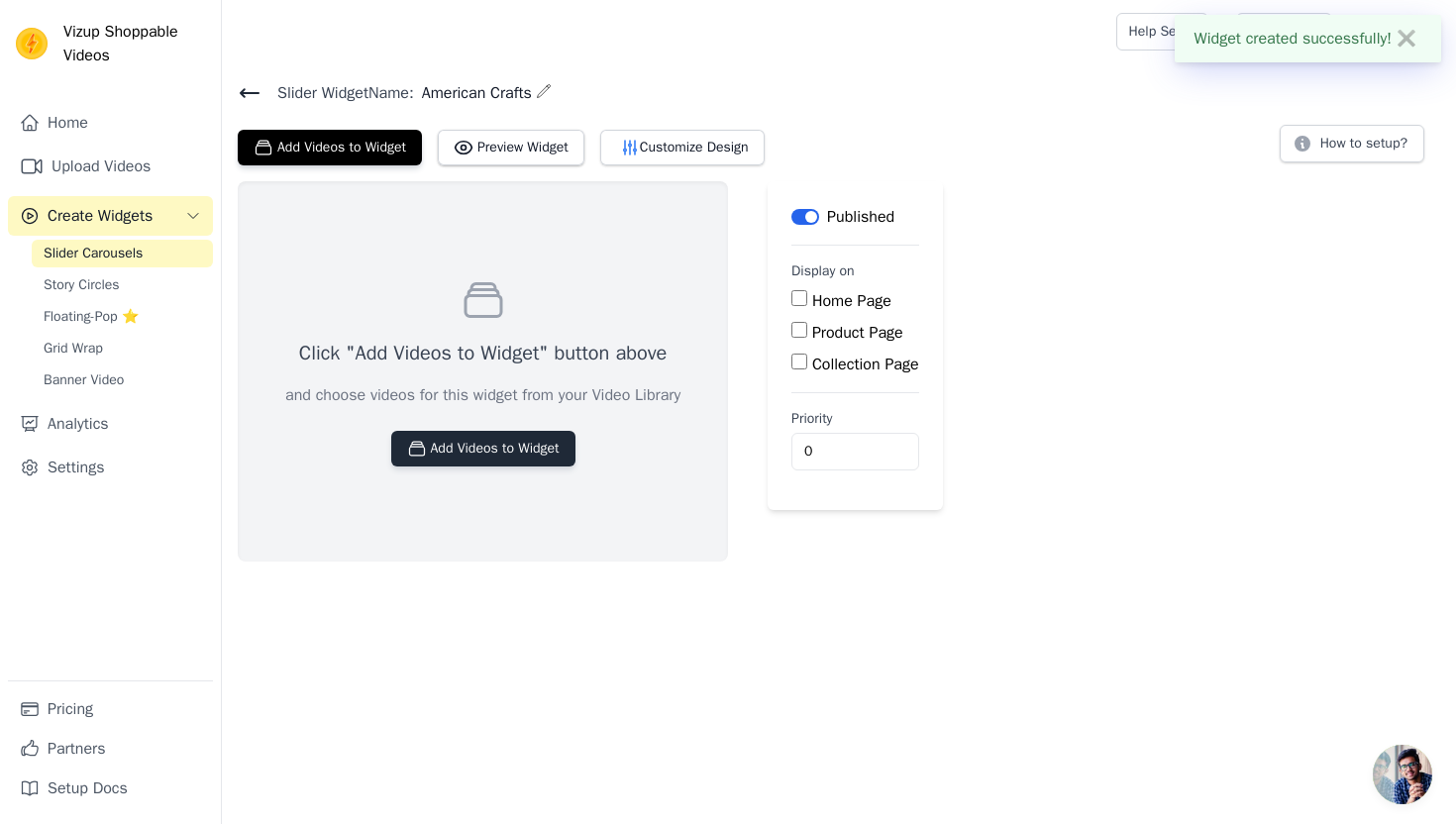 click on "Add Videos to Widget" at bounding box center (483, 449) 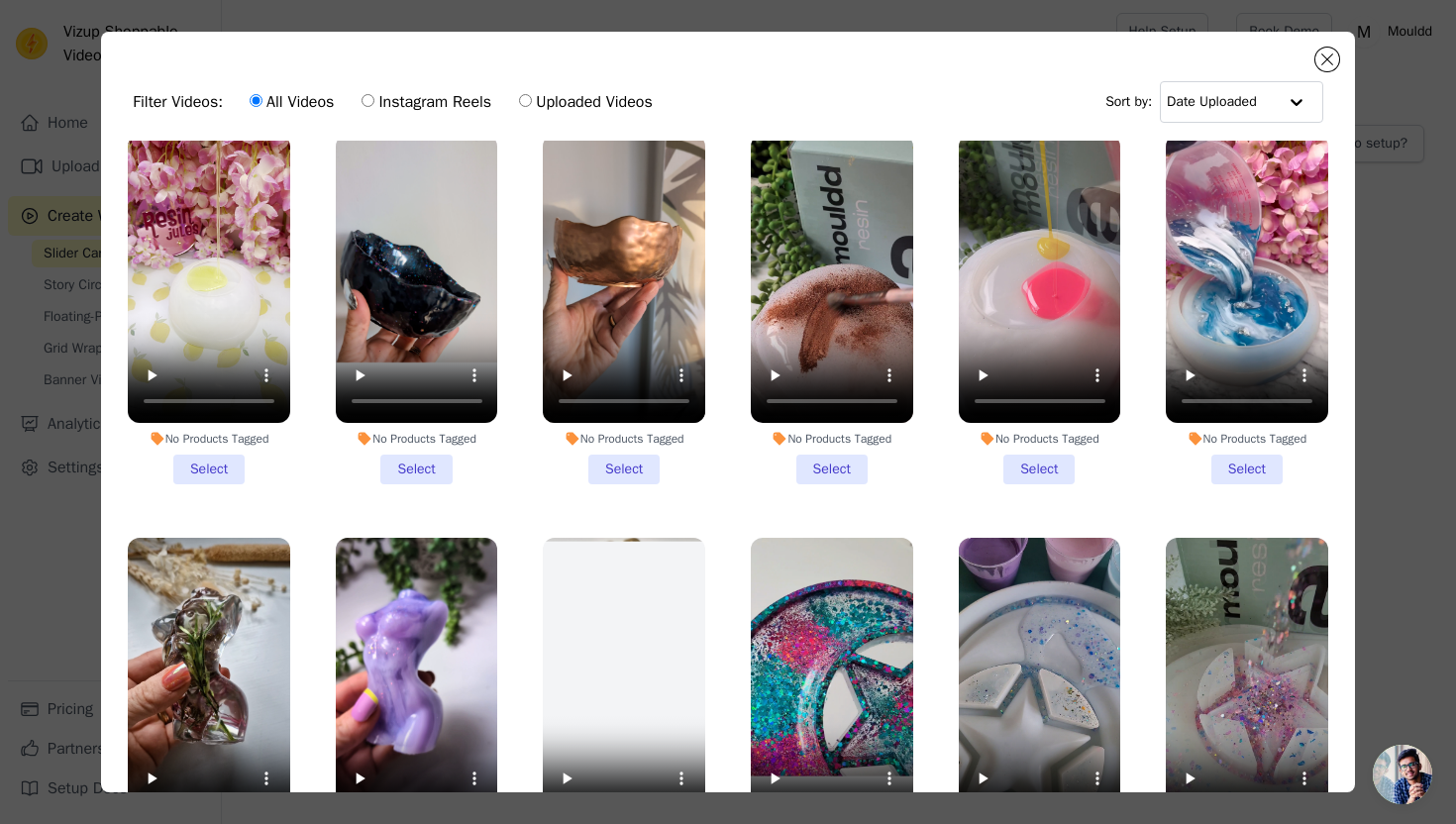 scroll, scrollTop: 2047, scrollLeft: 0, axis: vertical 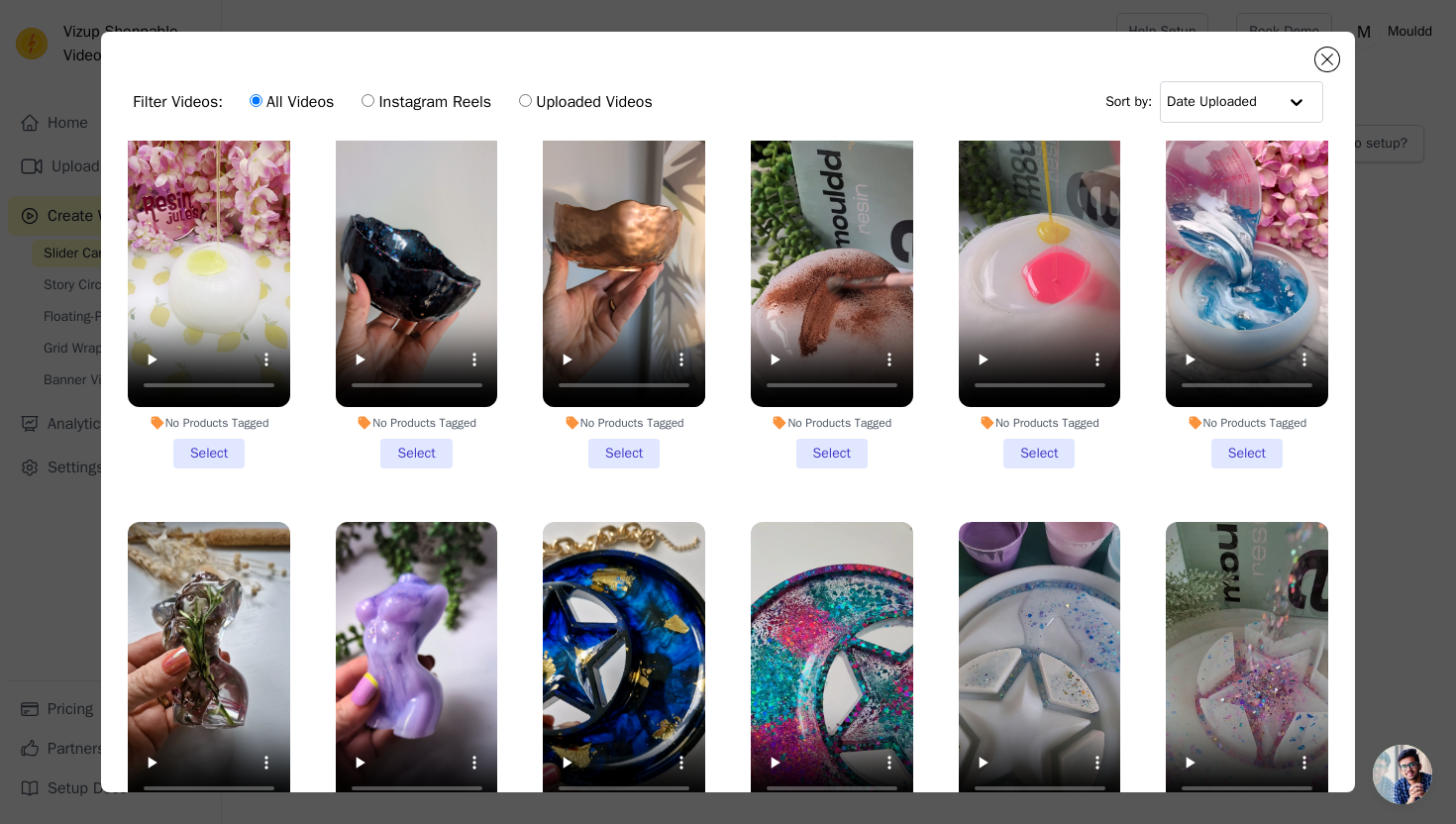 click on "No Products Tagged     Select" at bounding box center [1247, 293] 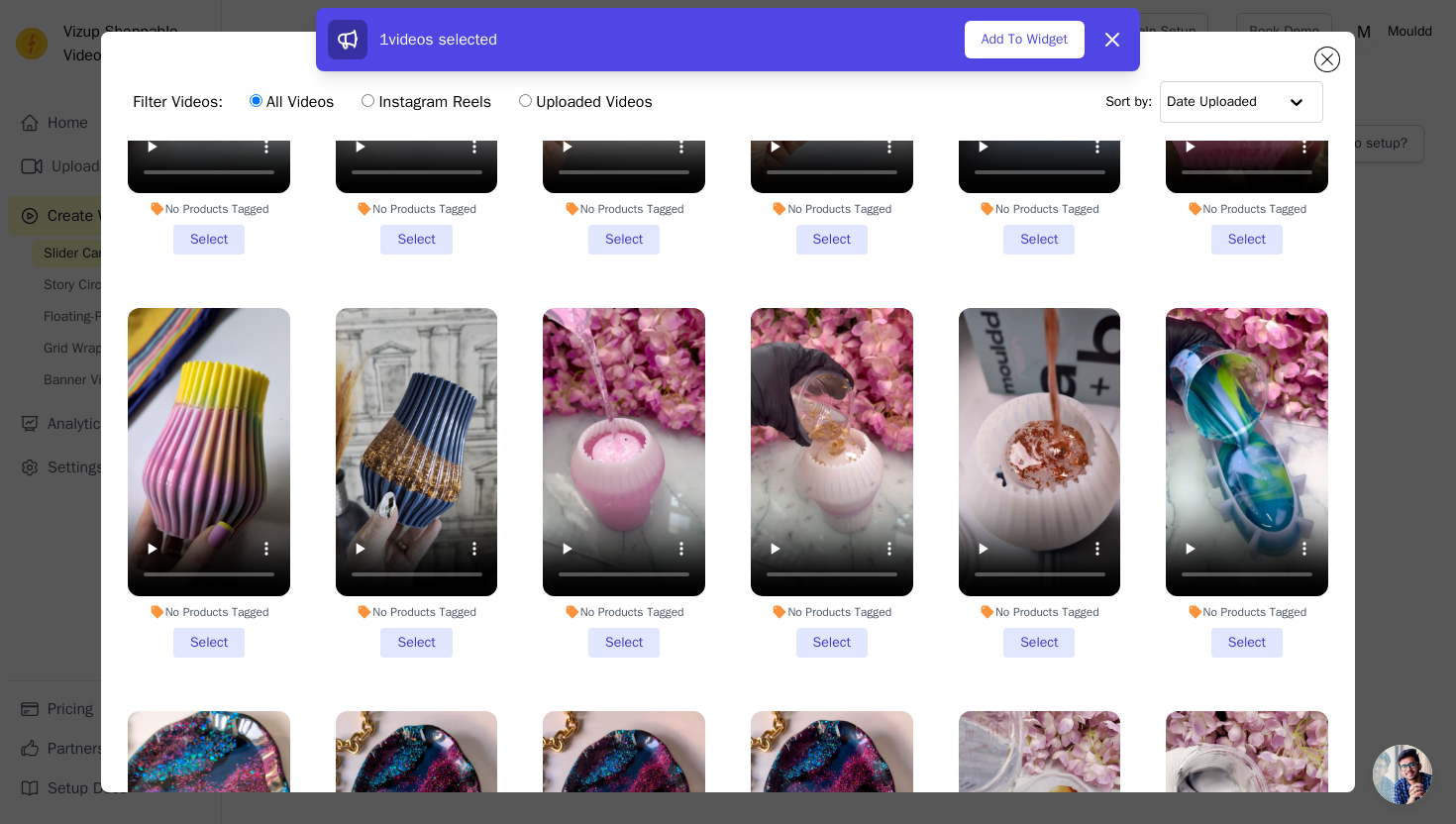 scroll, scrollTop: 3233, scrollLeft: 0, axis: vertical 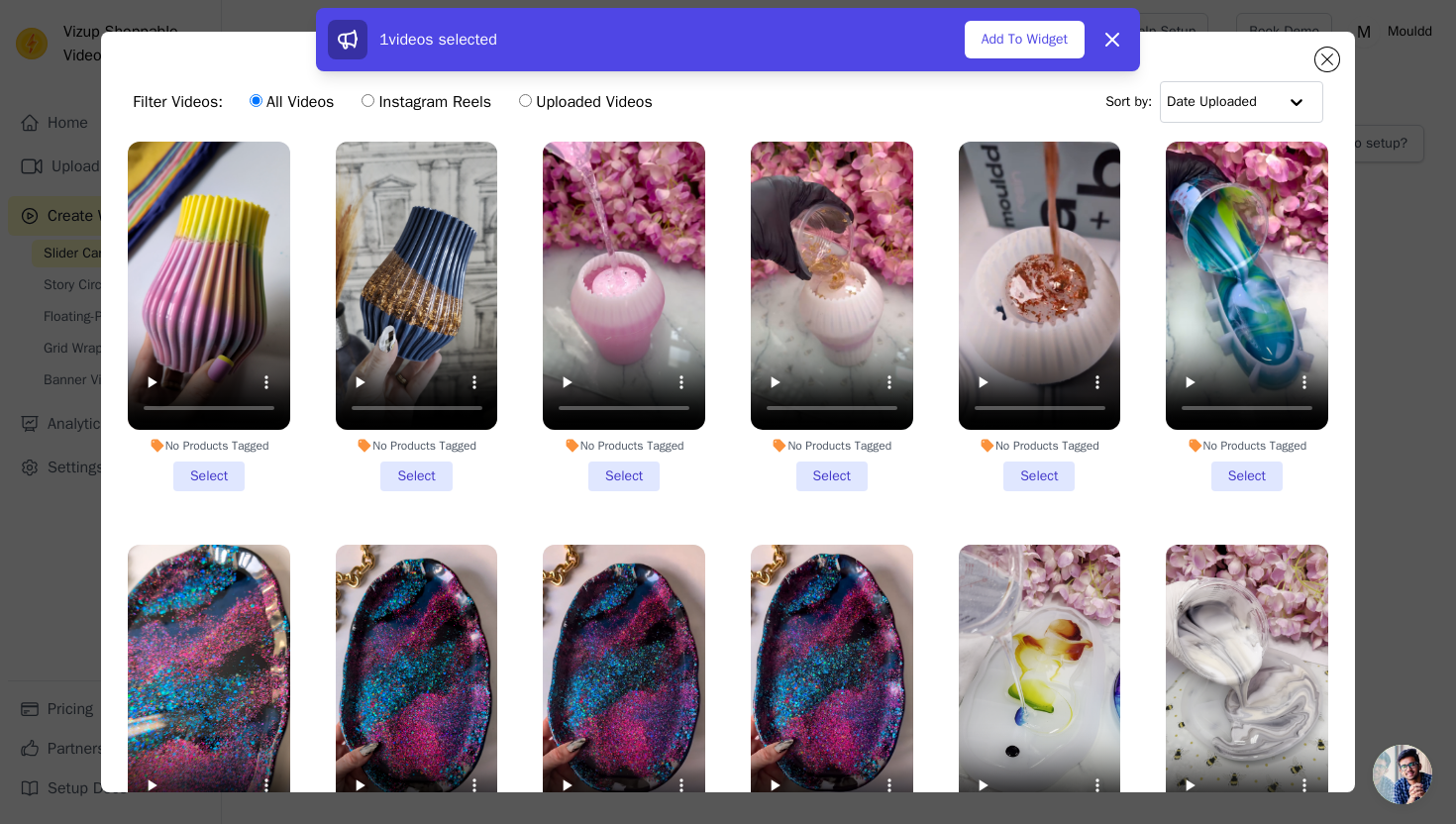 click on "No Products Tagged     Select" at bounding box center (417, 316) 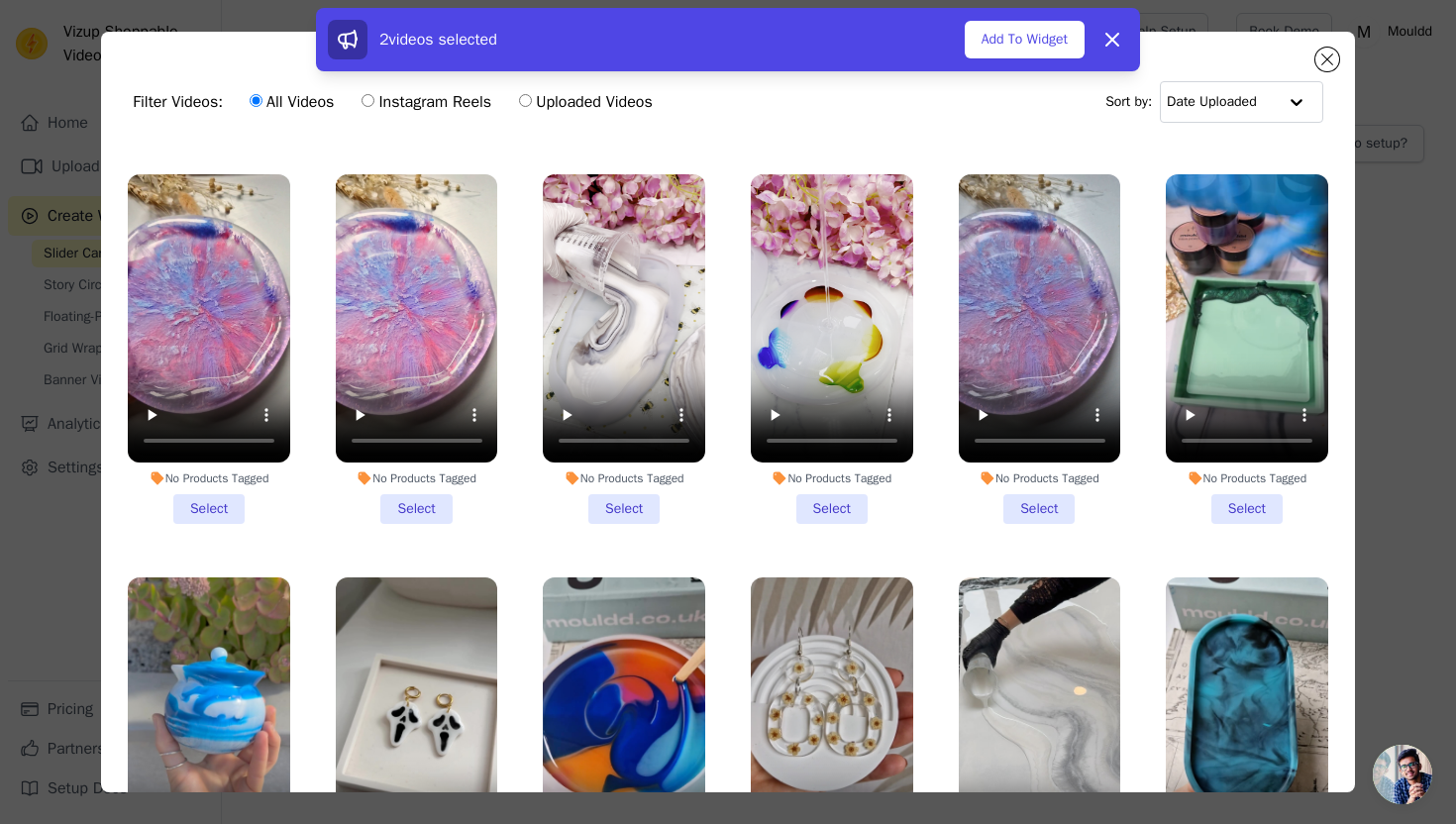 scroll, scrollTop: 4037, scrollLeft: 0, axis: vertical 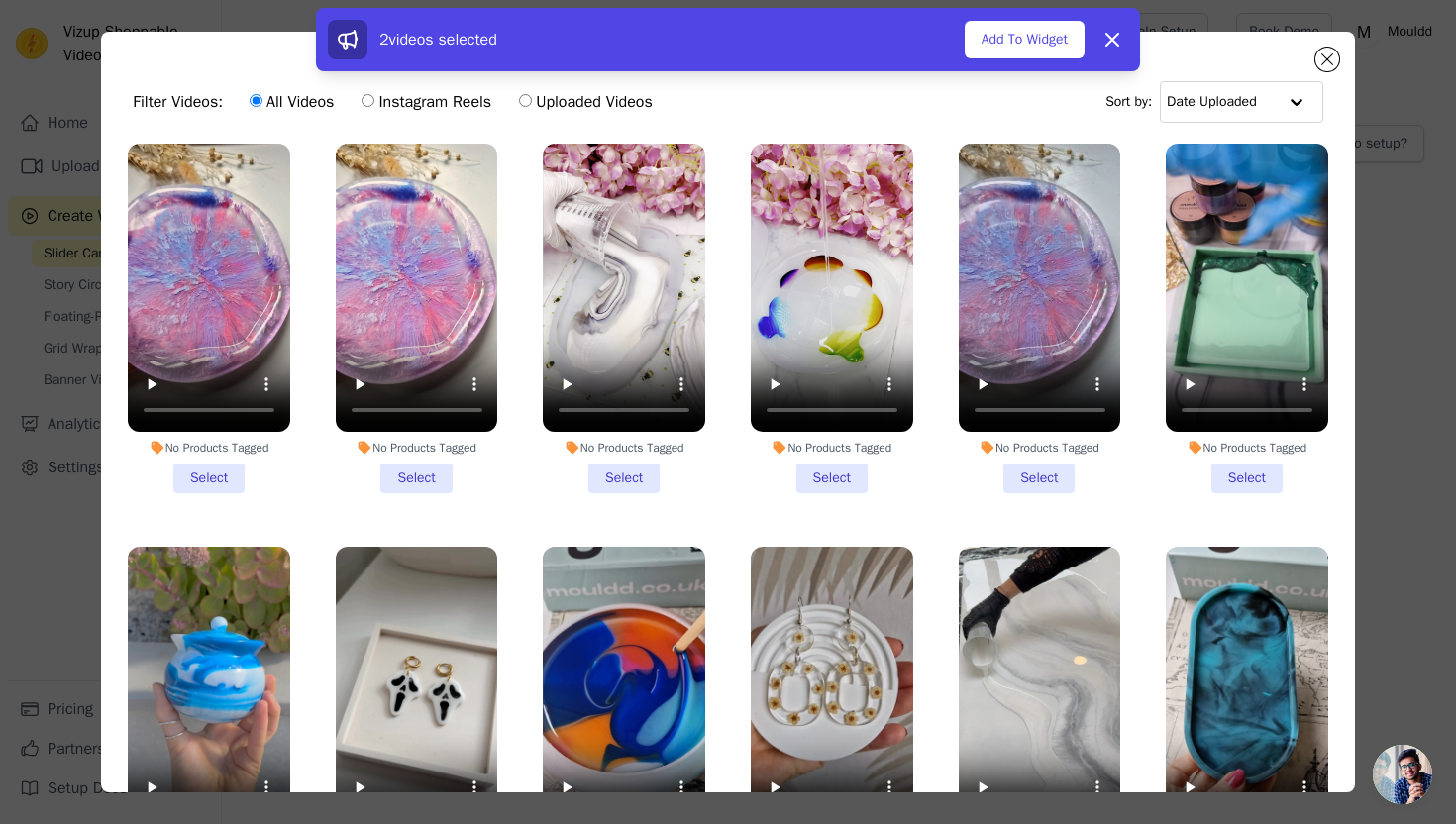 click on "No Products Tagged     Select" at bounding box center (209, 318) 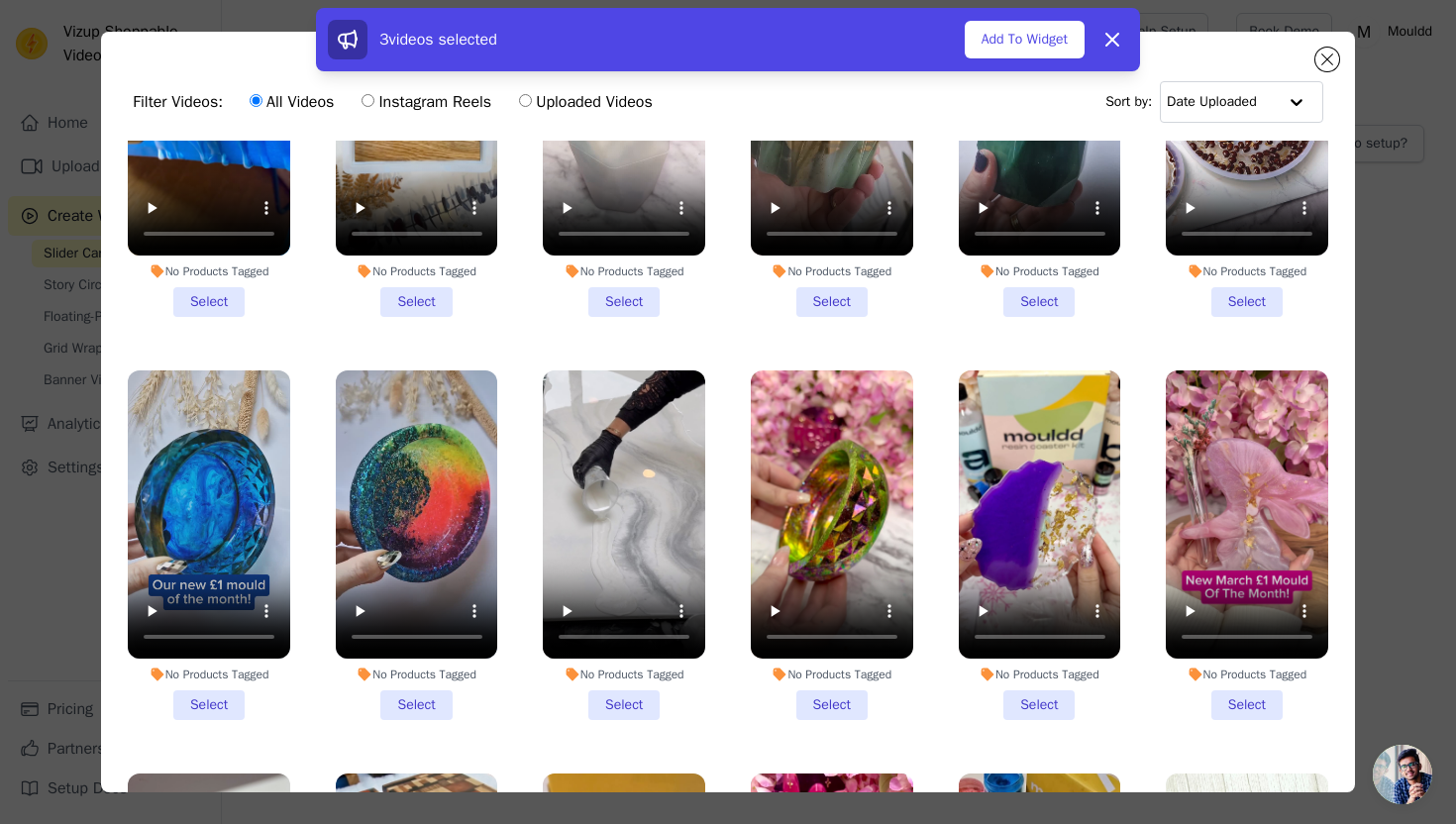 scroll, scrollTop: 6245, scrollLeft: 0, axis: vertical 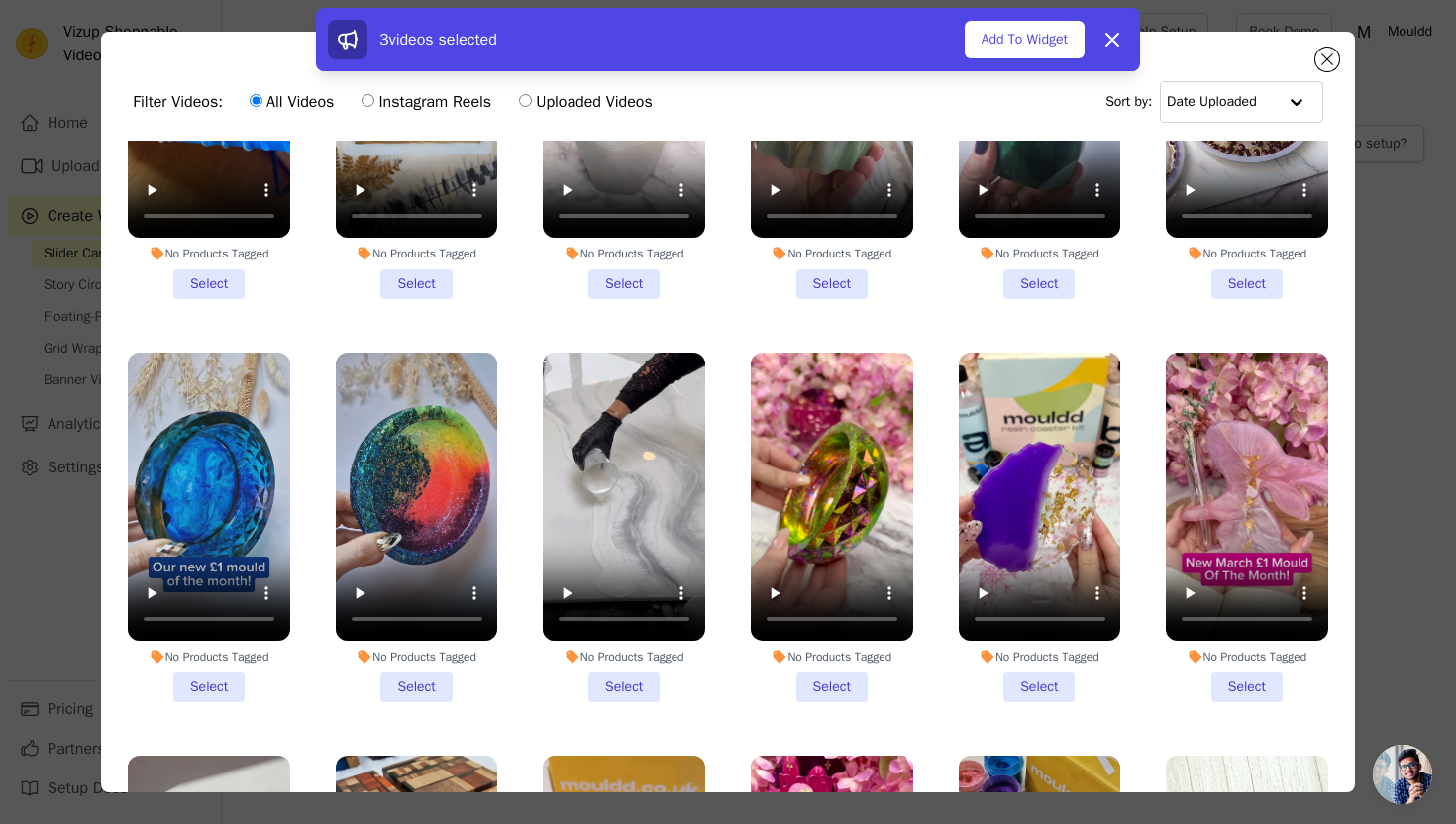 click on "No Products Tagged     Select" at bounding box center [624, 527] 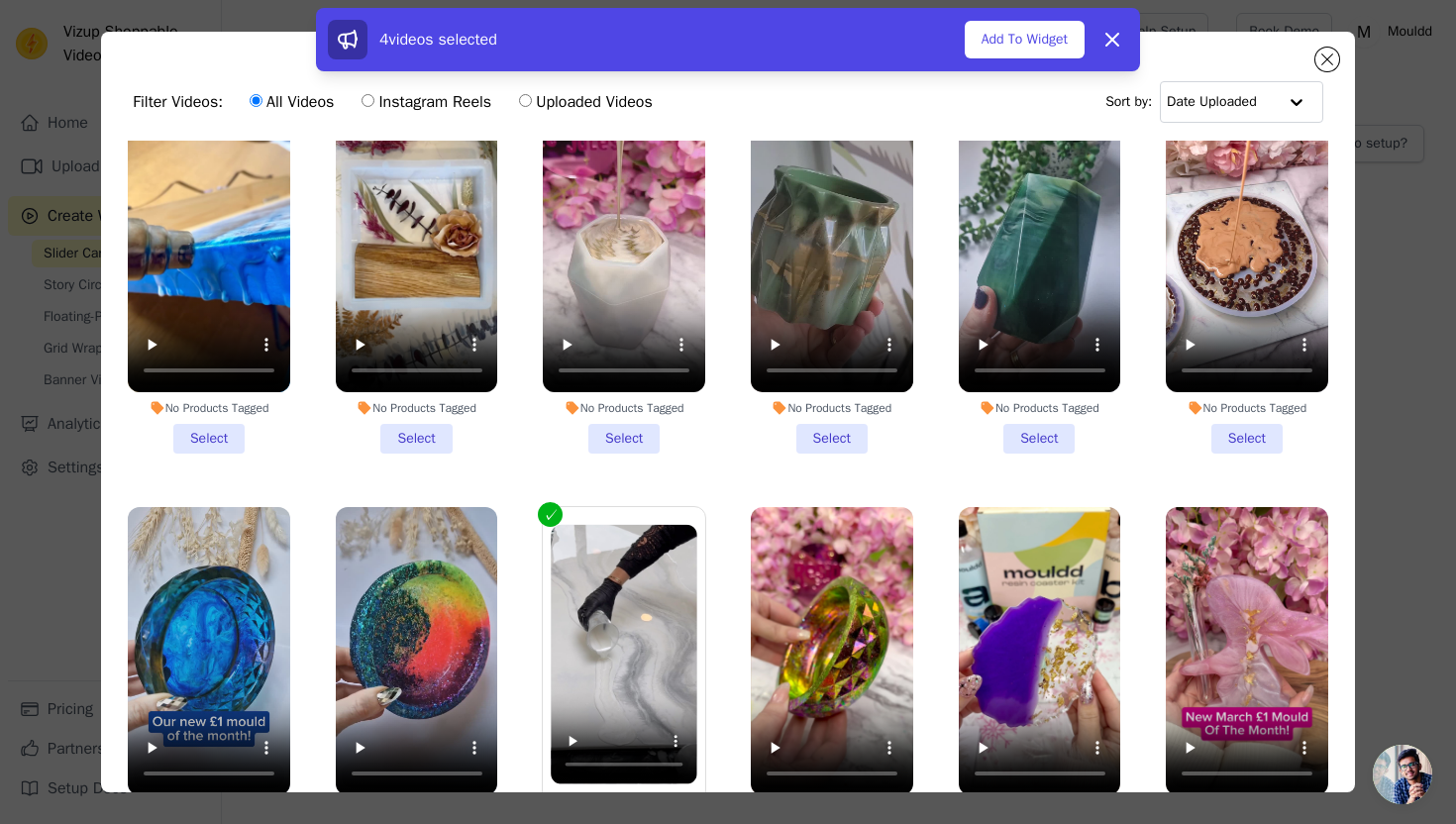 scroll, scrollTop: 6078, scrollLeft: 0, axis: vertical 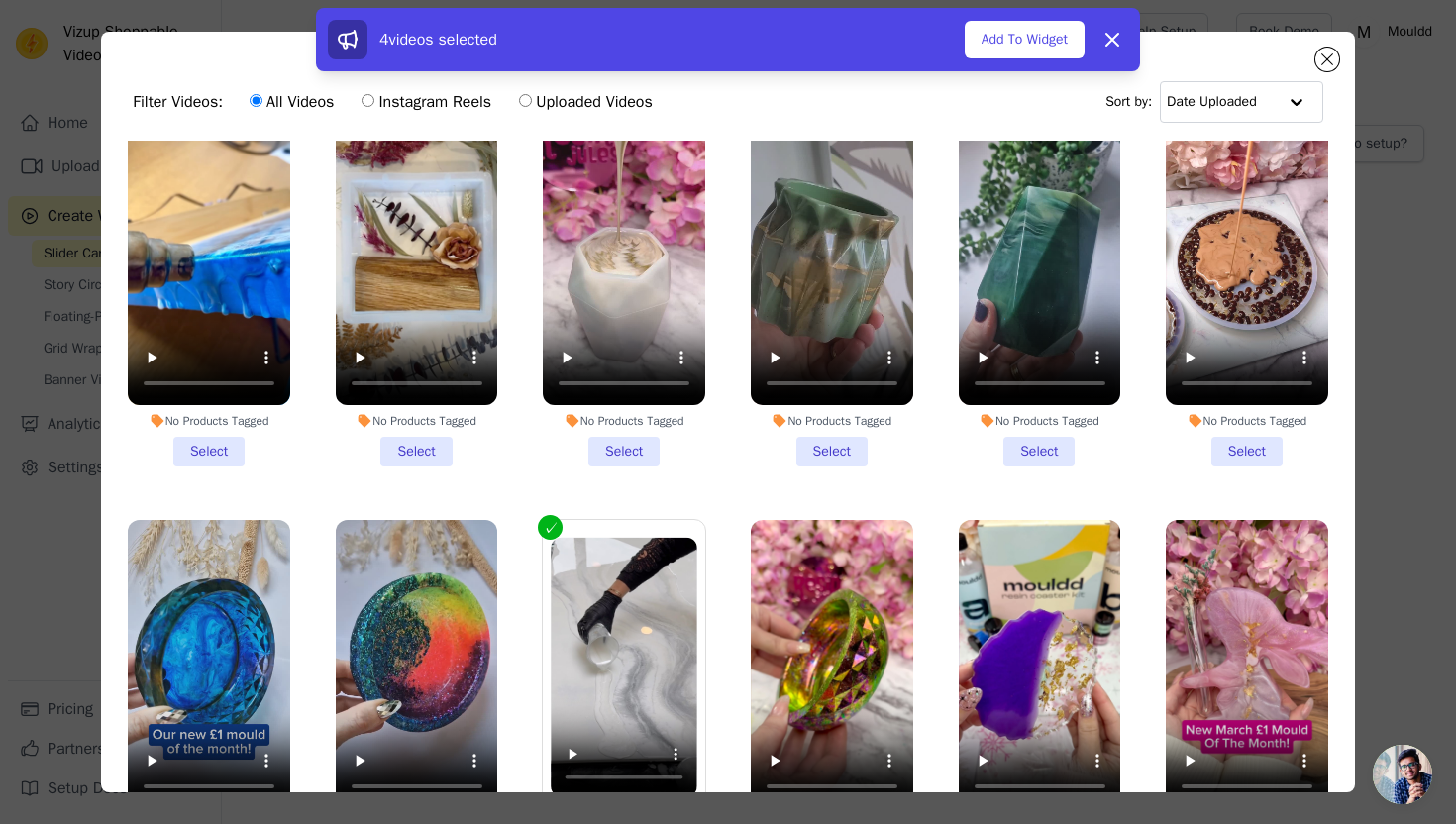 click on "No Products Tagged     Select" at bounding box center [417, 291] 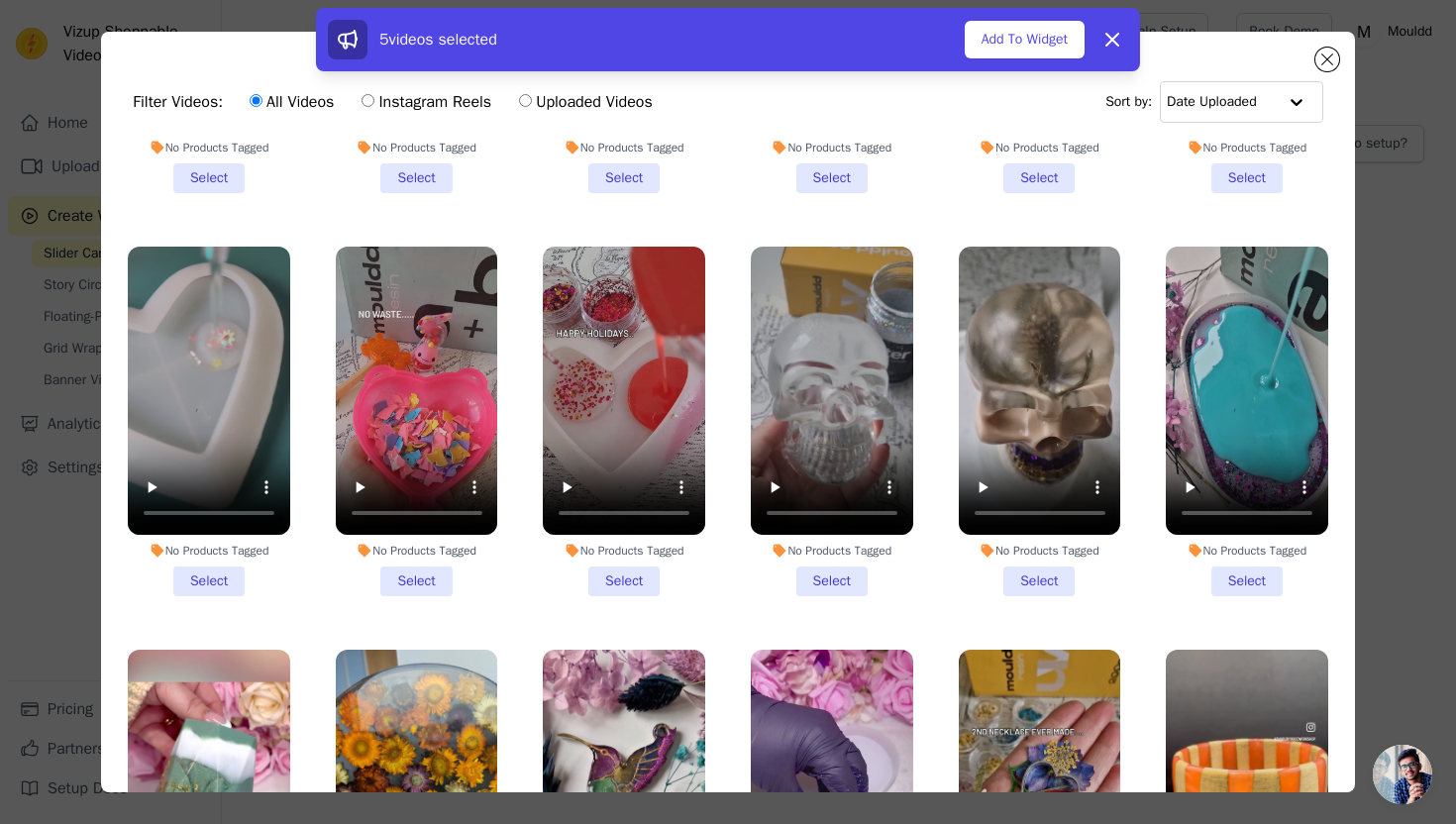 scroll, scrollTop: 11222, scrollLeft: 0, axis: vertical 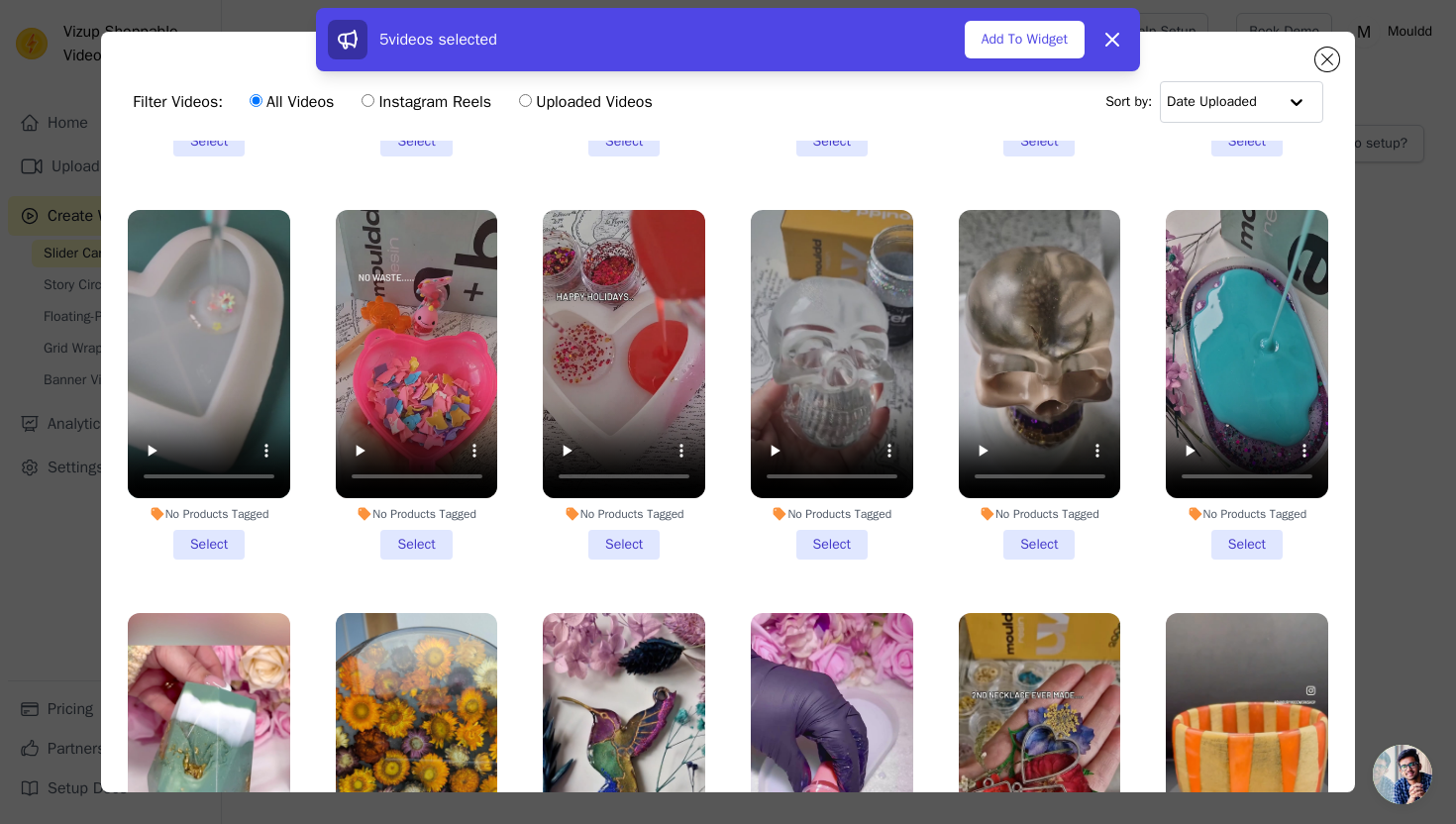 click on "5  videos selected     Add To Widget   Dismiss" at bounding box center (728, 44) 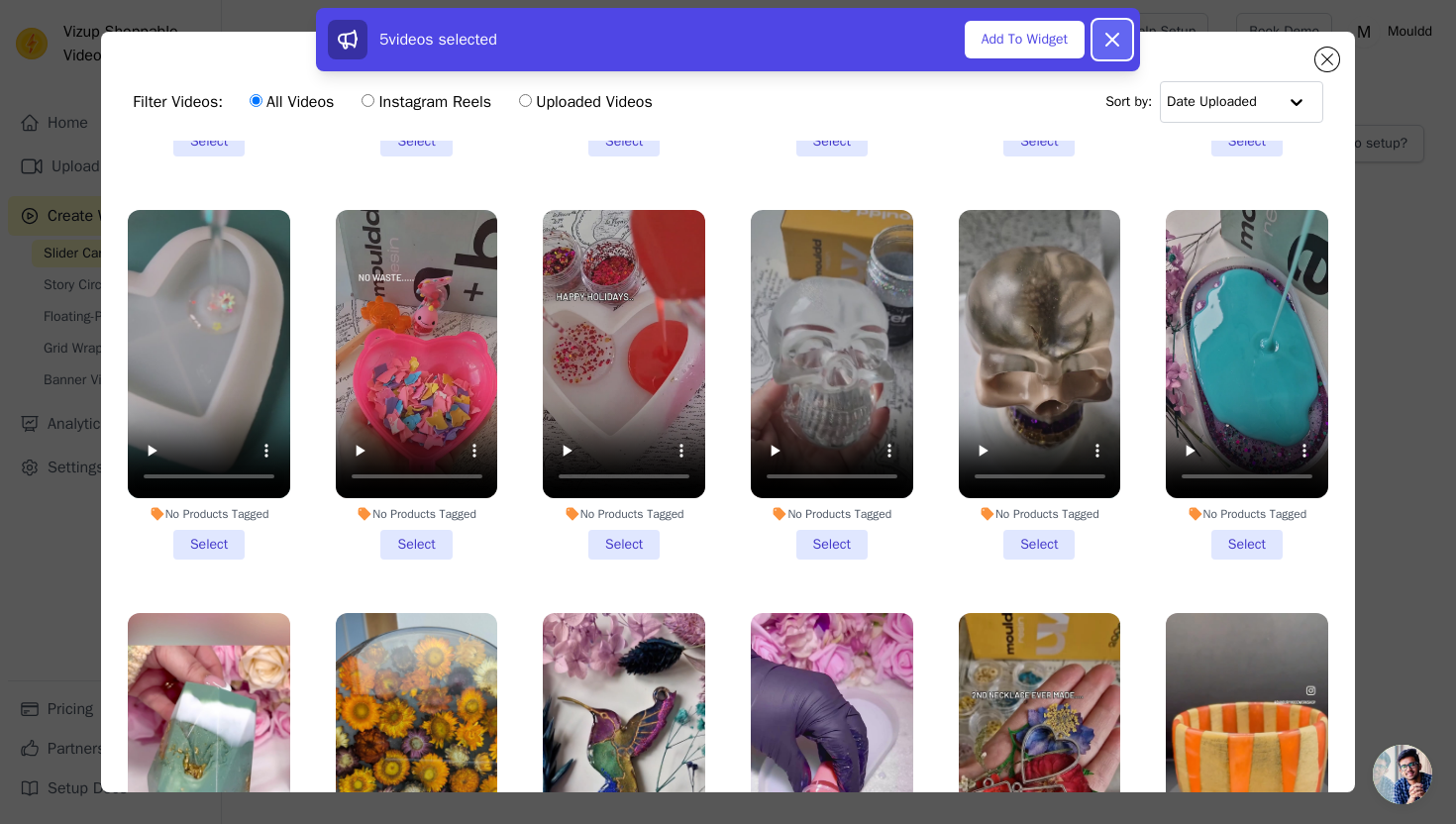 click 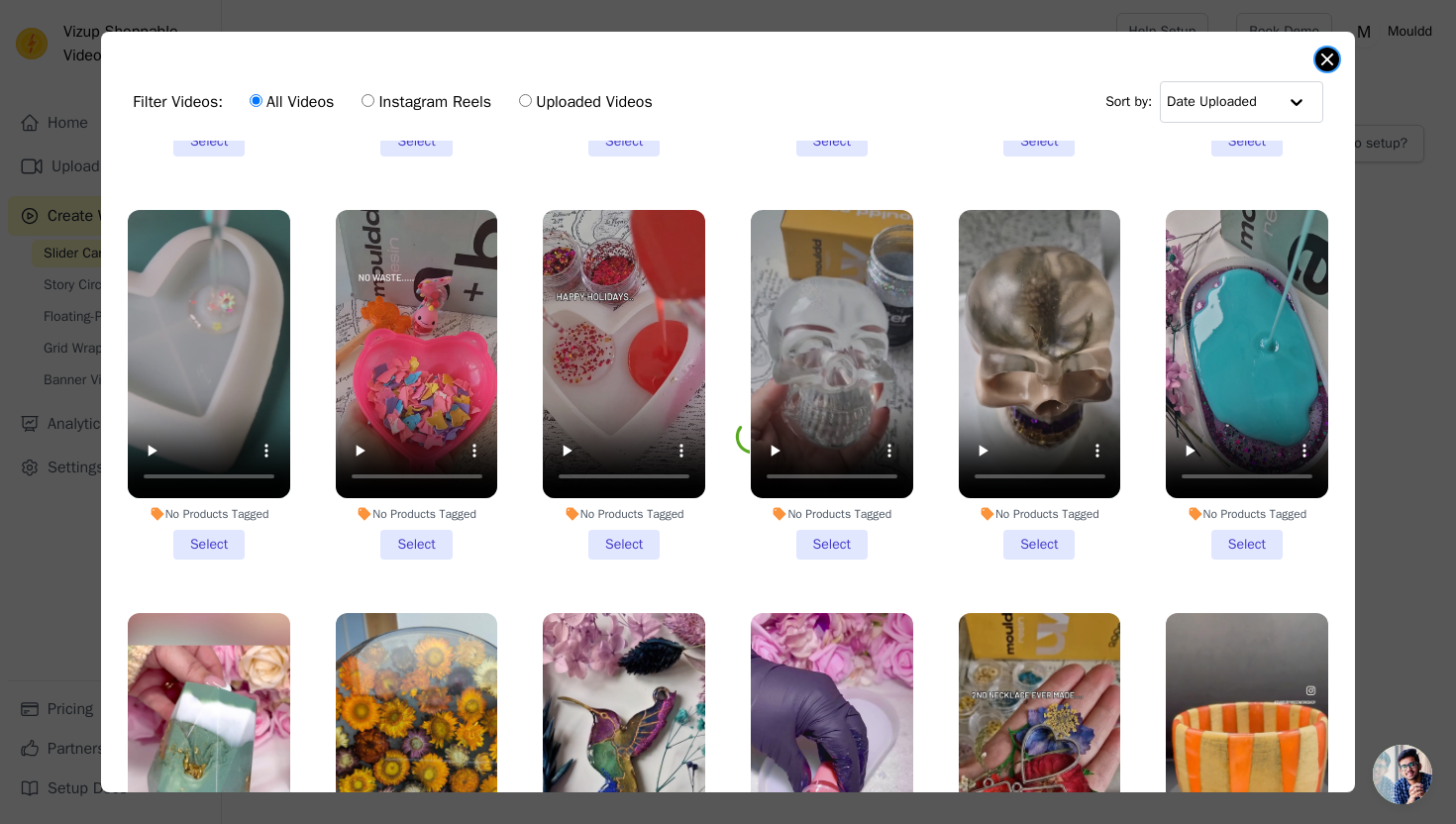 click at bounding box center [1327, 59] 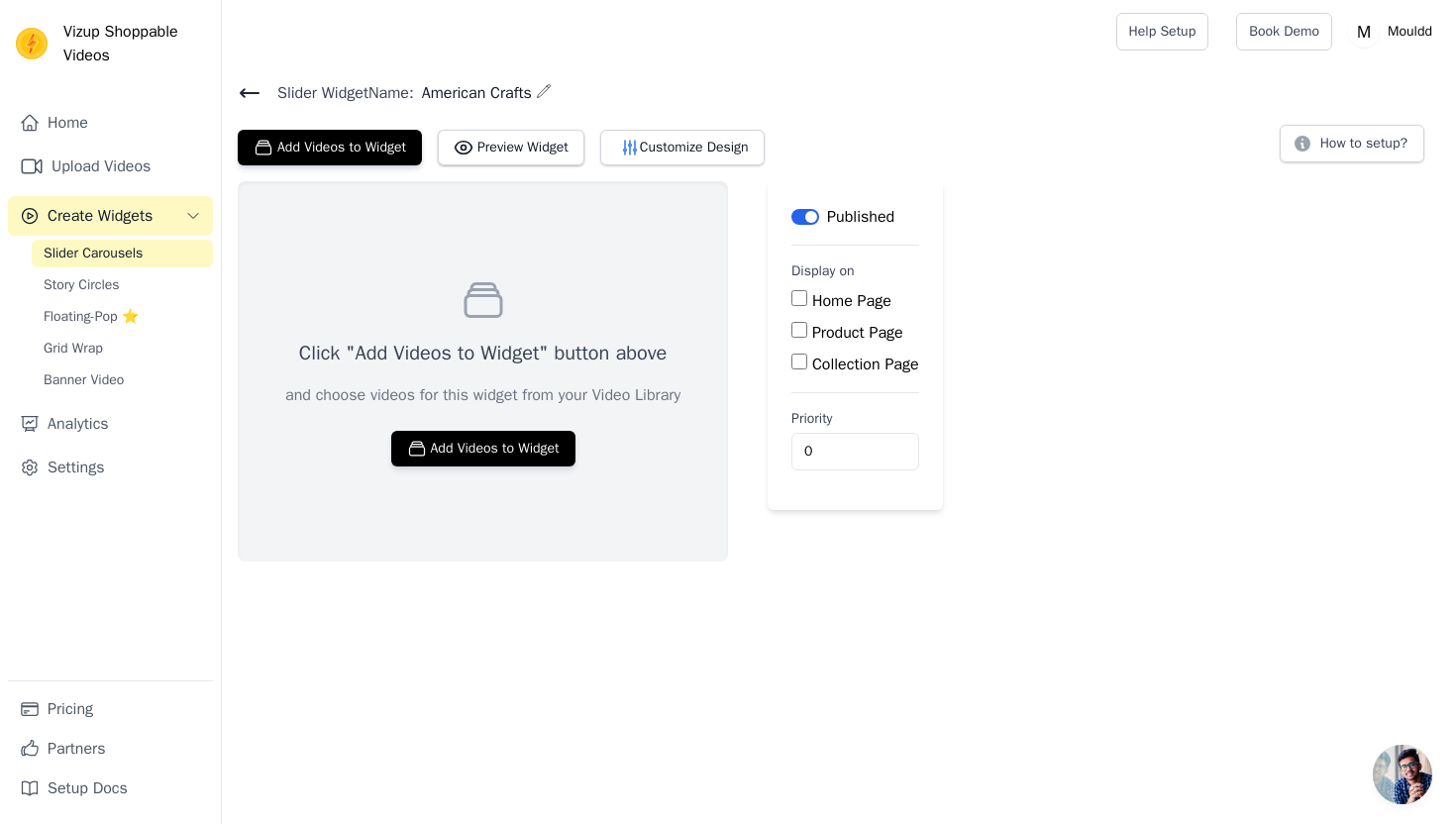 click 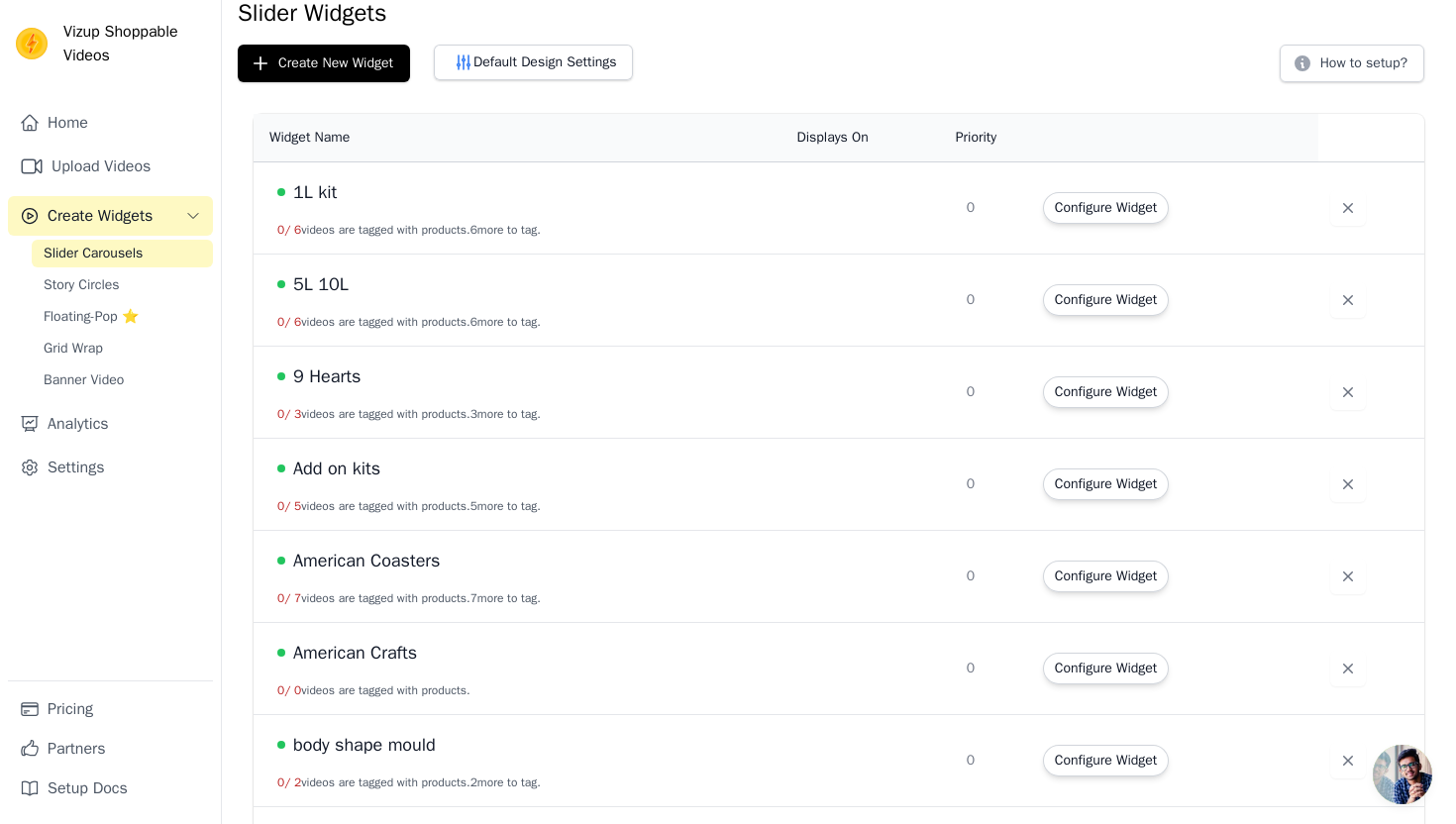 scroll, scrollTop: 83, scrollLeft: 0, axis: vertical 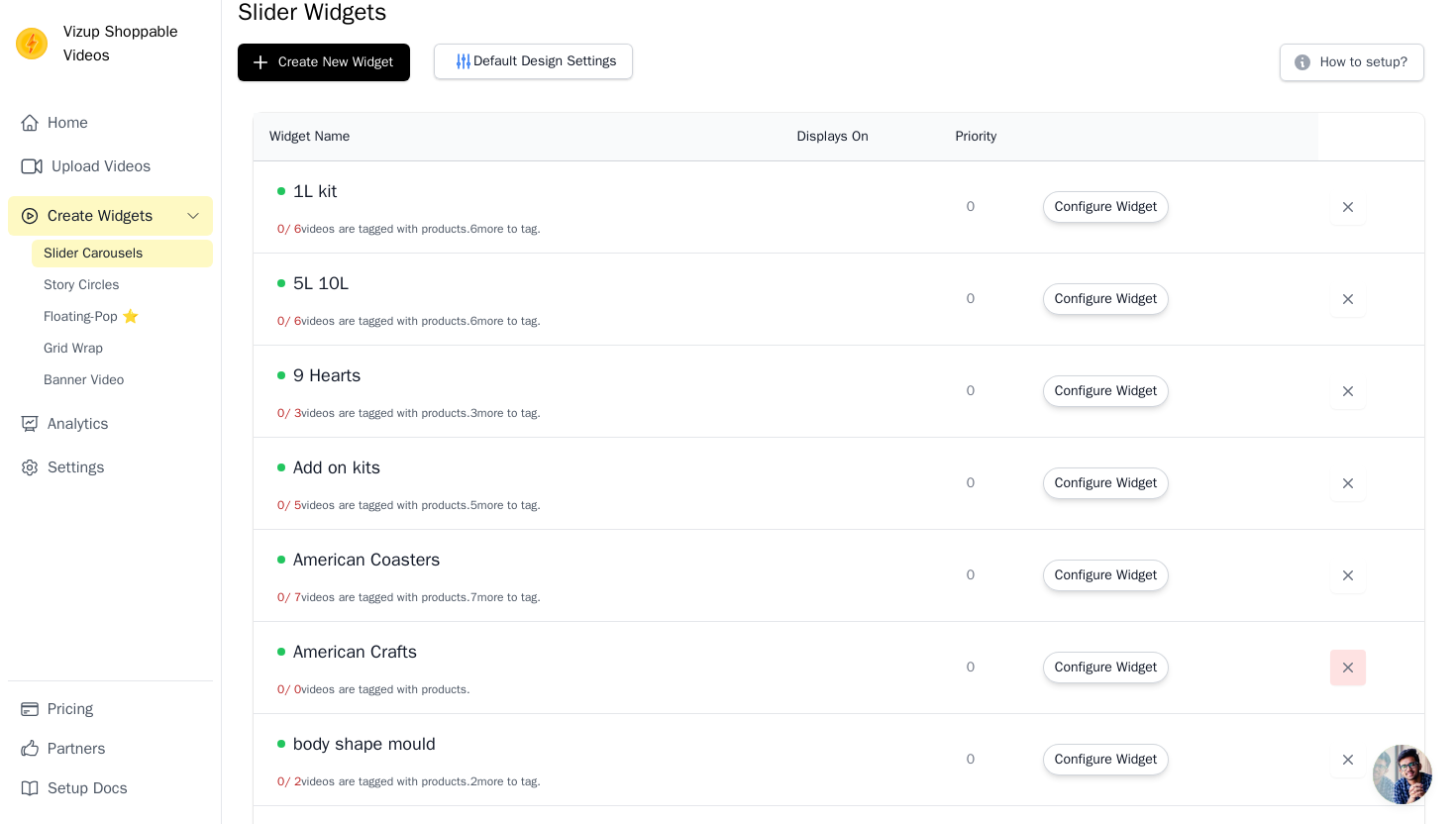 click 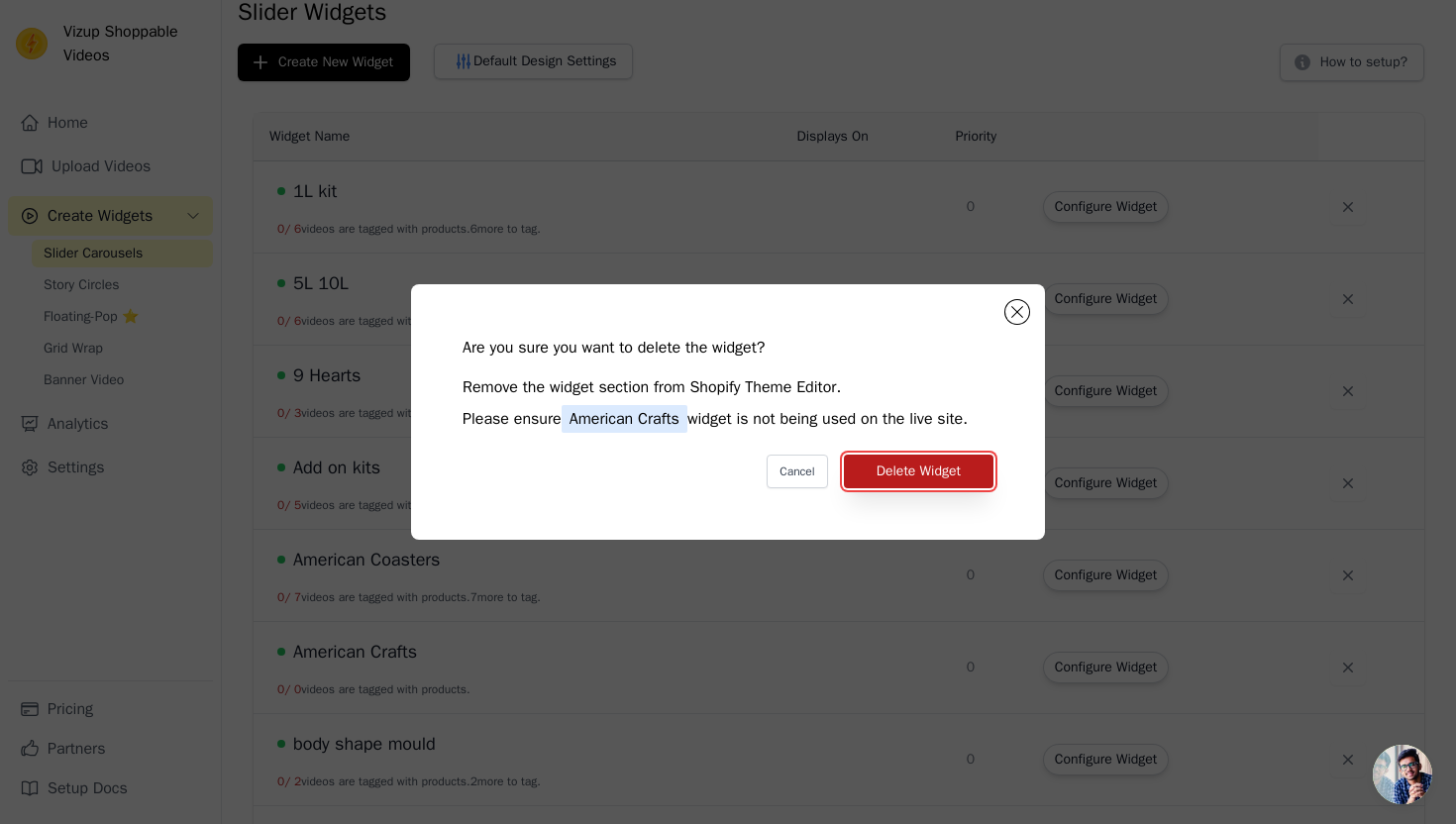click on "Delete Widget" at bounding box center (918, 471) 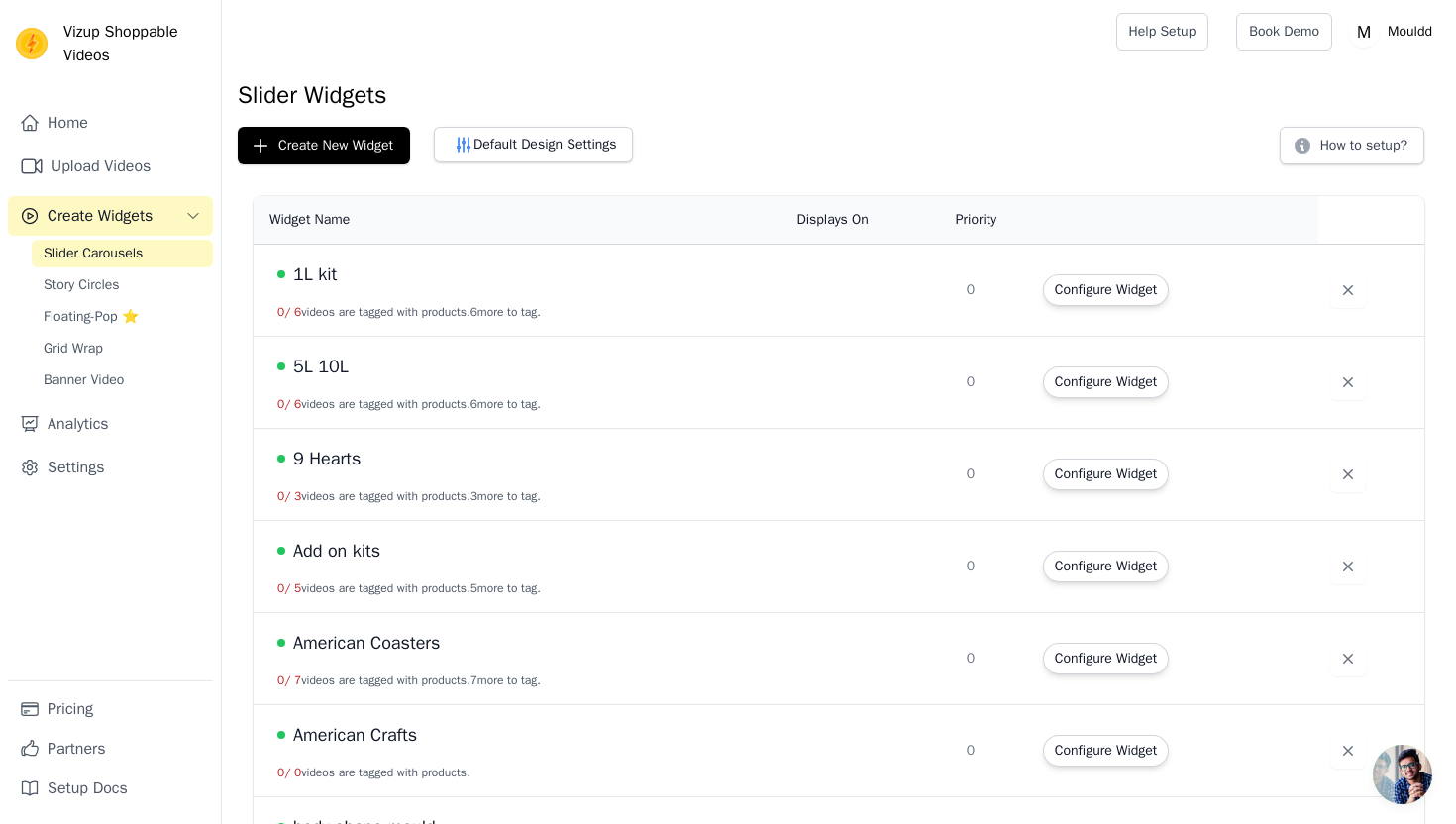 scroll, scrollTop: 83, scrollLeft: 0, axis: vertical 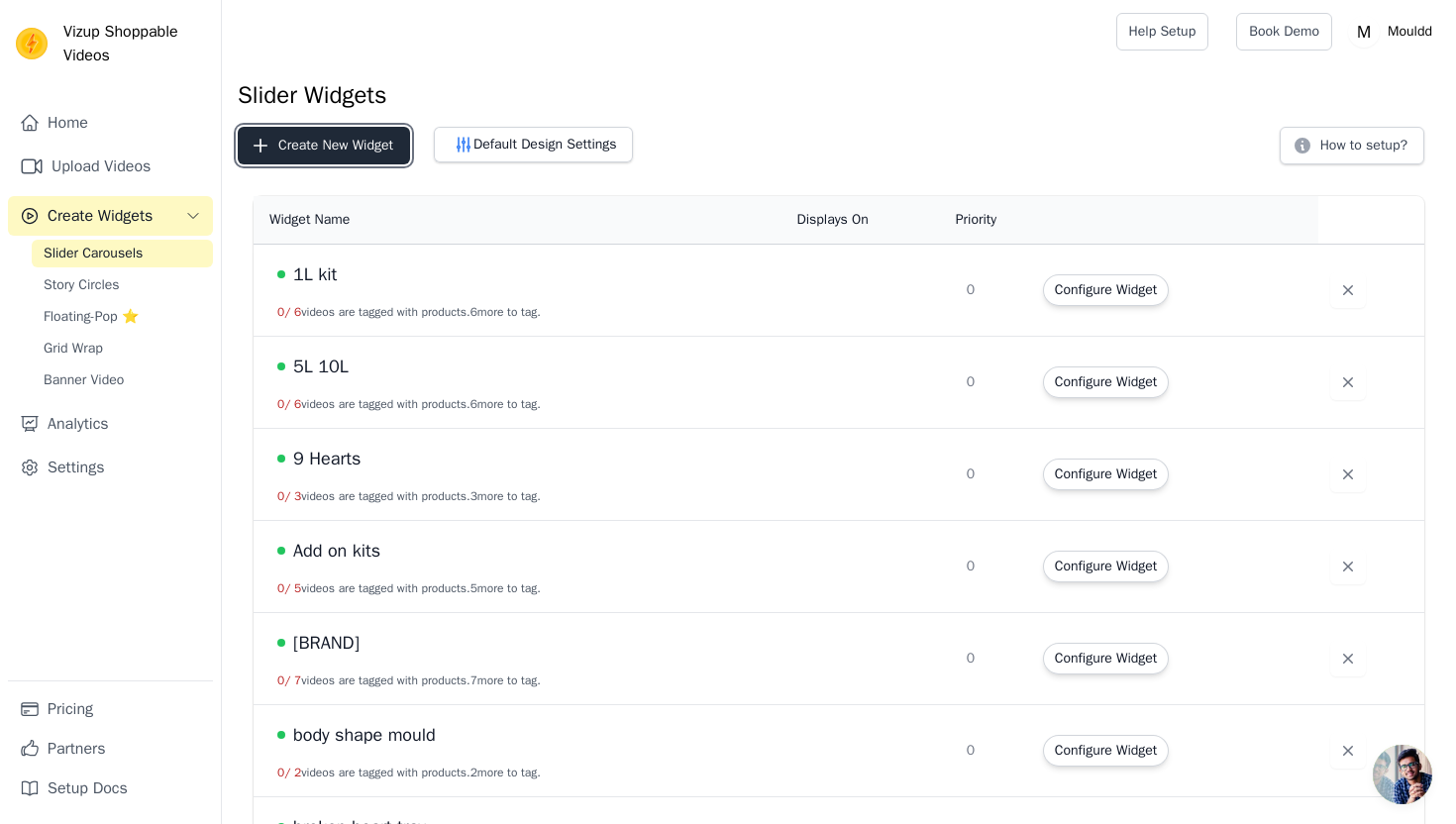 click on "Create New Widget" at bounding box center [324, 146] 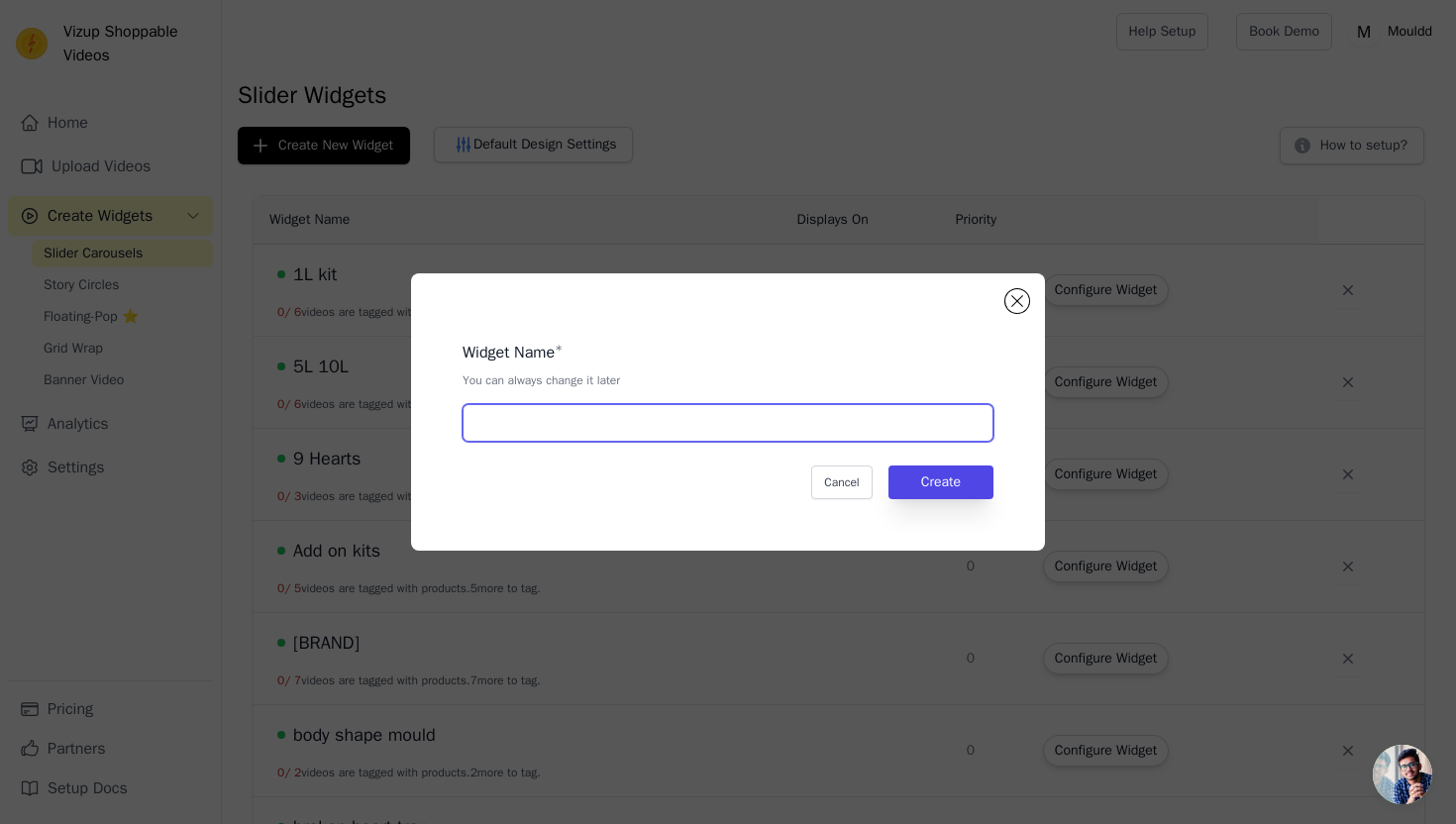 click at bounding box center [728, 423] 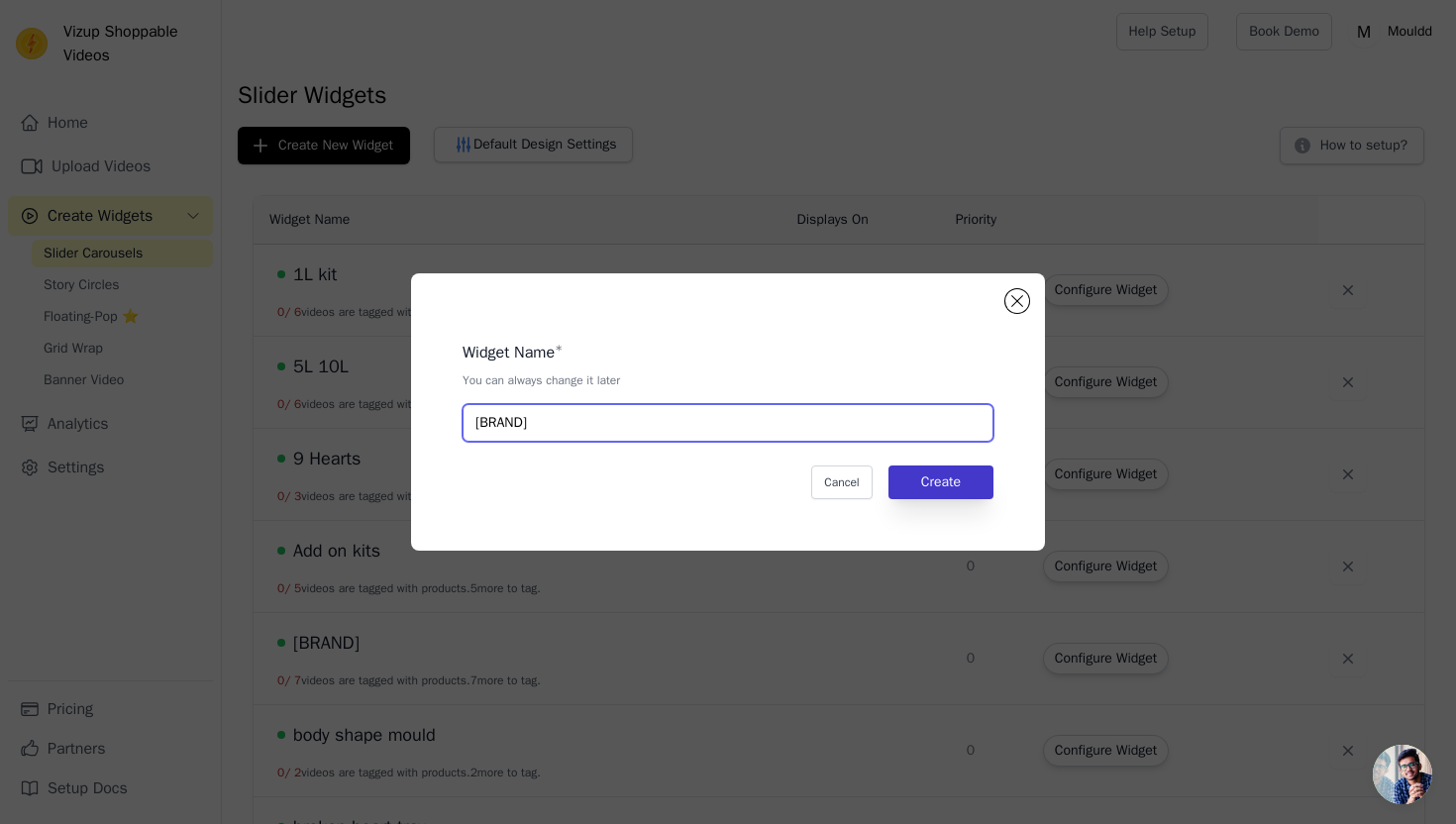 type on "American Crafts" 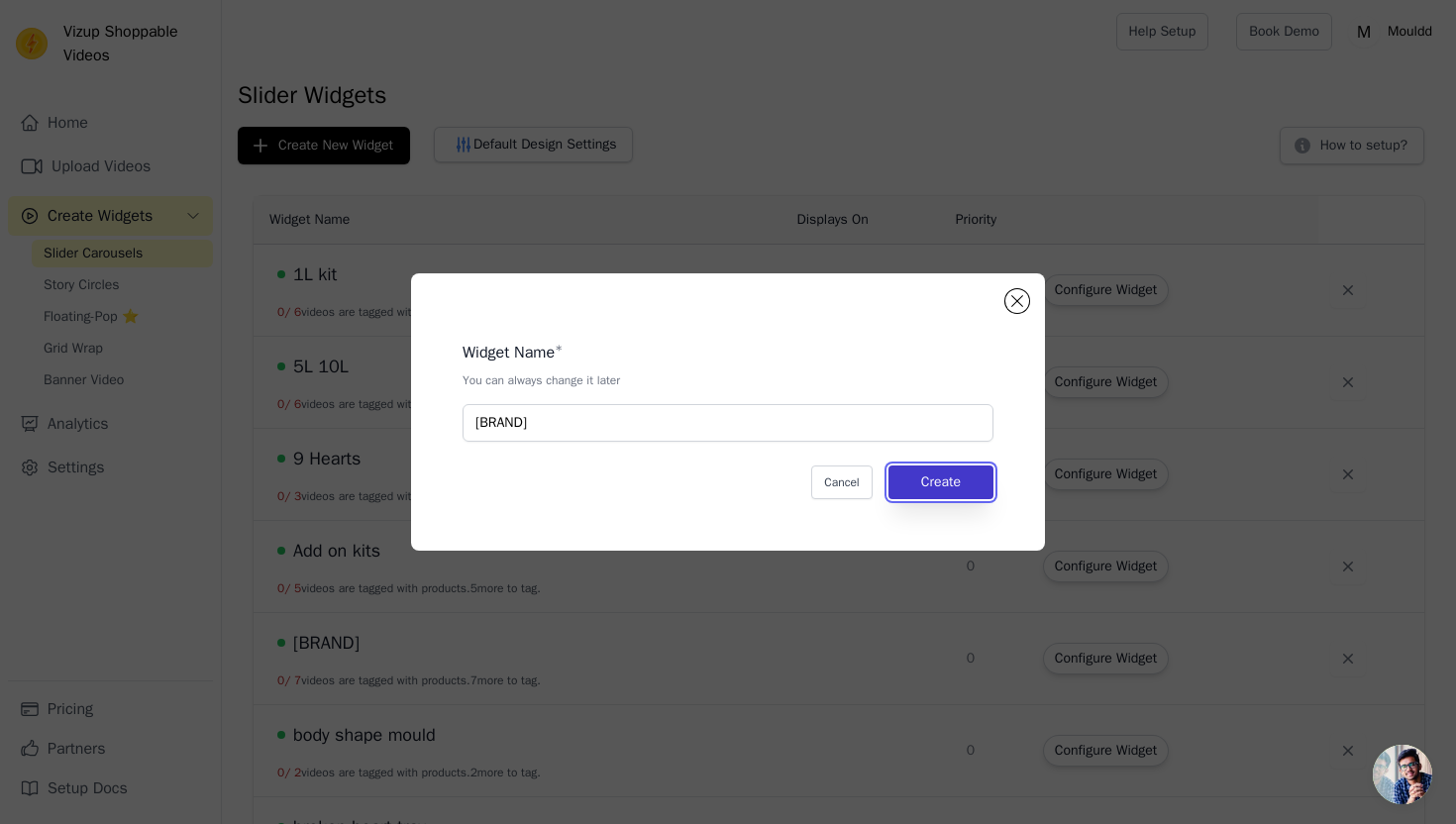 click on "Create" at bounding box center [941, 482] 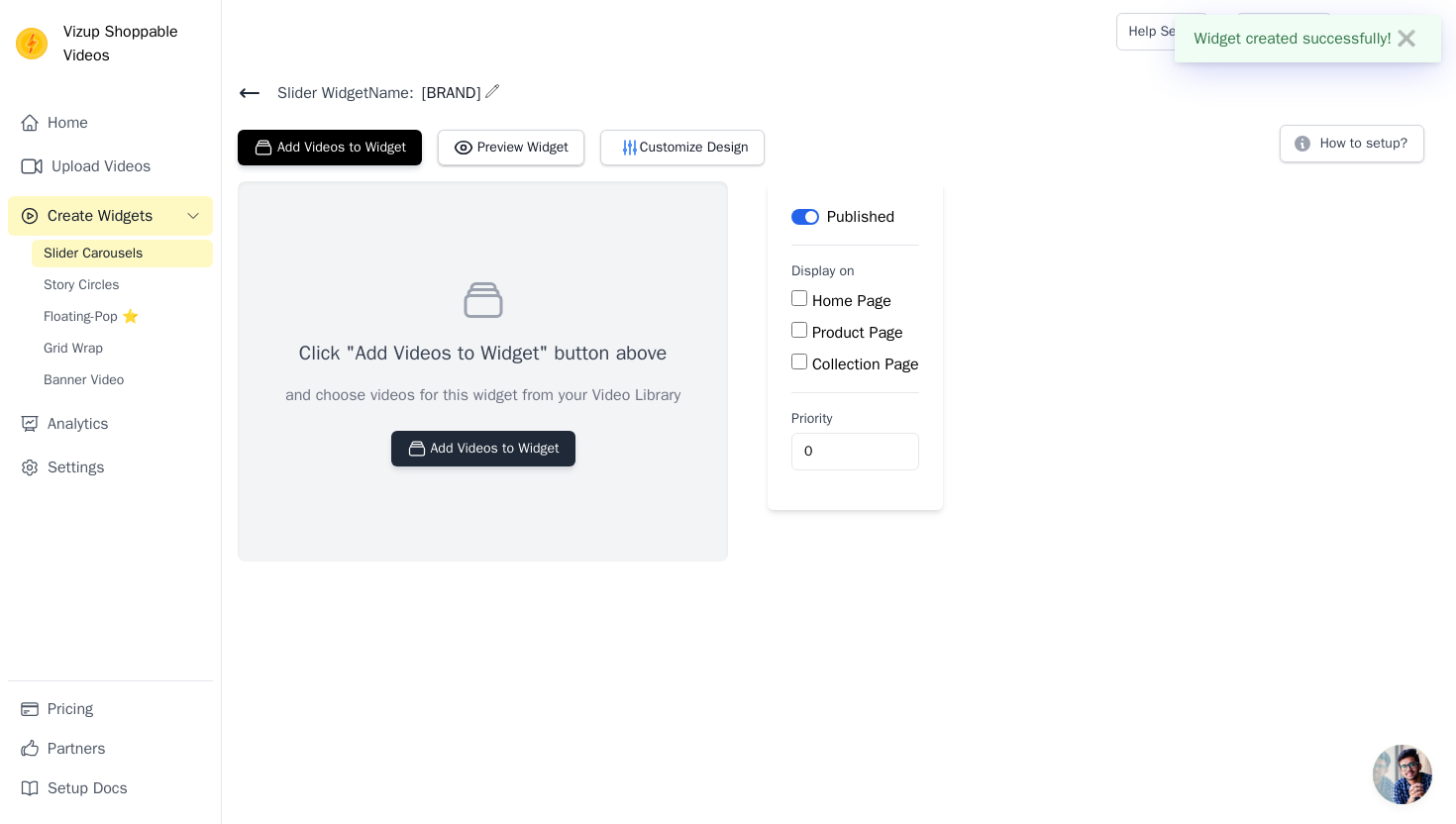 click on "Add Videos to Widget" at bounding box center [483, 449] 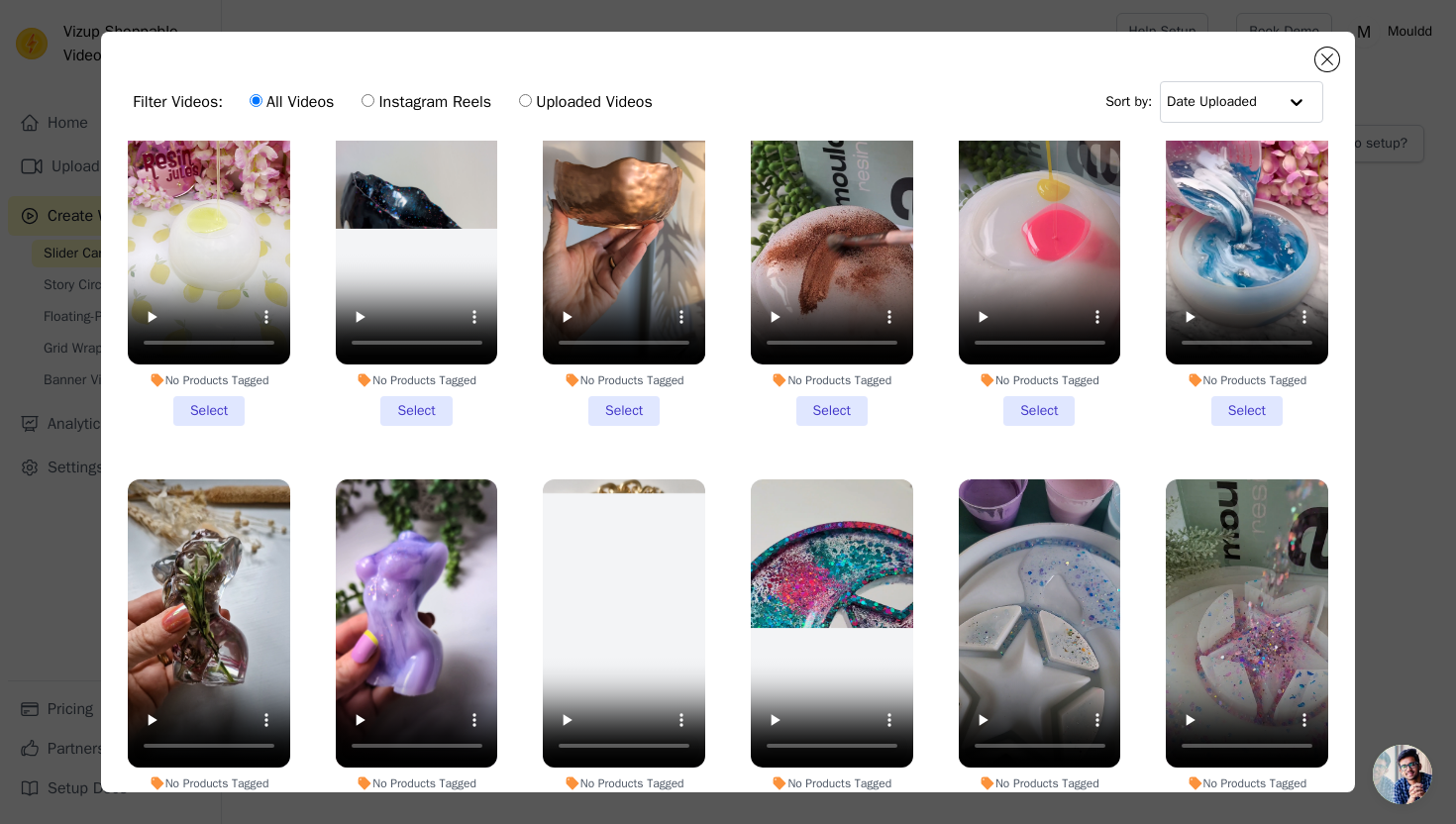scroll, scrollTop: 2008, scrollLeft: 0, axis: vertical 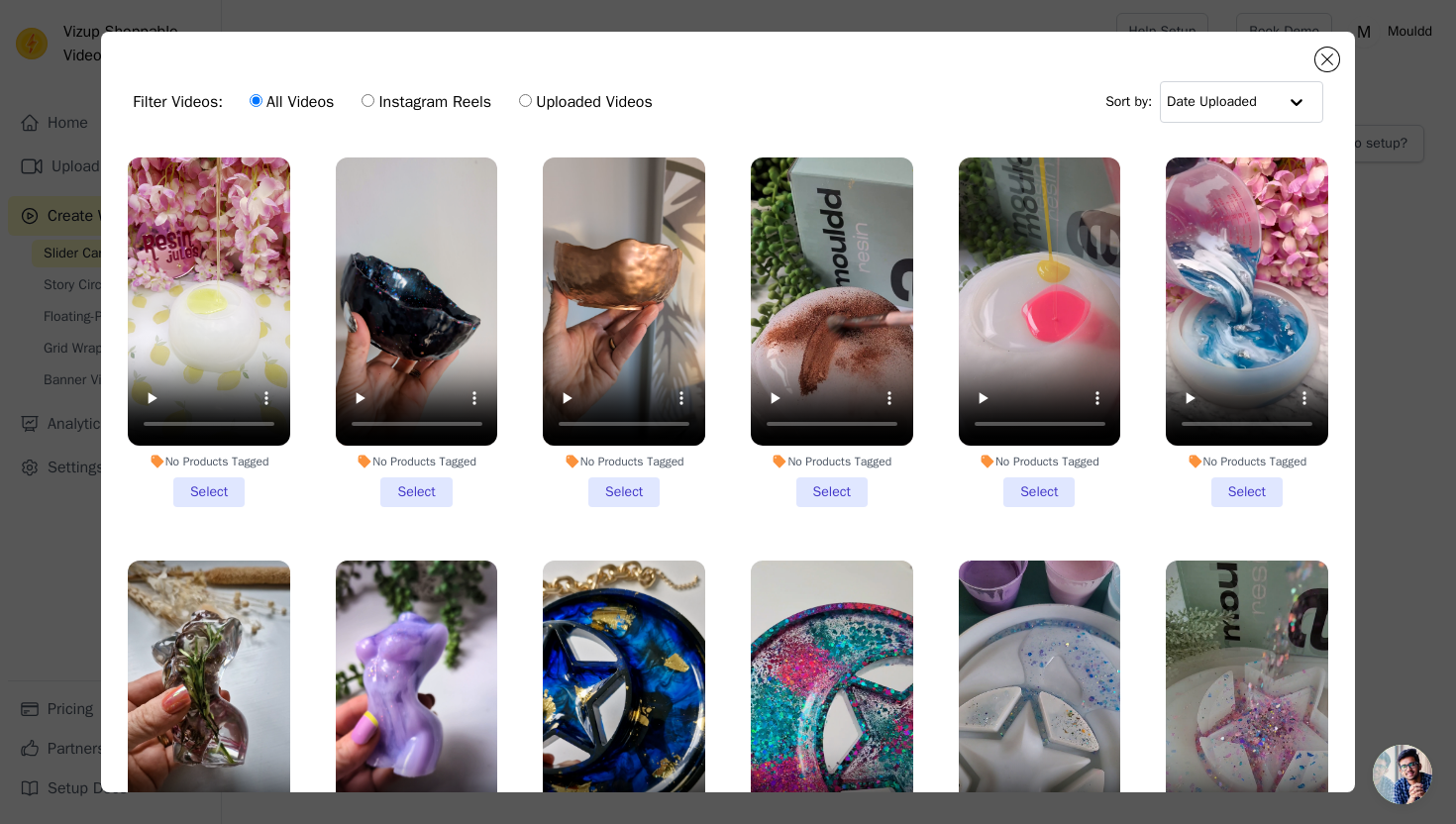 click on "No Products Tagged     Select" at bounding box center (1247, 332) 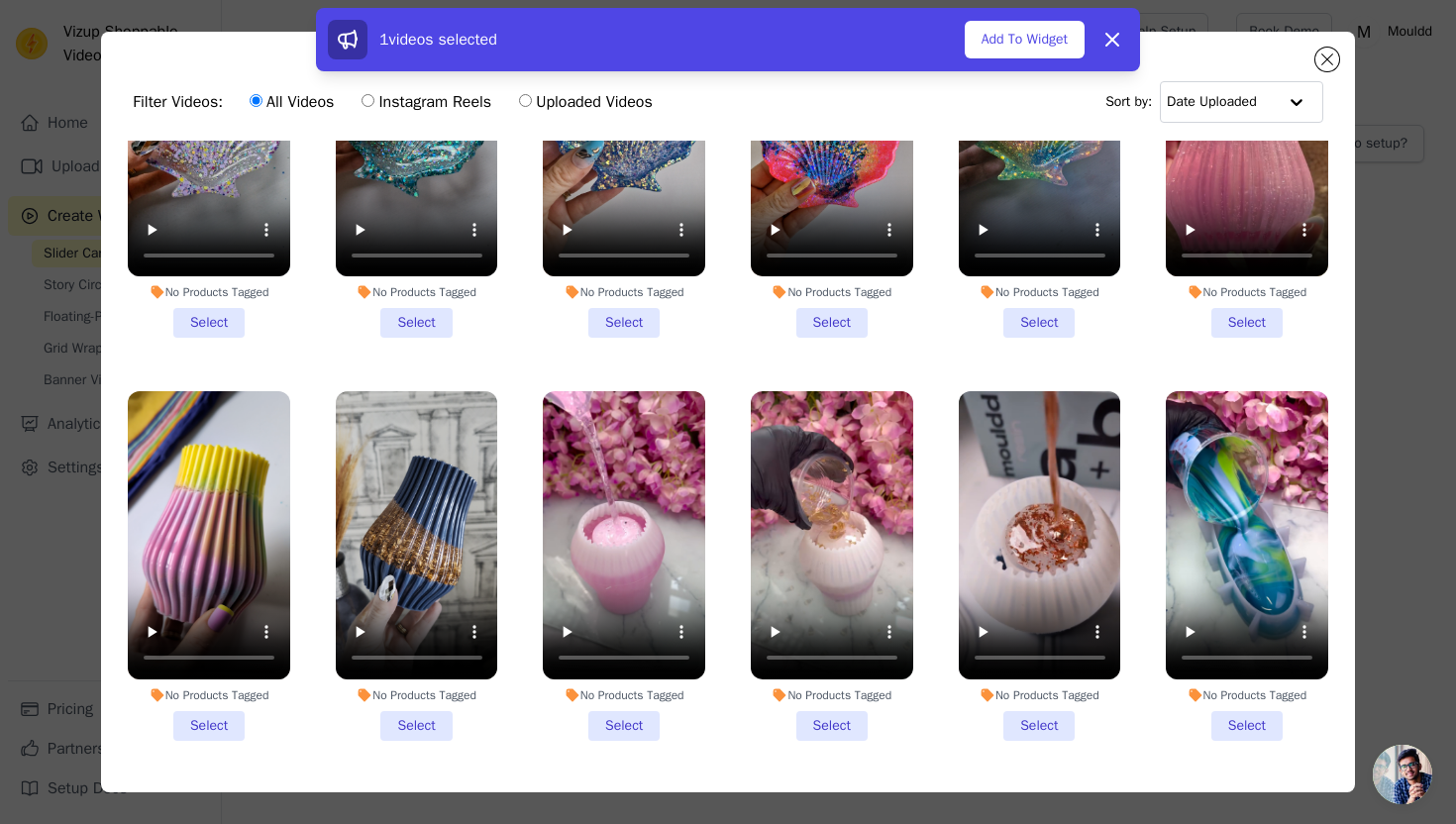 scroll, scrollTop: 3035, scrollLeft: 0, axis: vertical 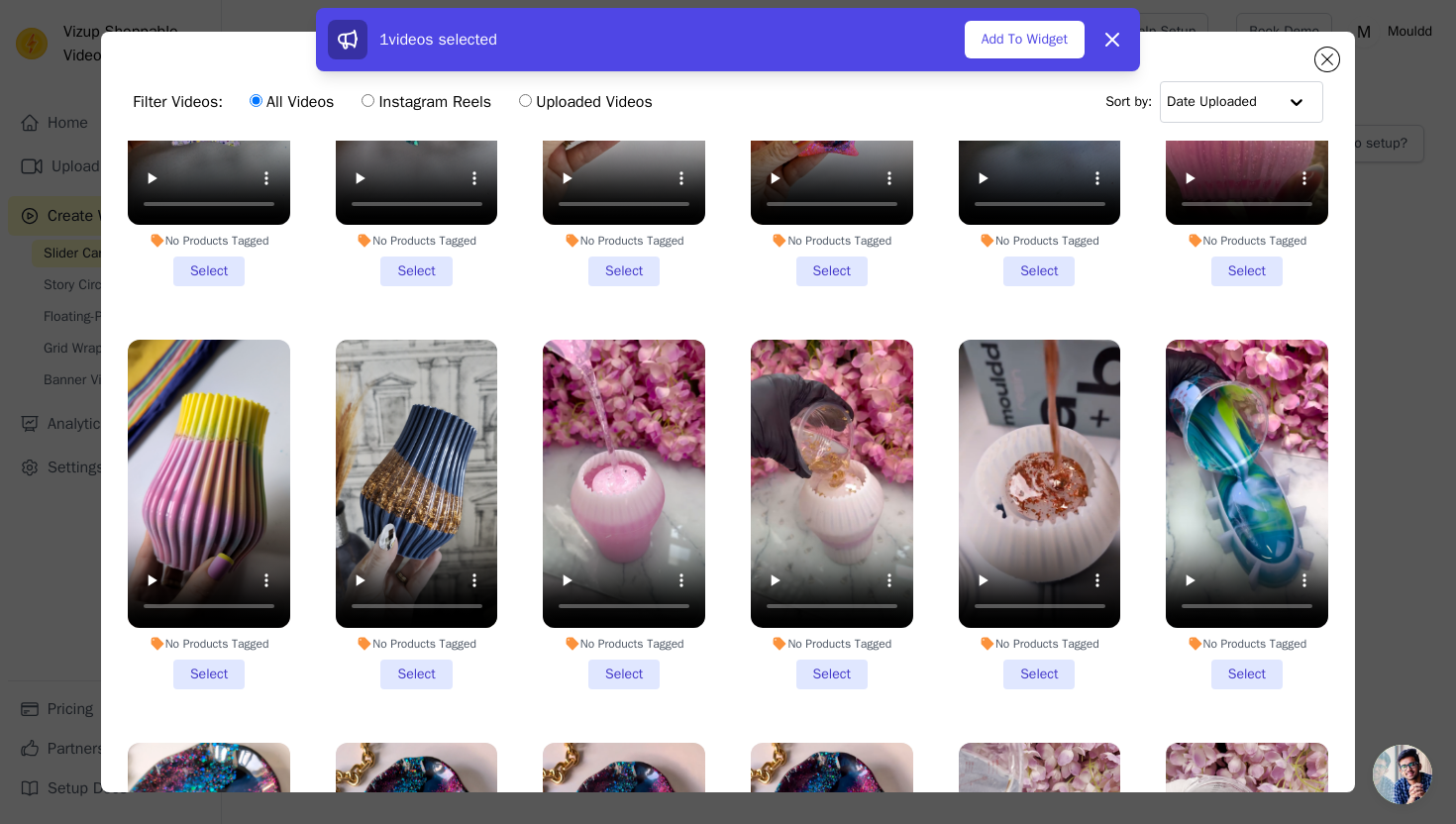 click on "No Products Tagged     Select" at bounding box center [417, 514] 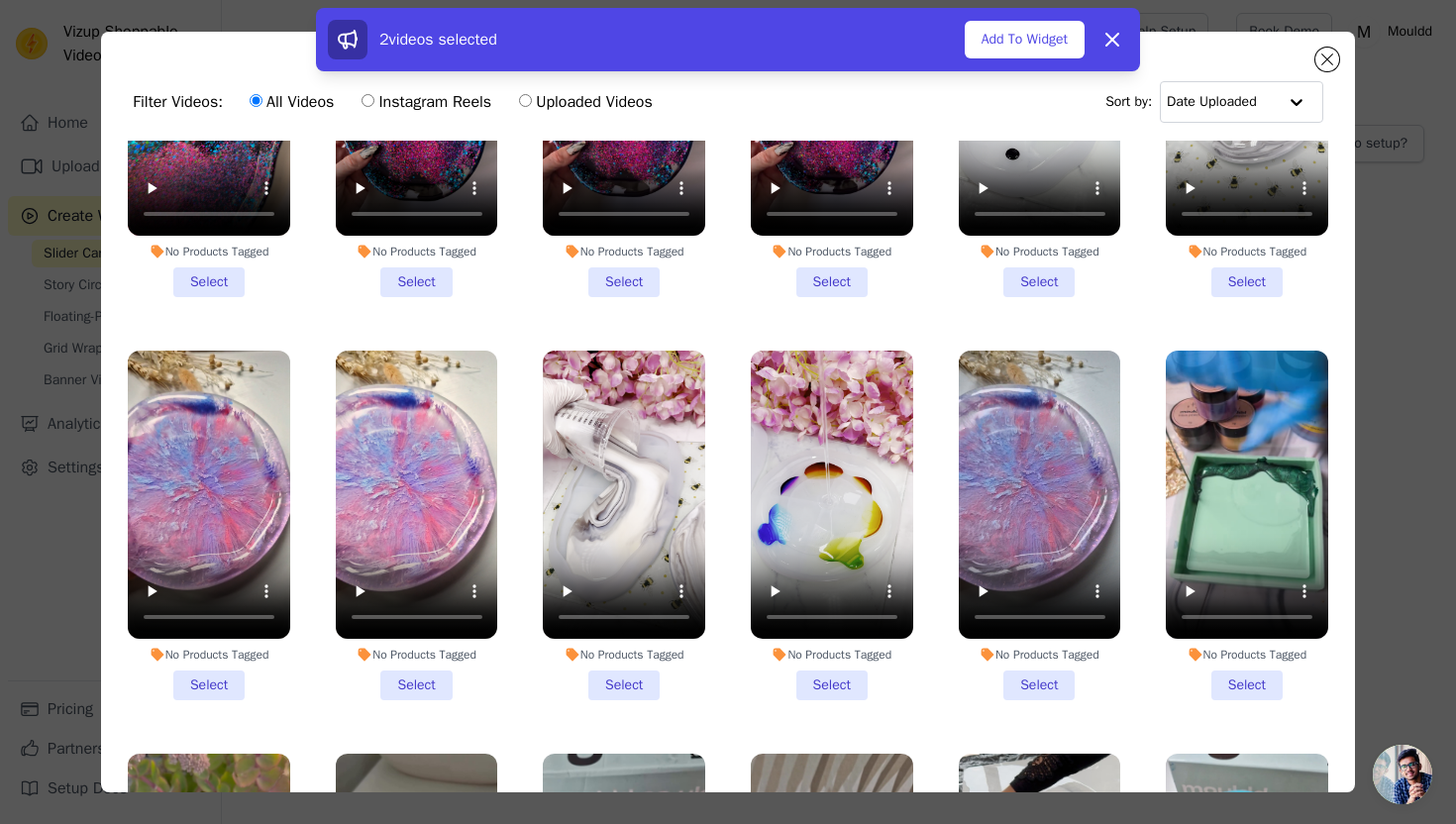 scroll, scrollTop: 3875, scrollLeft: 0, axis: vertical 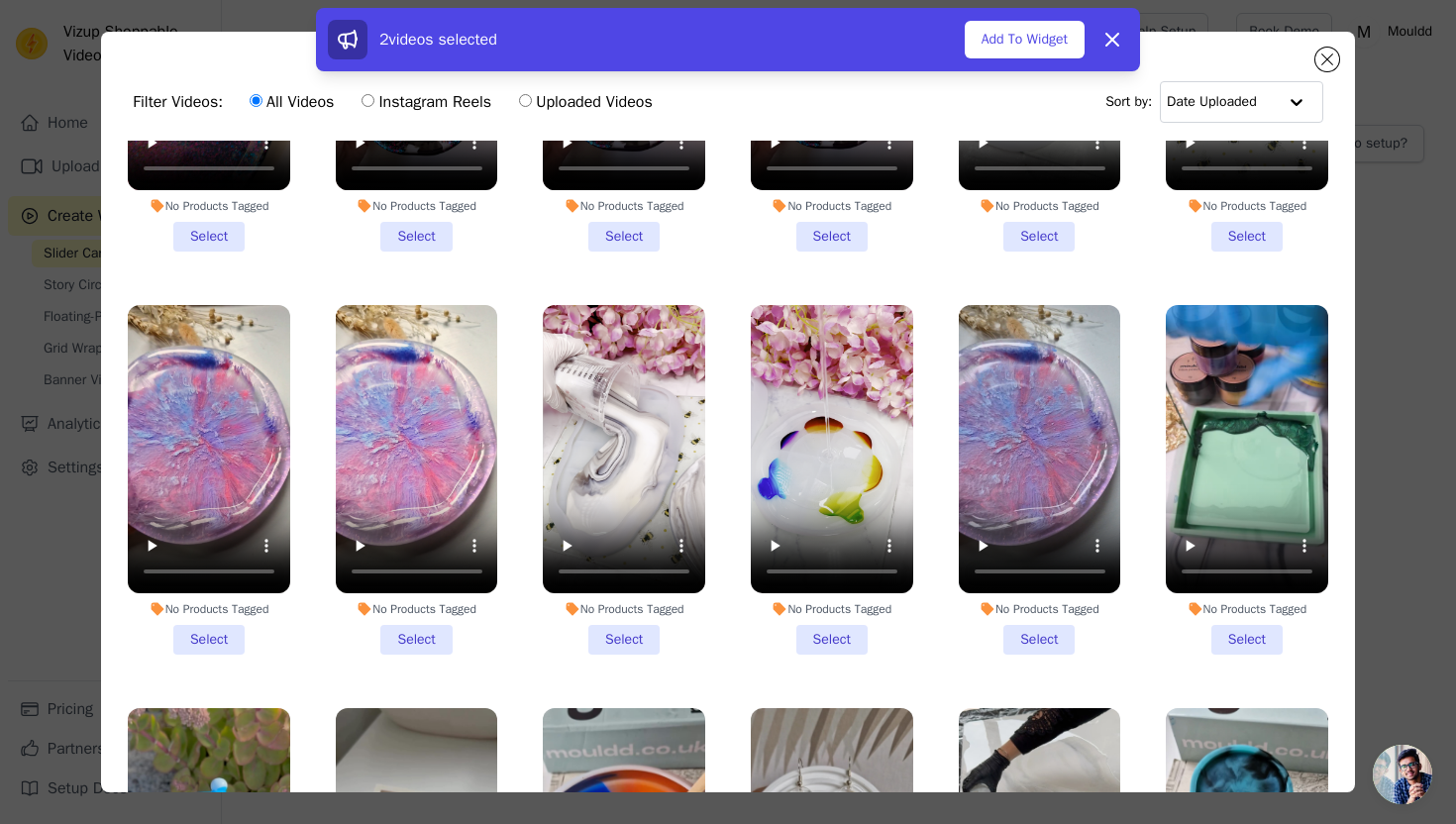 click on "No Products Tagged     Select" at bounding box center (209, 479) 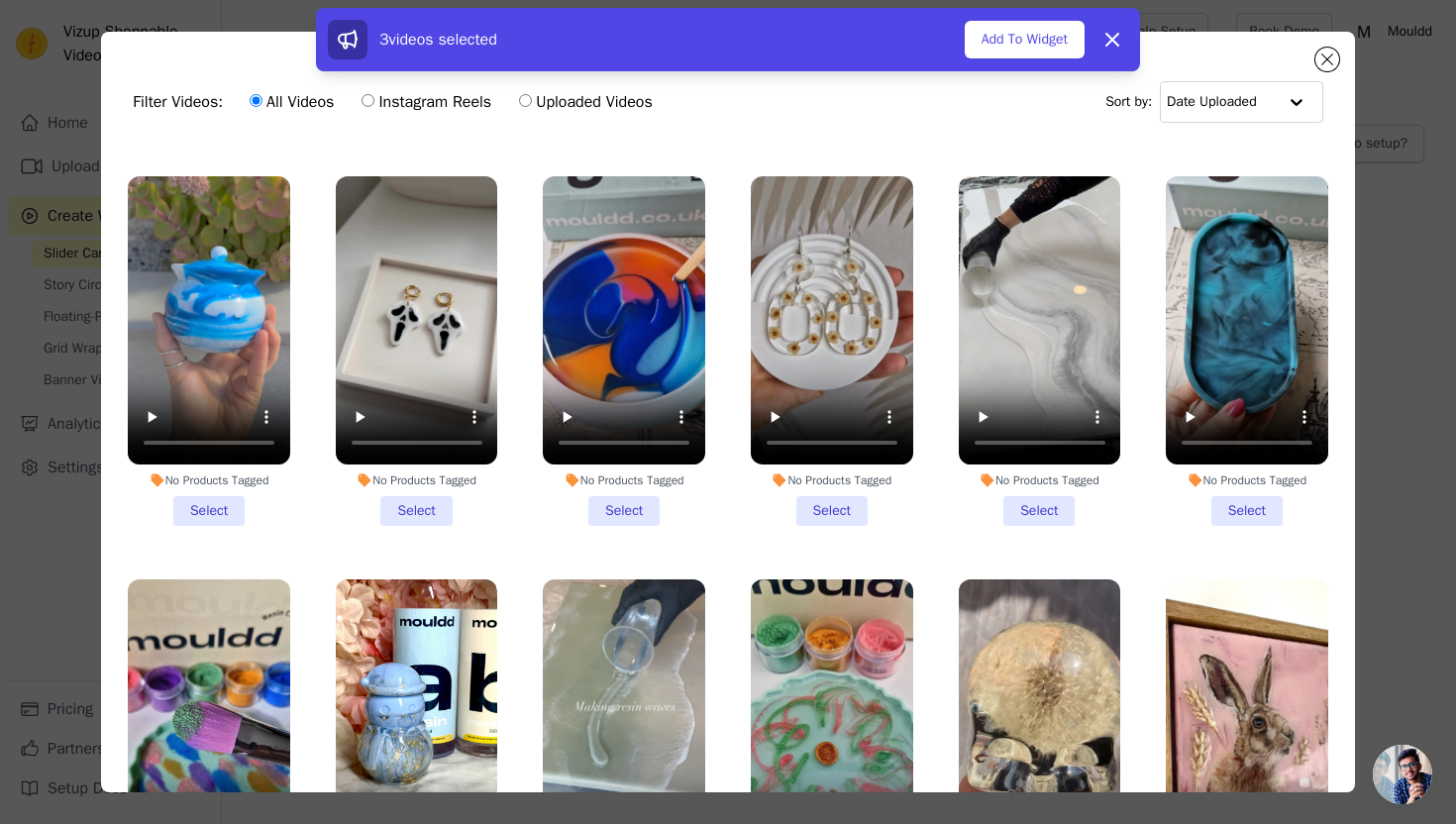 scroll, scrollTop: 4395, scrollLeft: 0, axis: vertical 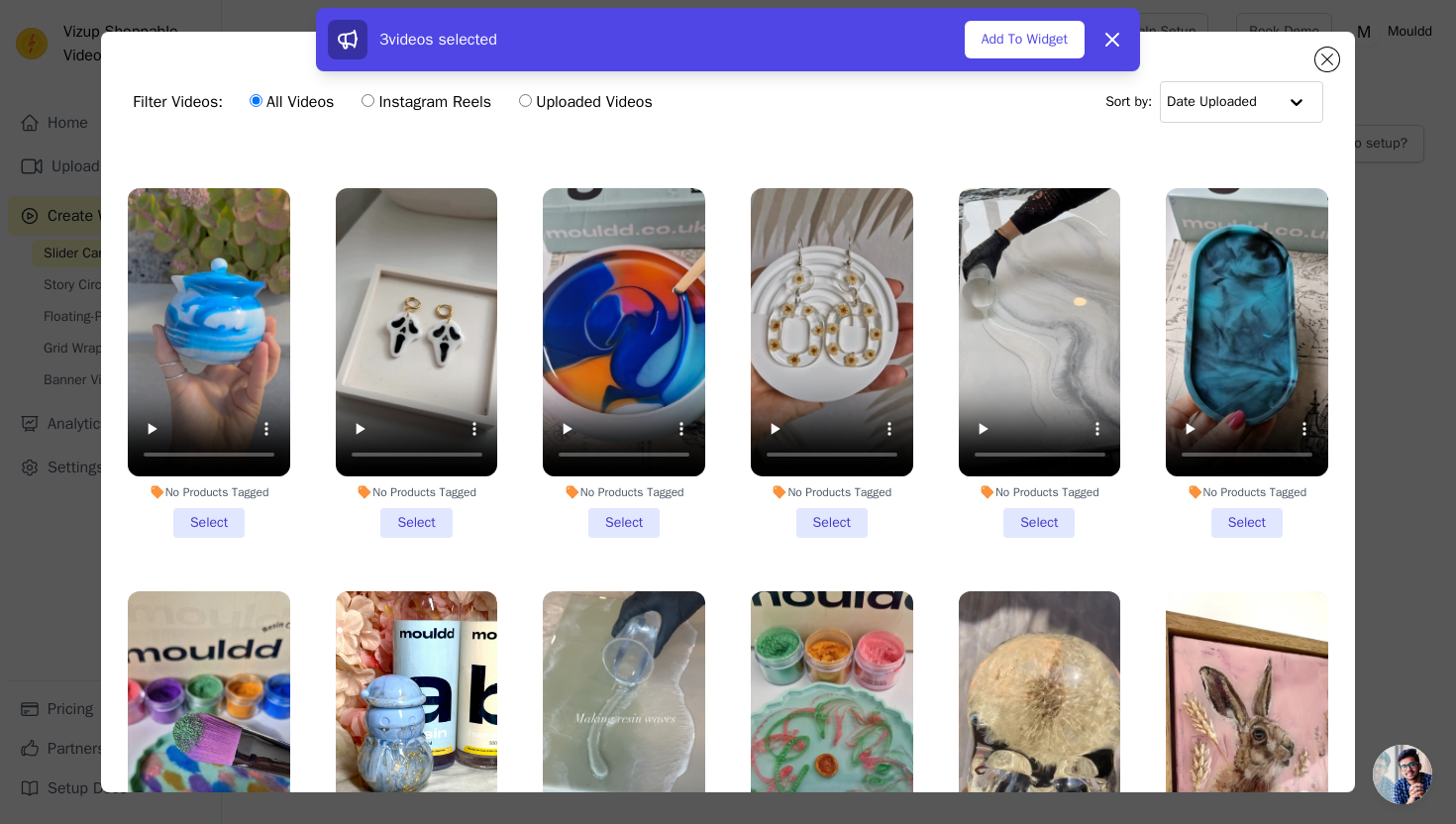 click on "No Products Tagged     Select" at bounding box center (1040, 362) 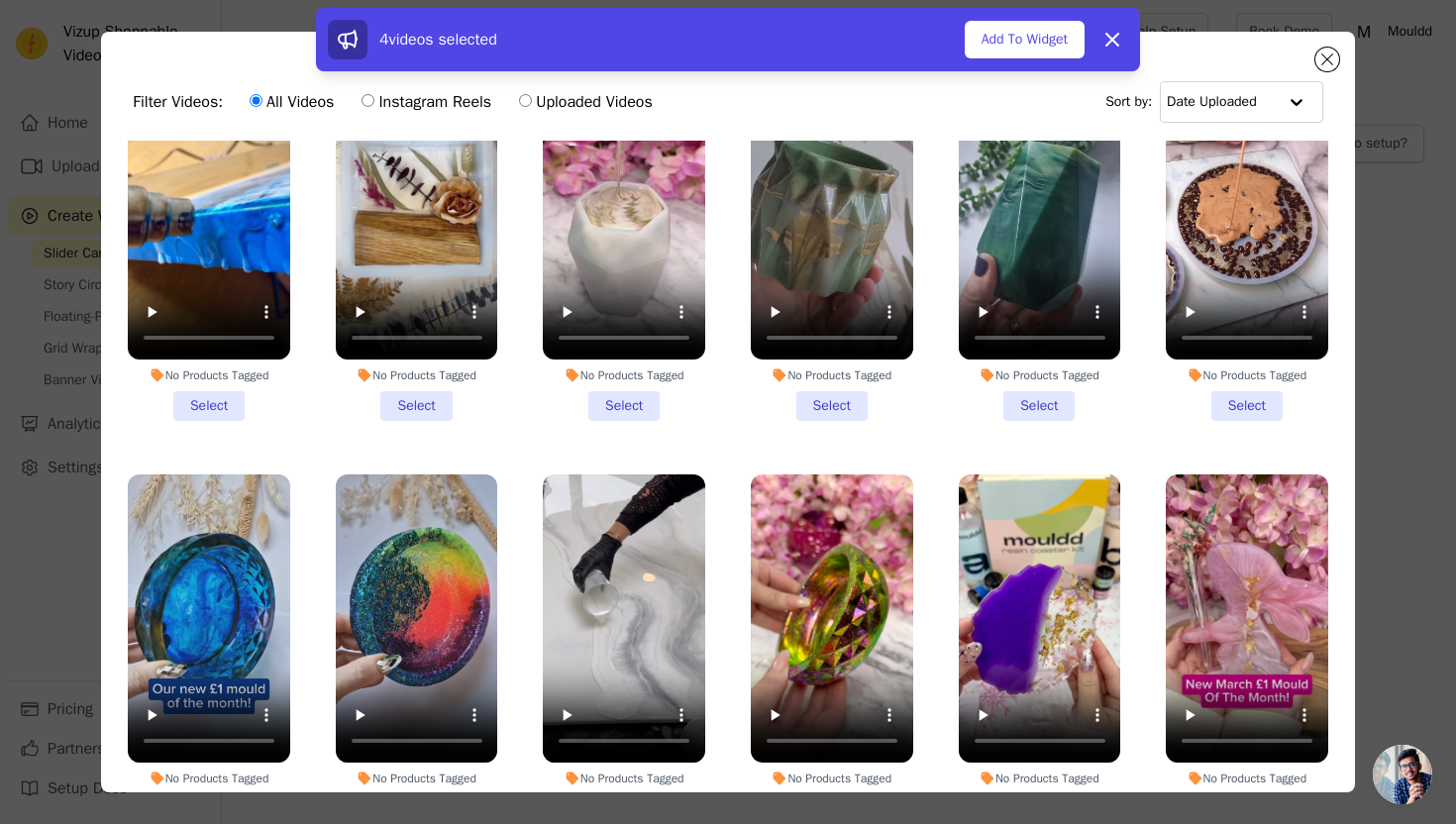 scroll, scrollTop: 6183, scrollLeft: 0, axis: vertical 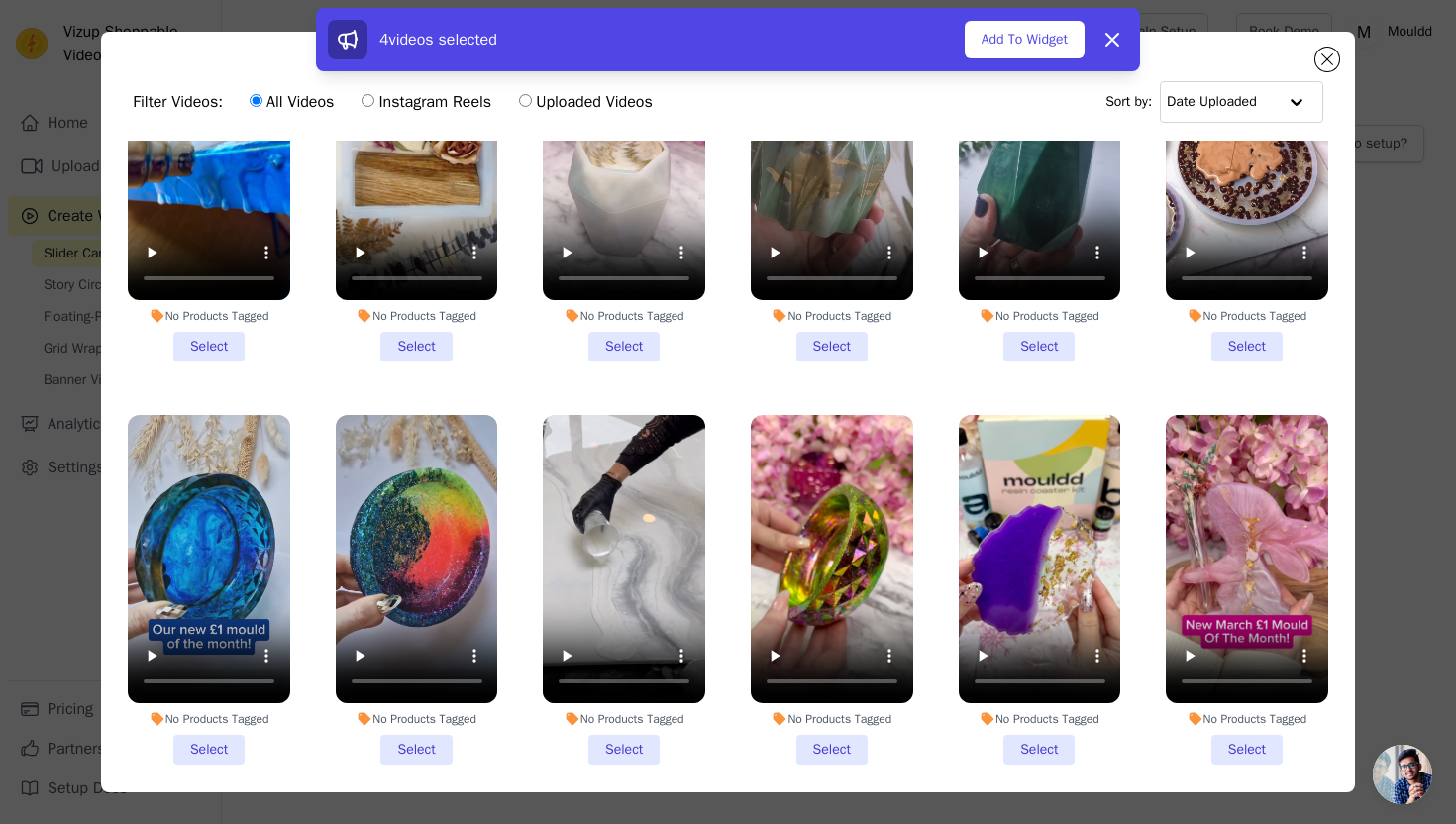 click on "No Products Tagged     Select" at bounding box center (417, 186) 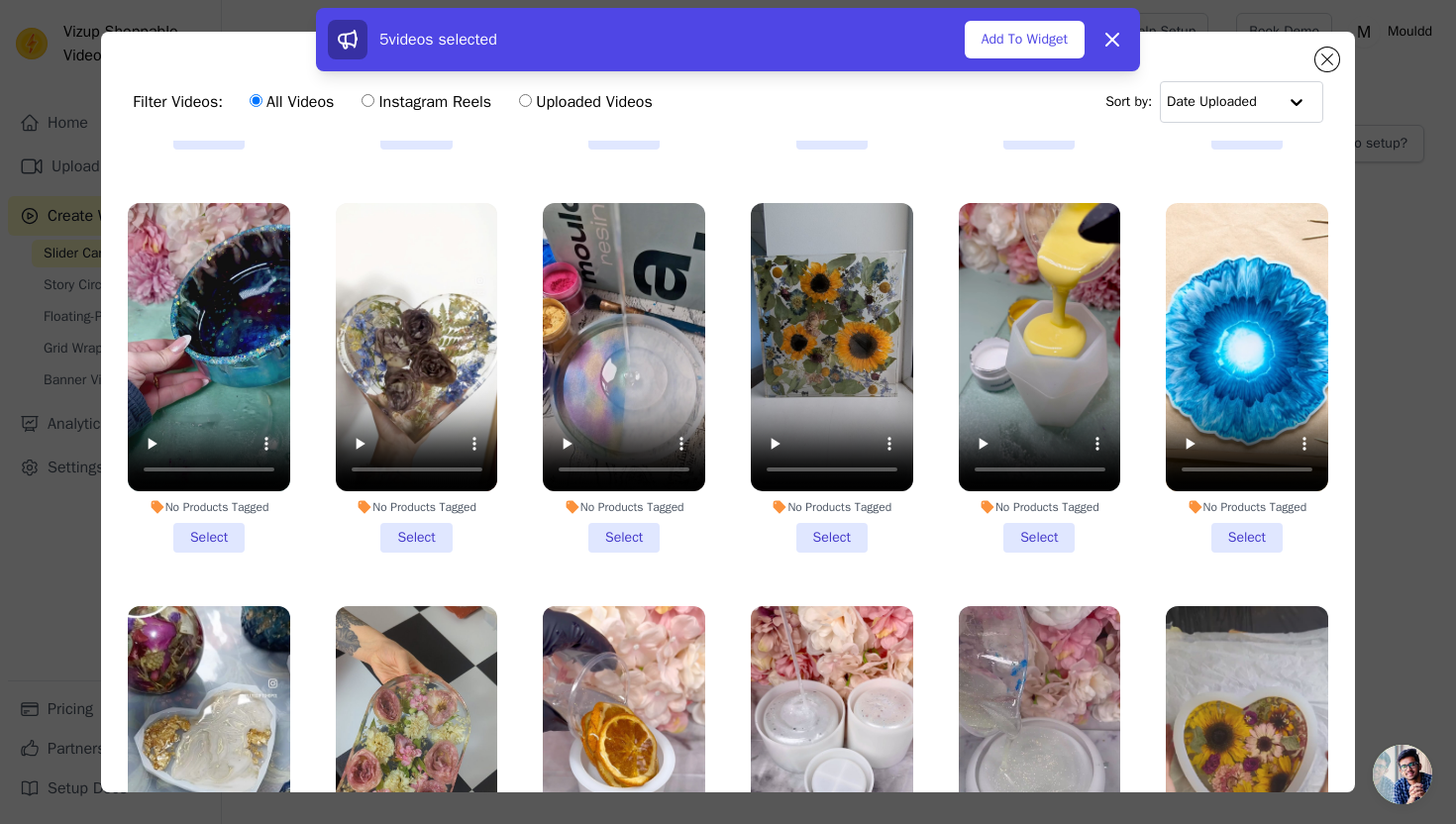 scroll, scrollTop: 12041, scrollLeft: 0, axis: vertical 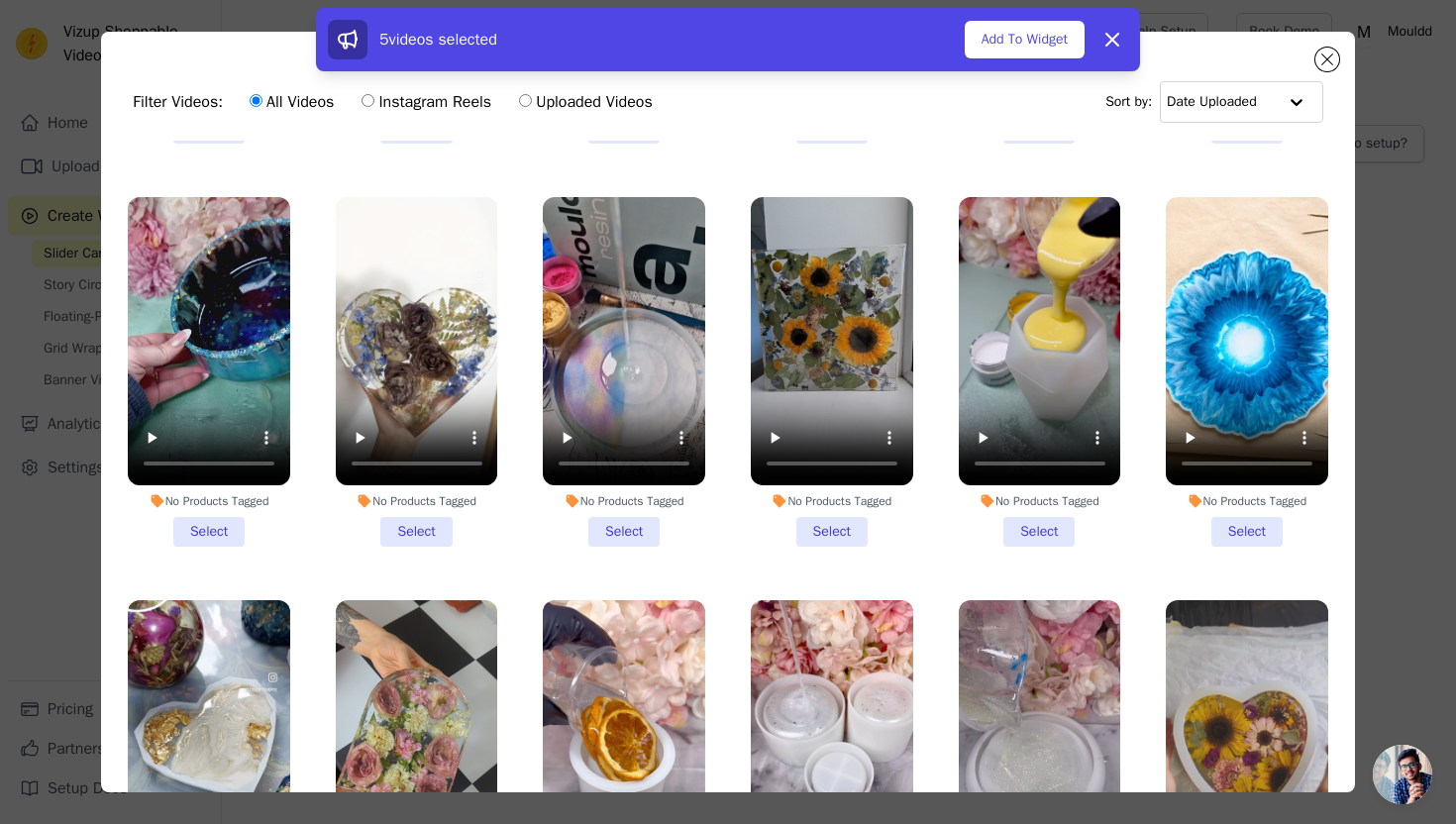 click on "No Products Tagged     Select" at bounding box center [417, 371] 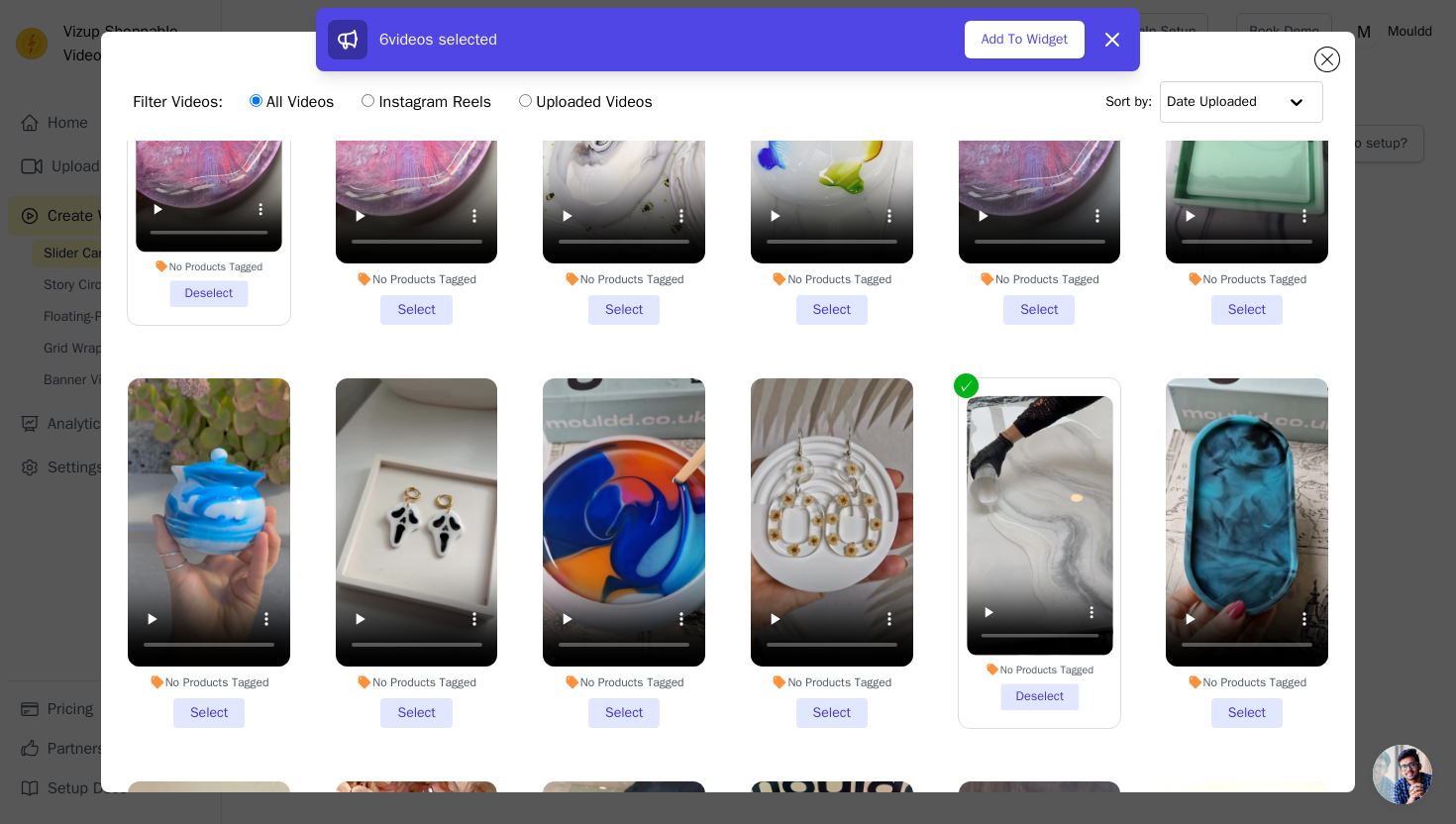 scroll, scrollTop: 1233, scrollLeft: 0, axis: vertical 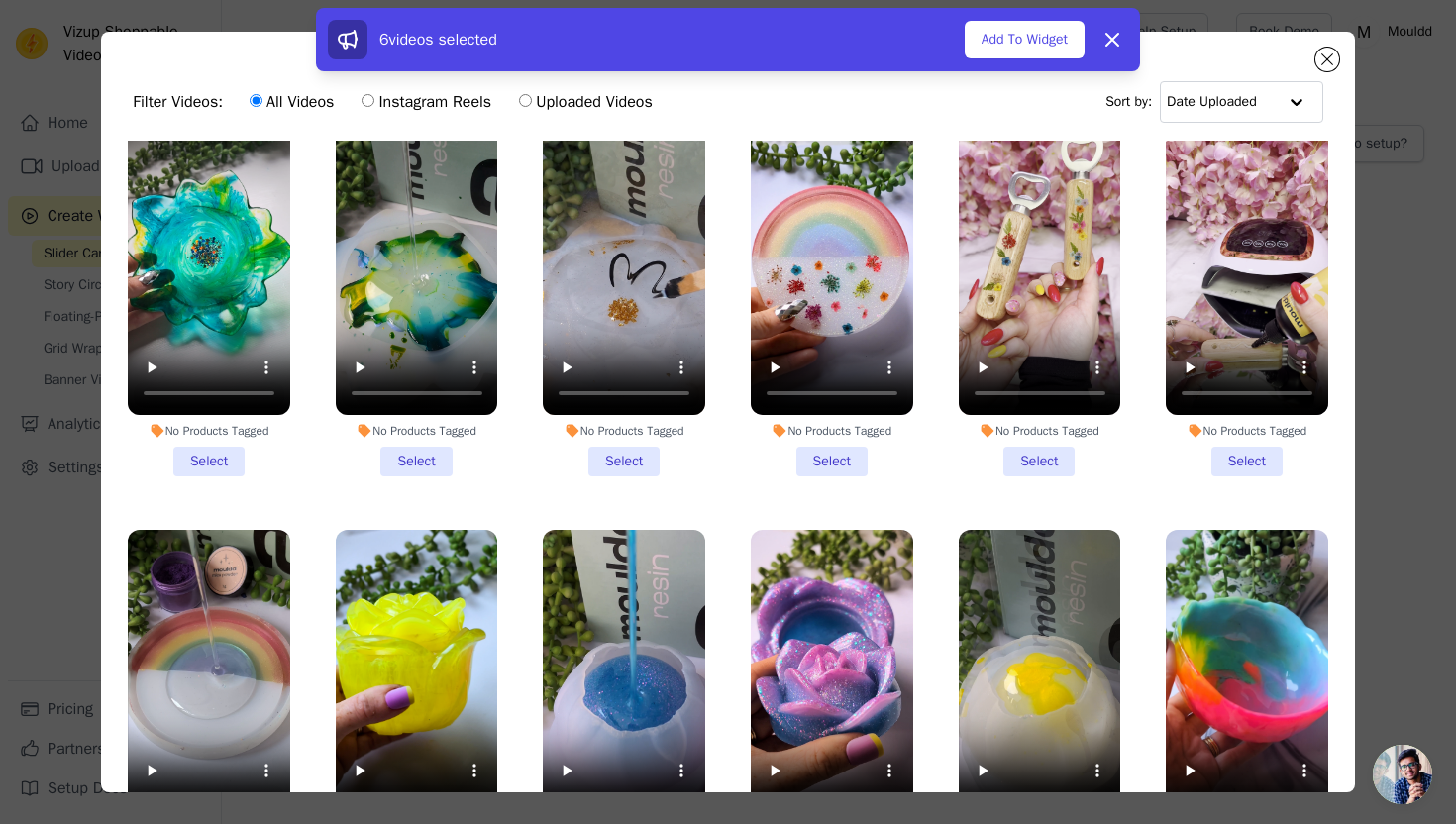 click on "6  videos selected     Add To Widget   Dismiss" at bounding box center (728, 44) 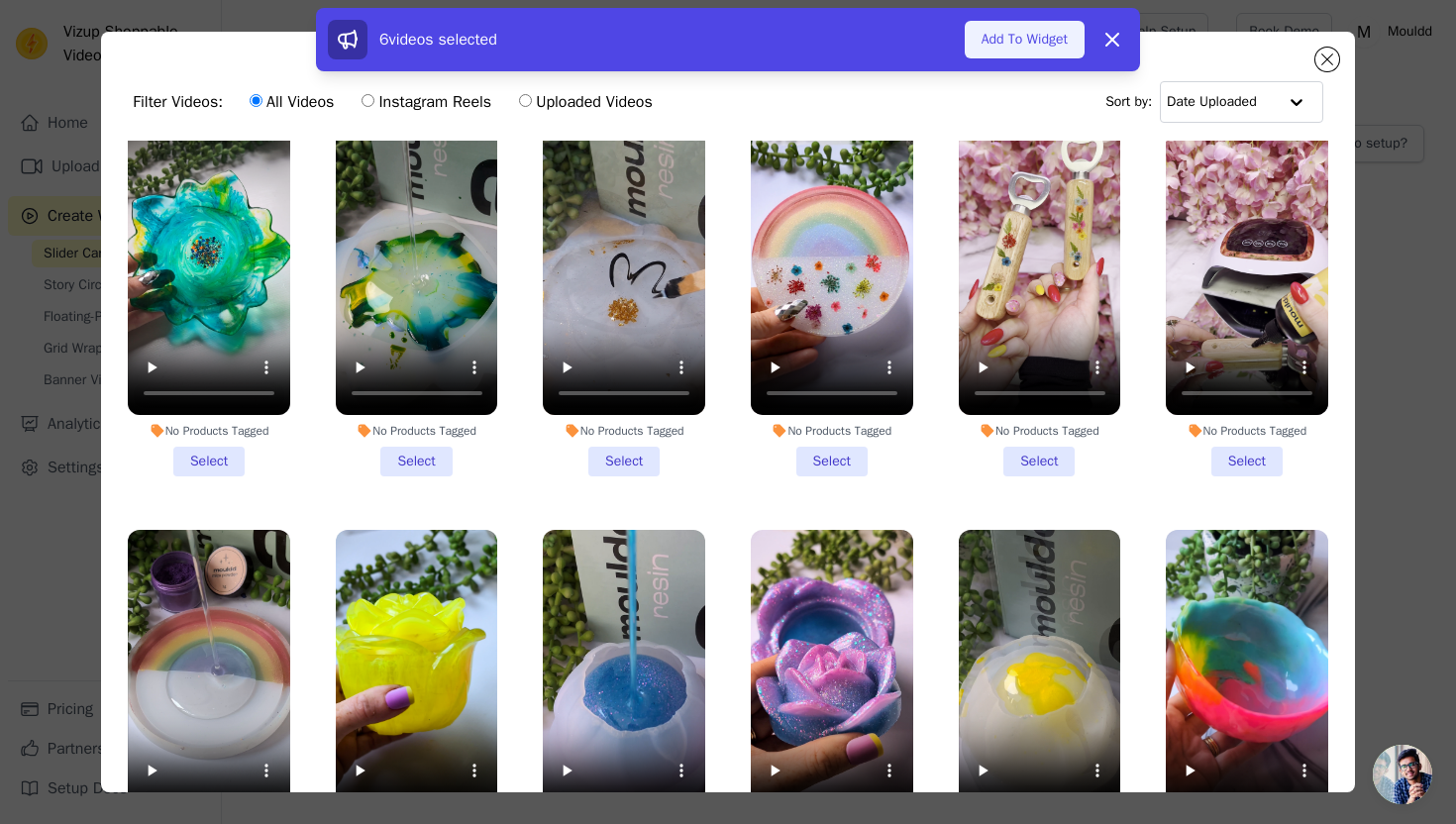 click on "Add To Widget" at bounding box center [1024, 40] 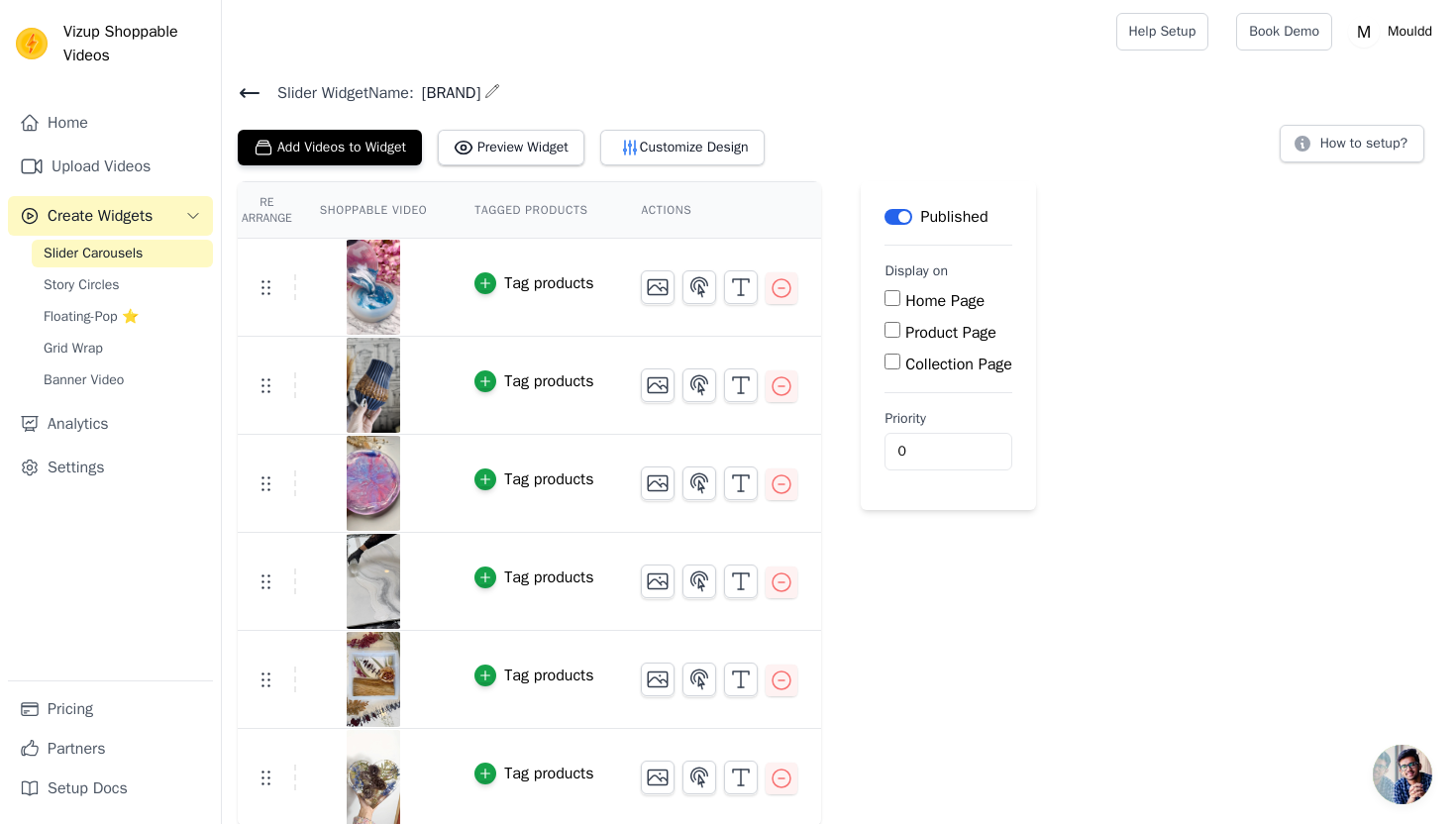 scroll, scrollTop: 2, scrollLeft: 0, axis: vertical 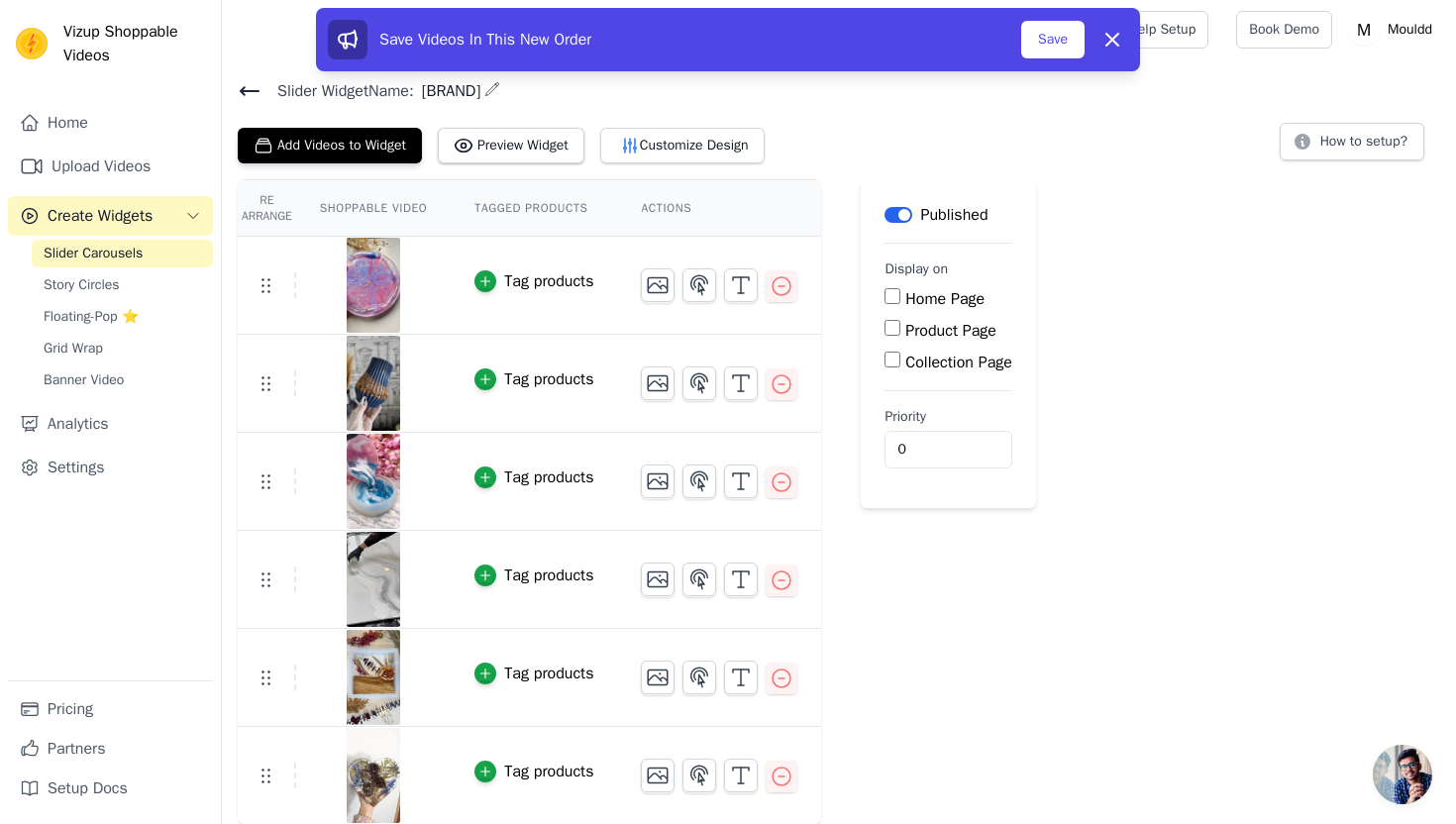 drag, startPoint x: 277, startPoint y: 478, endPoint x: 277, endPoint y: 462, distance: 16 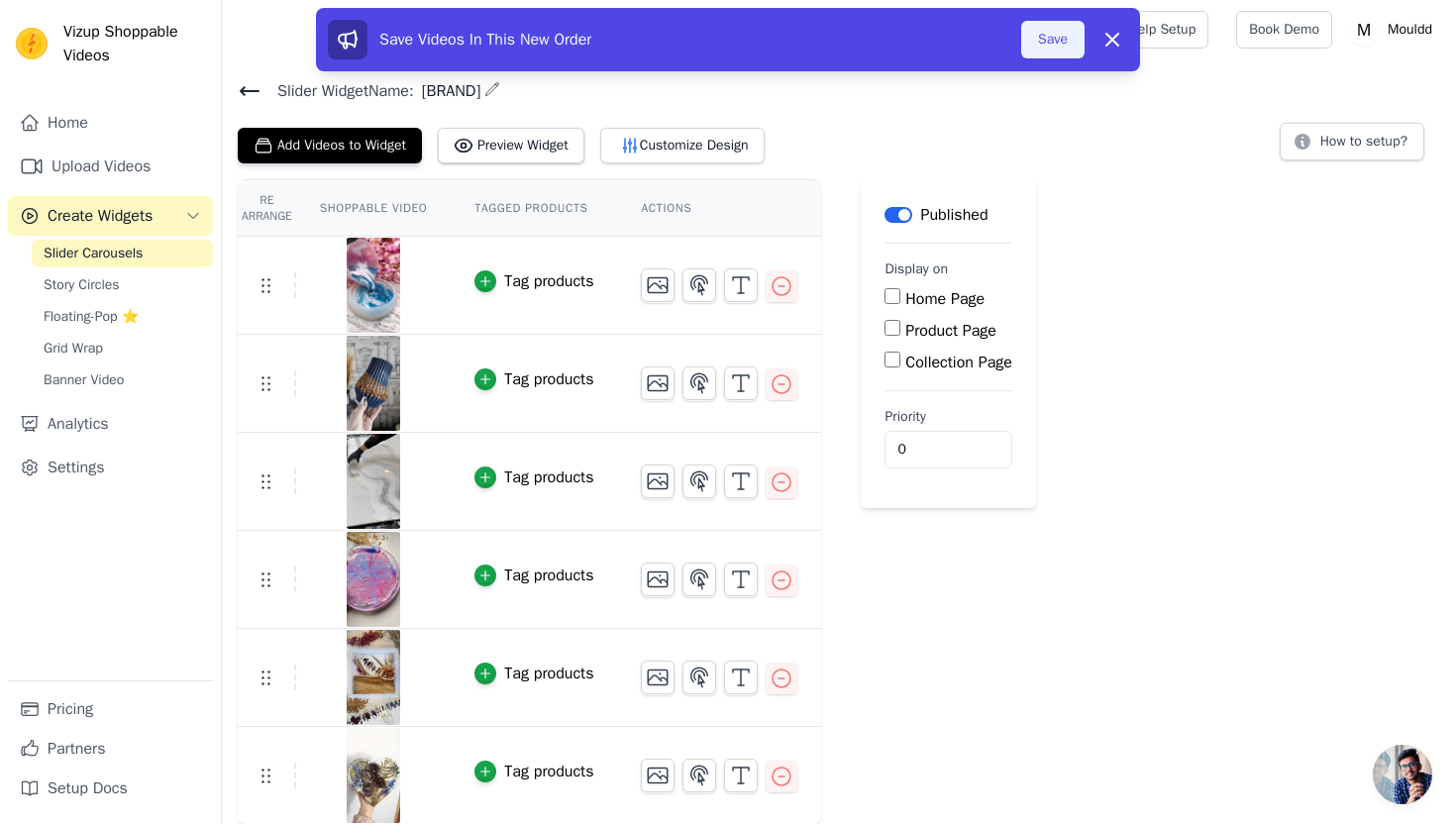 click on "Save" at bounding box center [1053, 40] 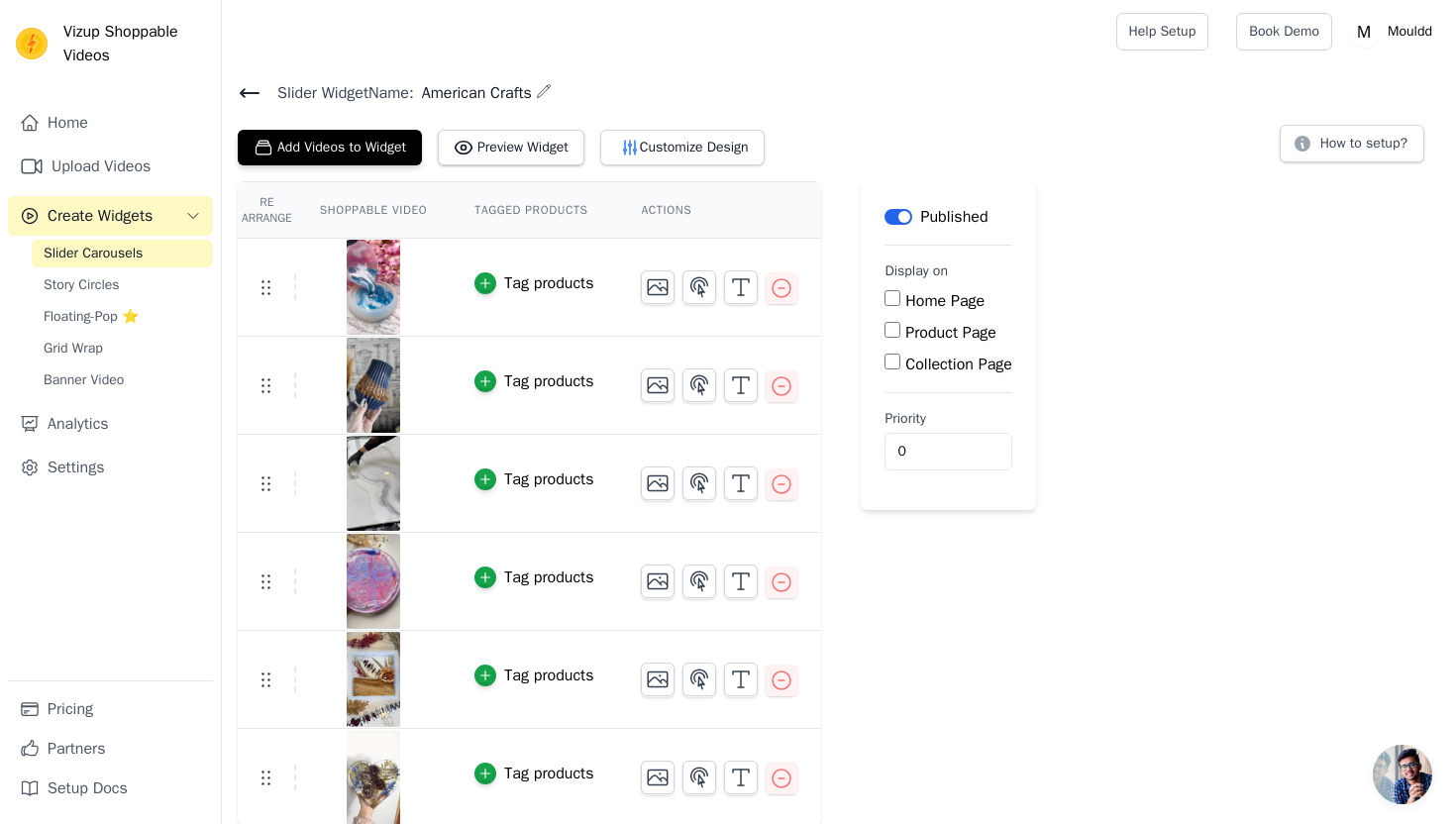 scroll, scrollTop: 0, scrollLeft: 0, axis: both 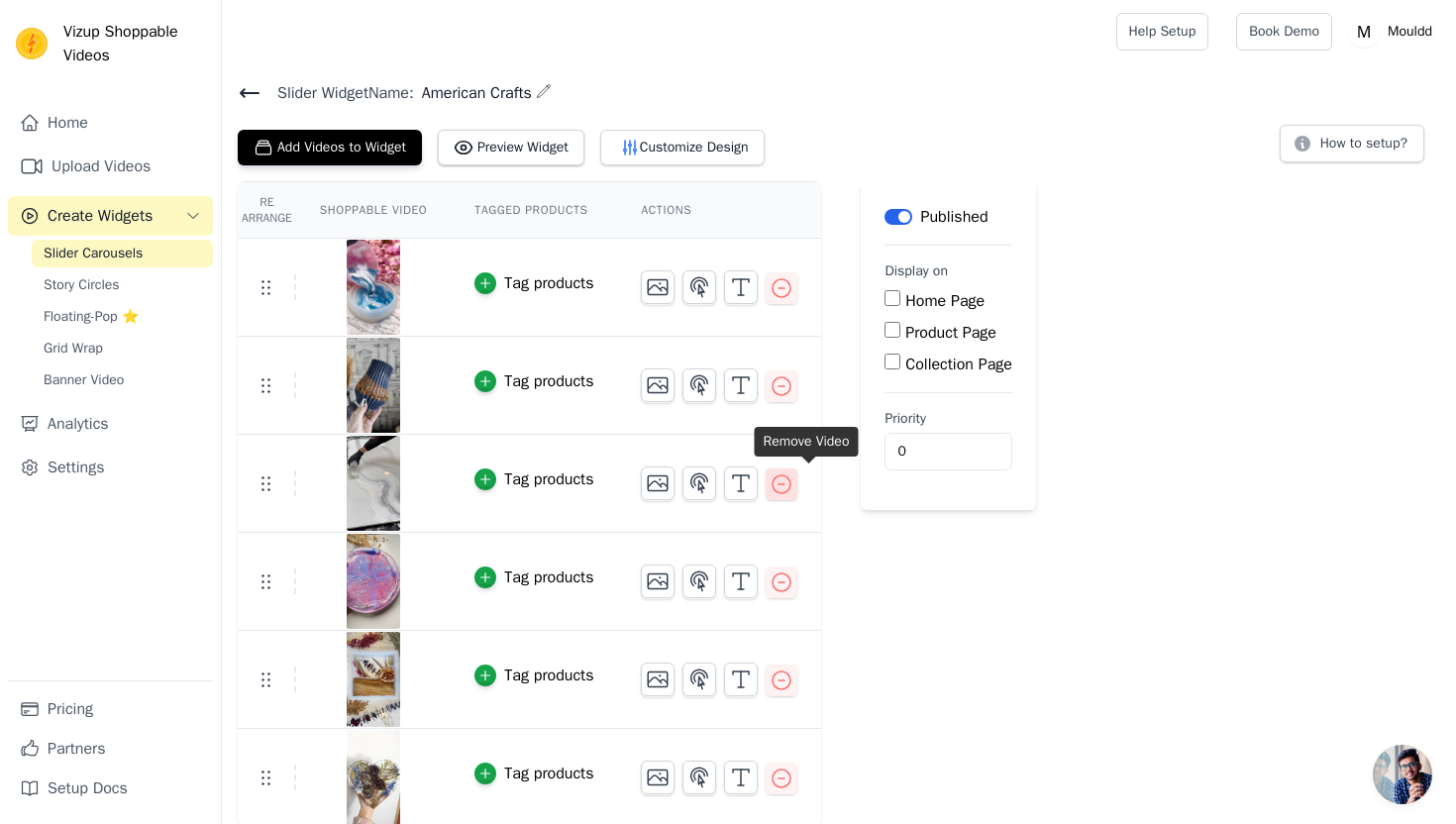 click 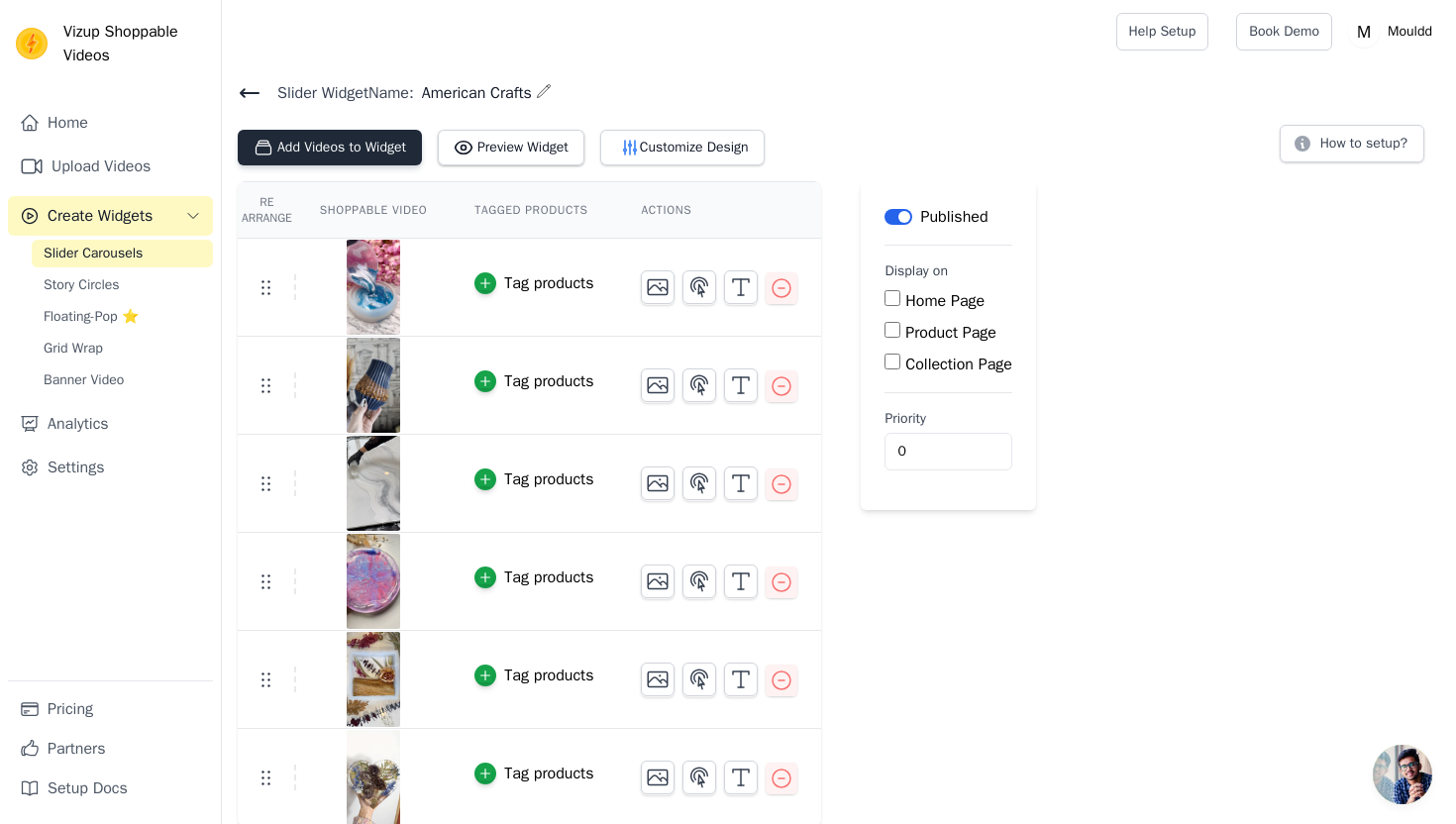 click on "Add Videos to Widget" at bounding box center (330, 148) 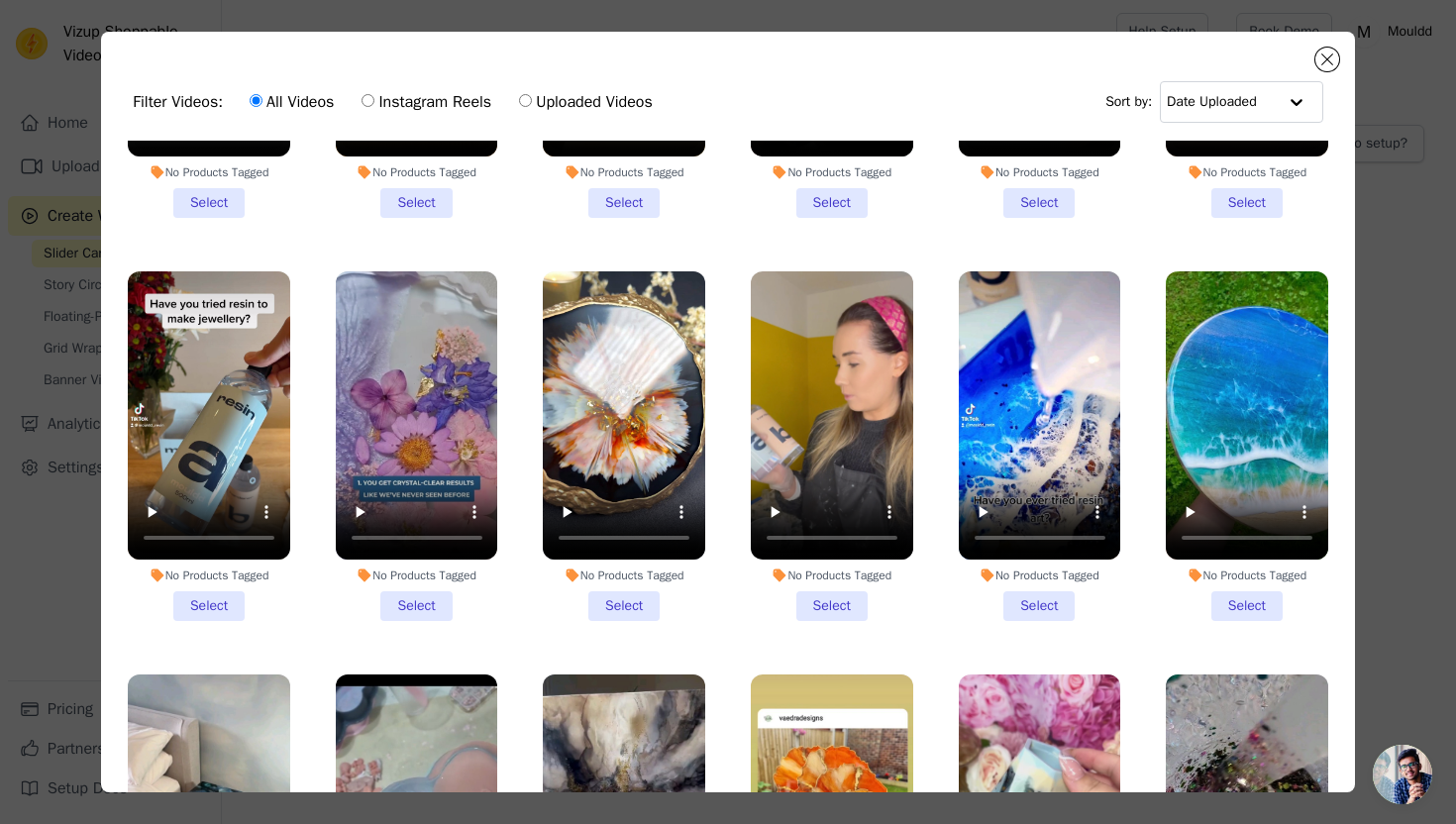 scroll, scrollTop: 15156, scrollLeft: 0, axis: vertical 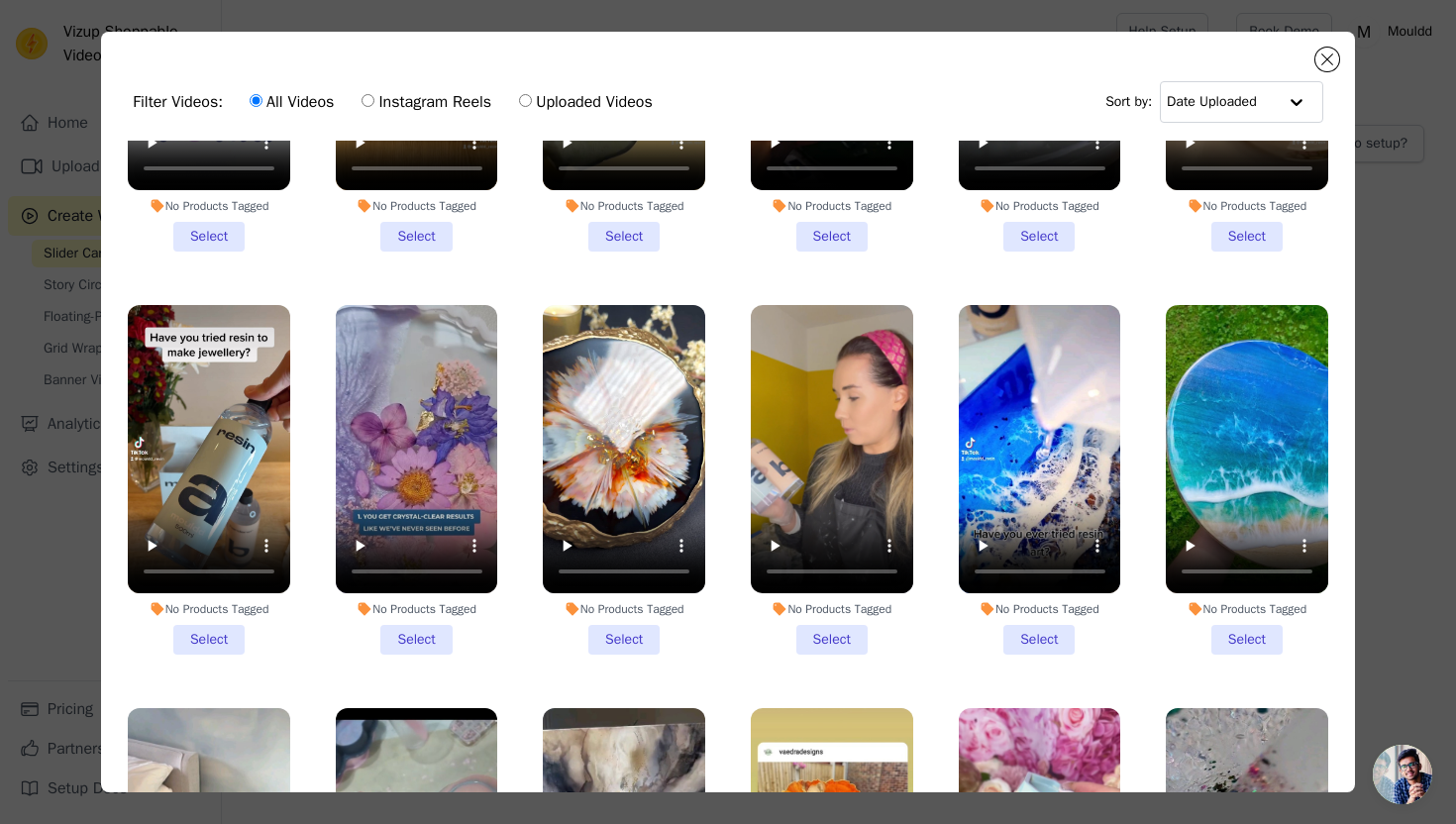 click on "No Products Tagged     Select" at bounding box center (1247, 479) 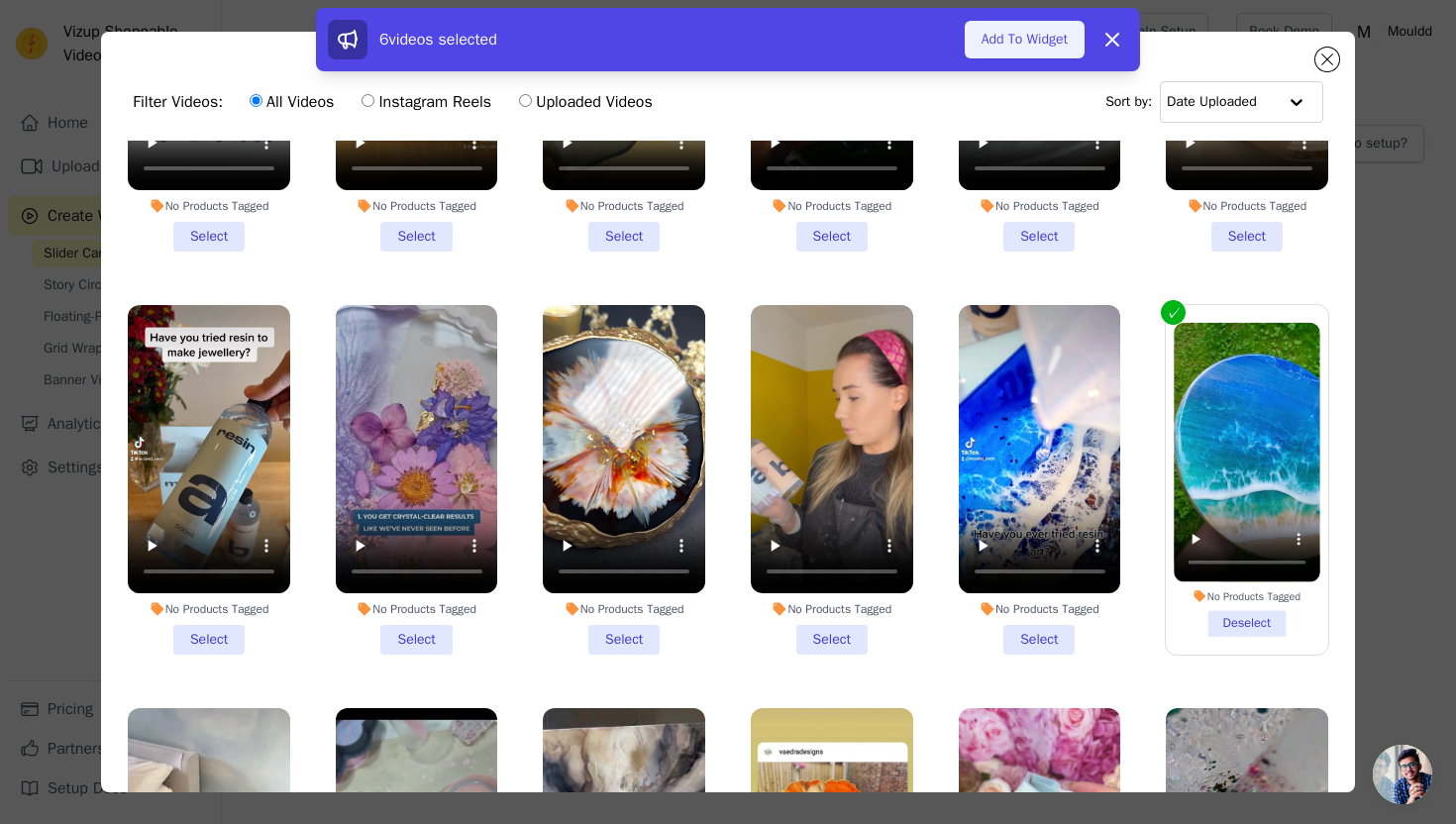 click on "Add To Widget" at bounding box center [1024, 40] 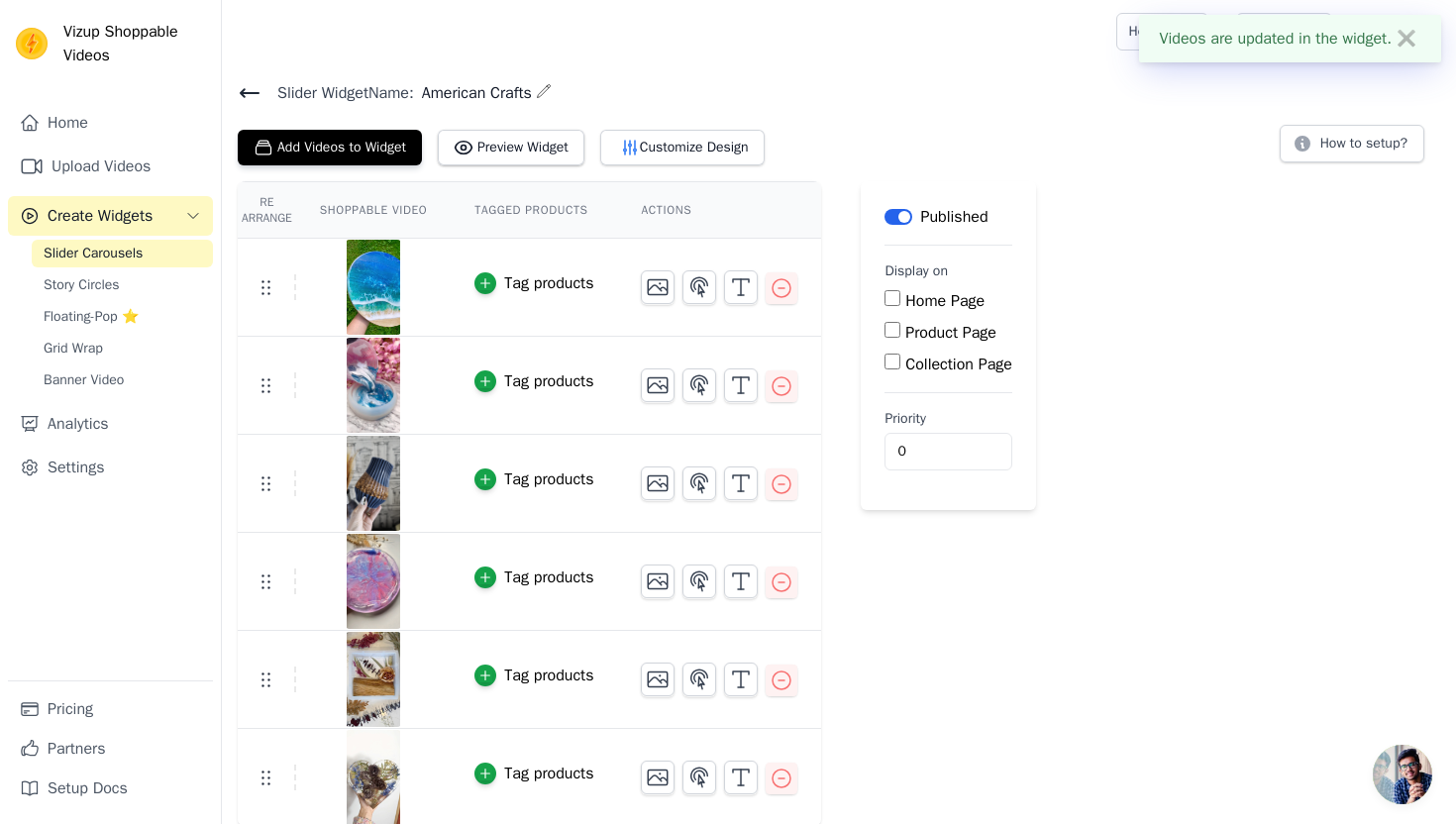 scroll, scrollTop: 2, scrollLeft: 0, axis: vertical 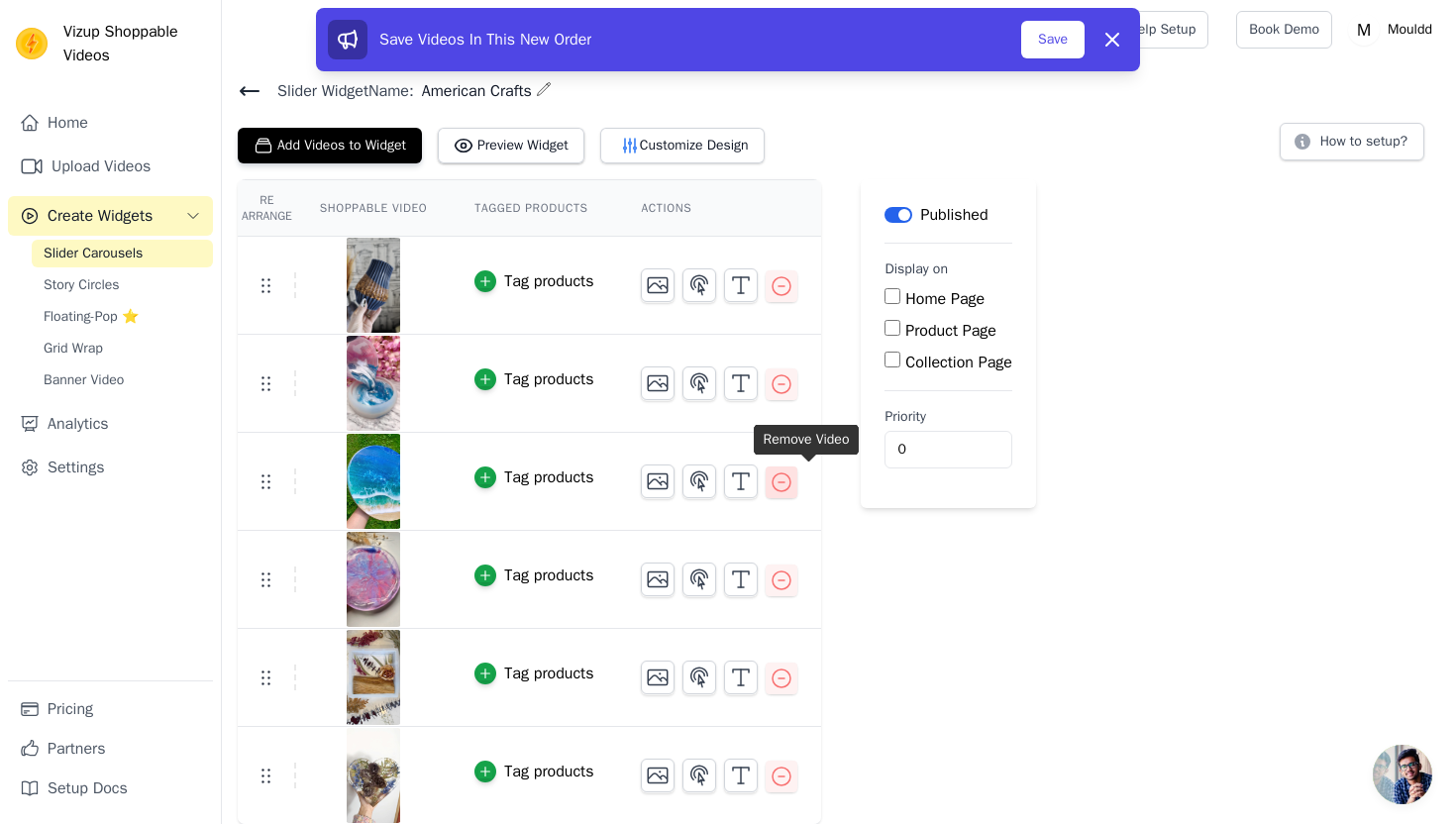click 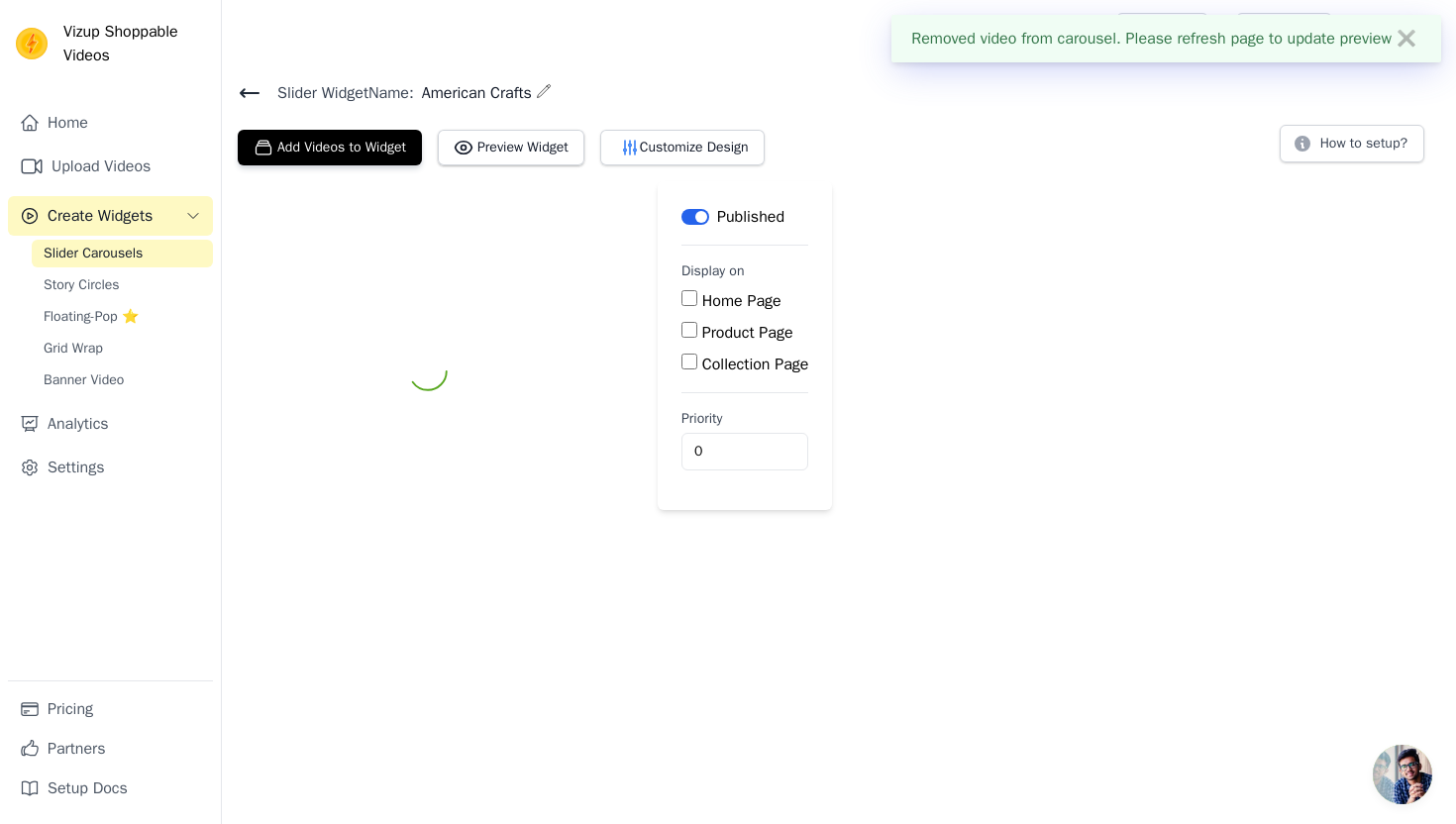 scroll, scrollTop: 0, scrollLeft: 0, axis: both 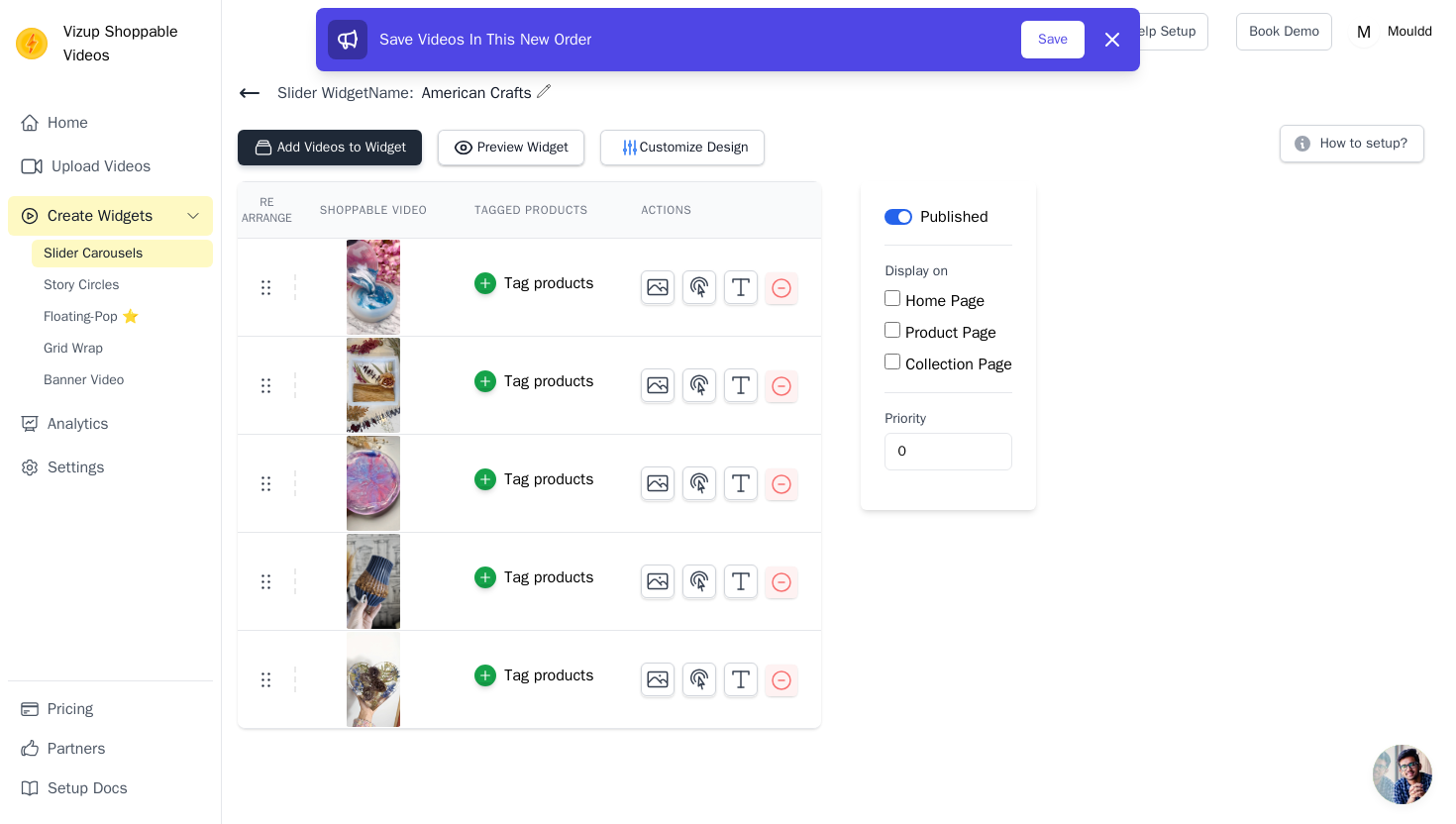 click on "Add Videos to Widget" at bounding box center (330, 148) 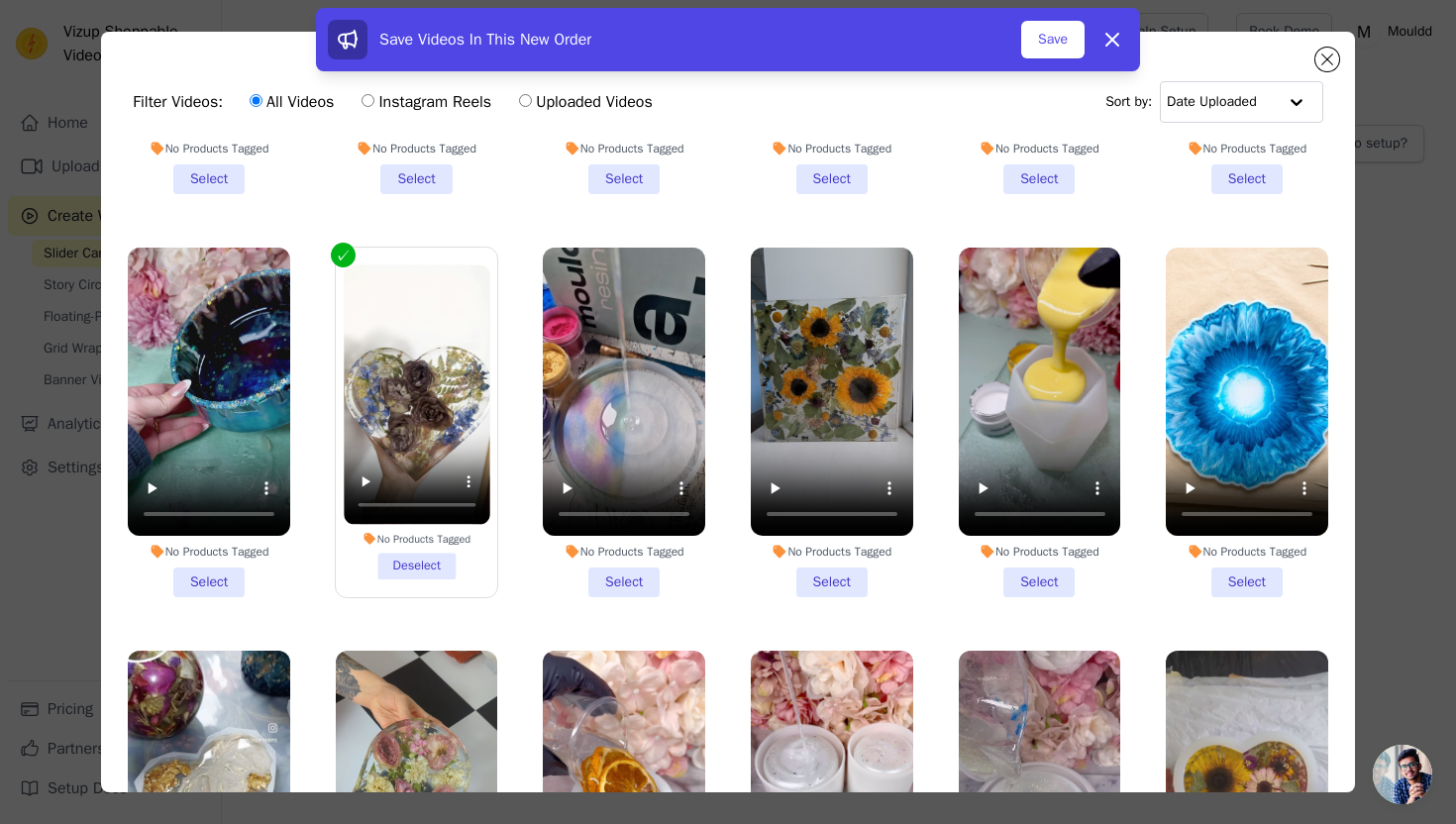 scroll, scrollTop: 12021, scrollLeft: 0, axis: vertical 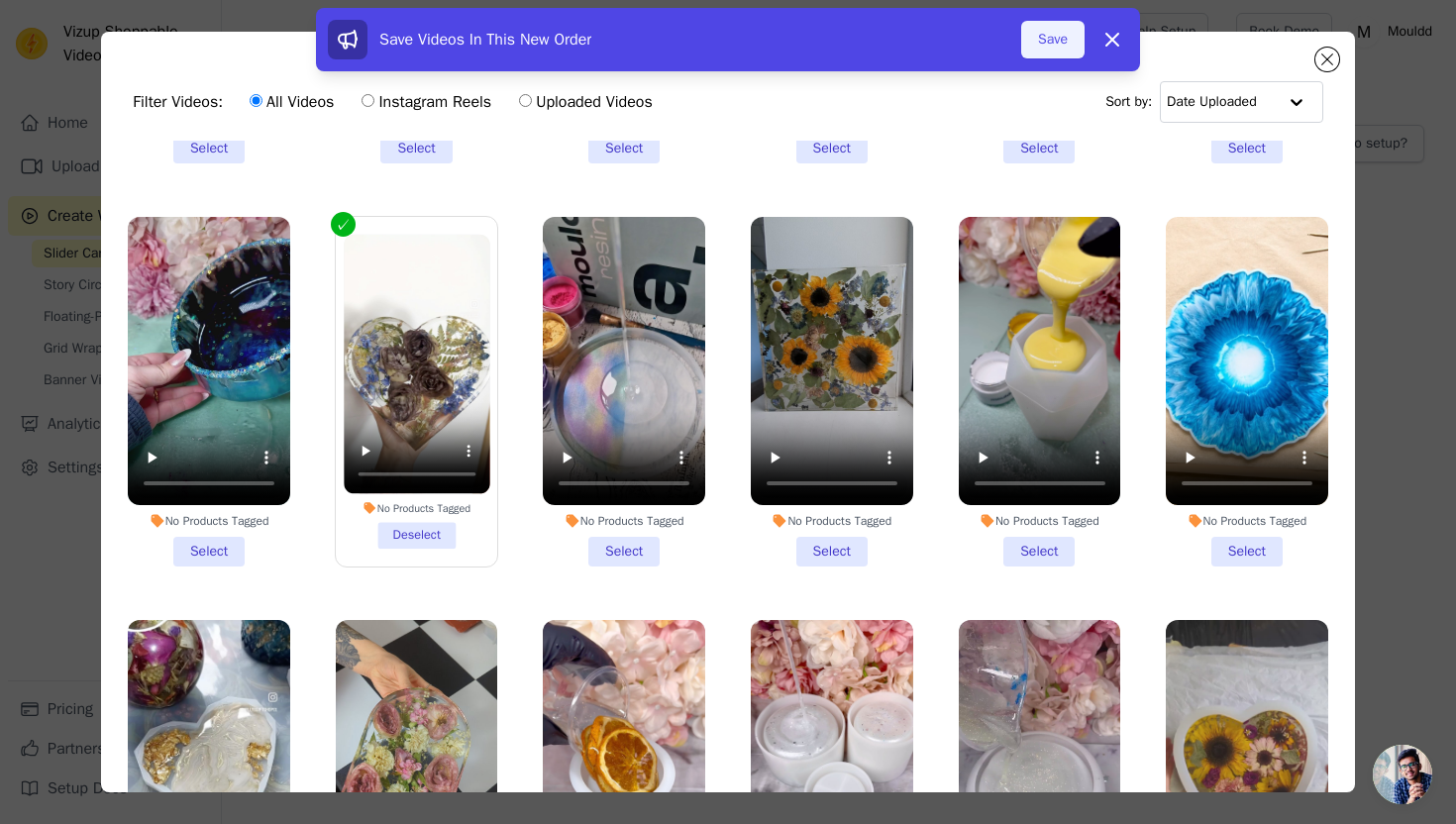 click on "Save" at bounding box center [1053, 40] 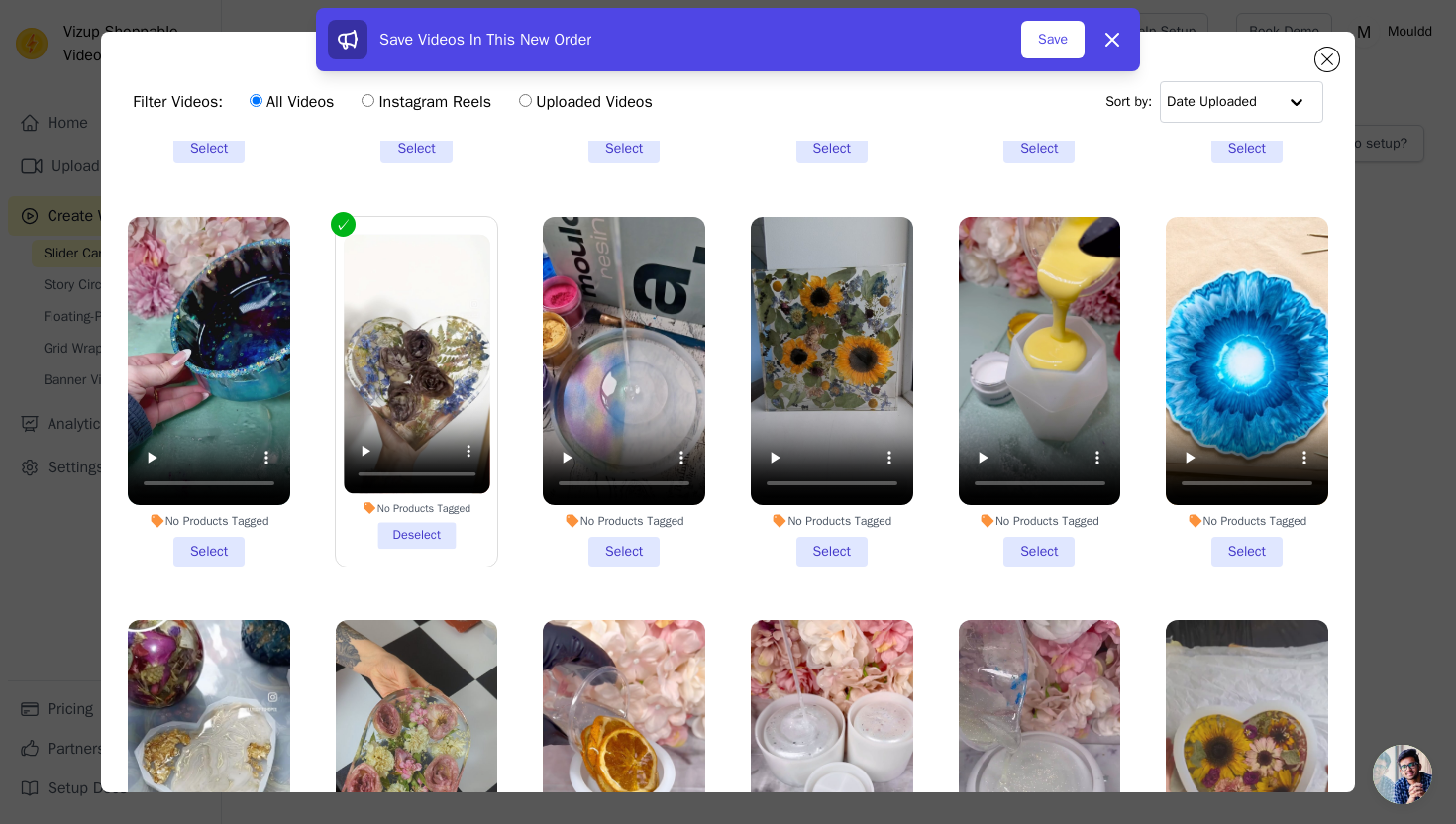 click on "Save Videos In This New Order   Save   Dismiss" at bounding box center (728, 44) 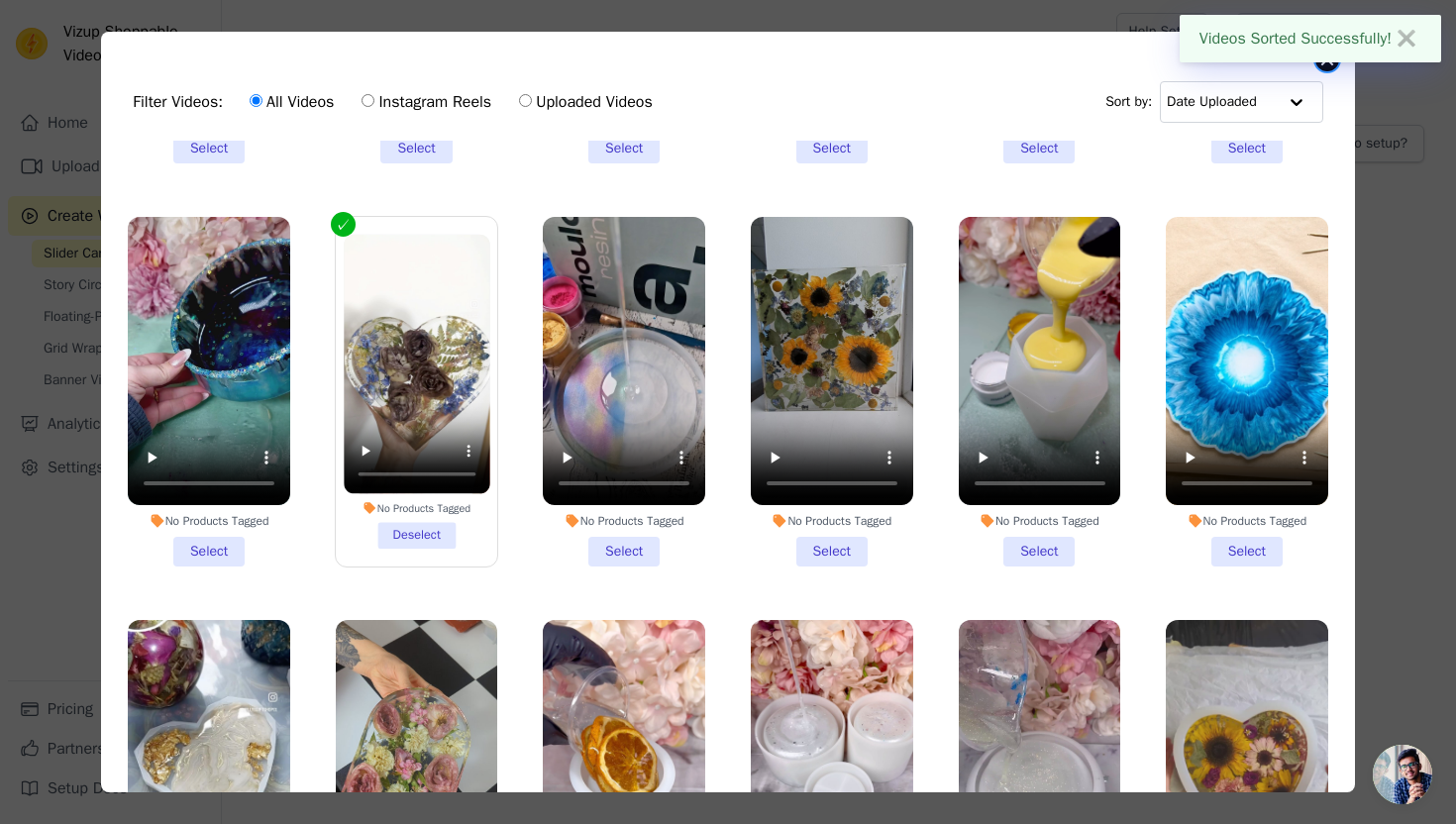 click at bounding box center (1327, 59) 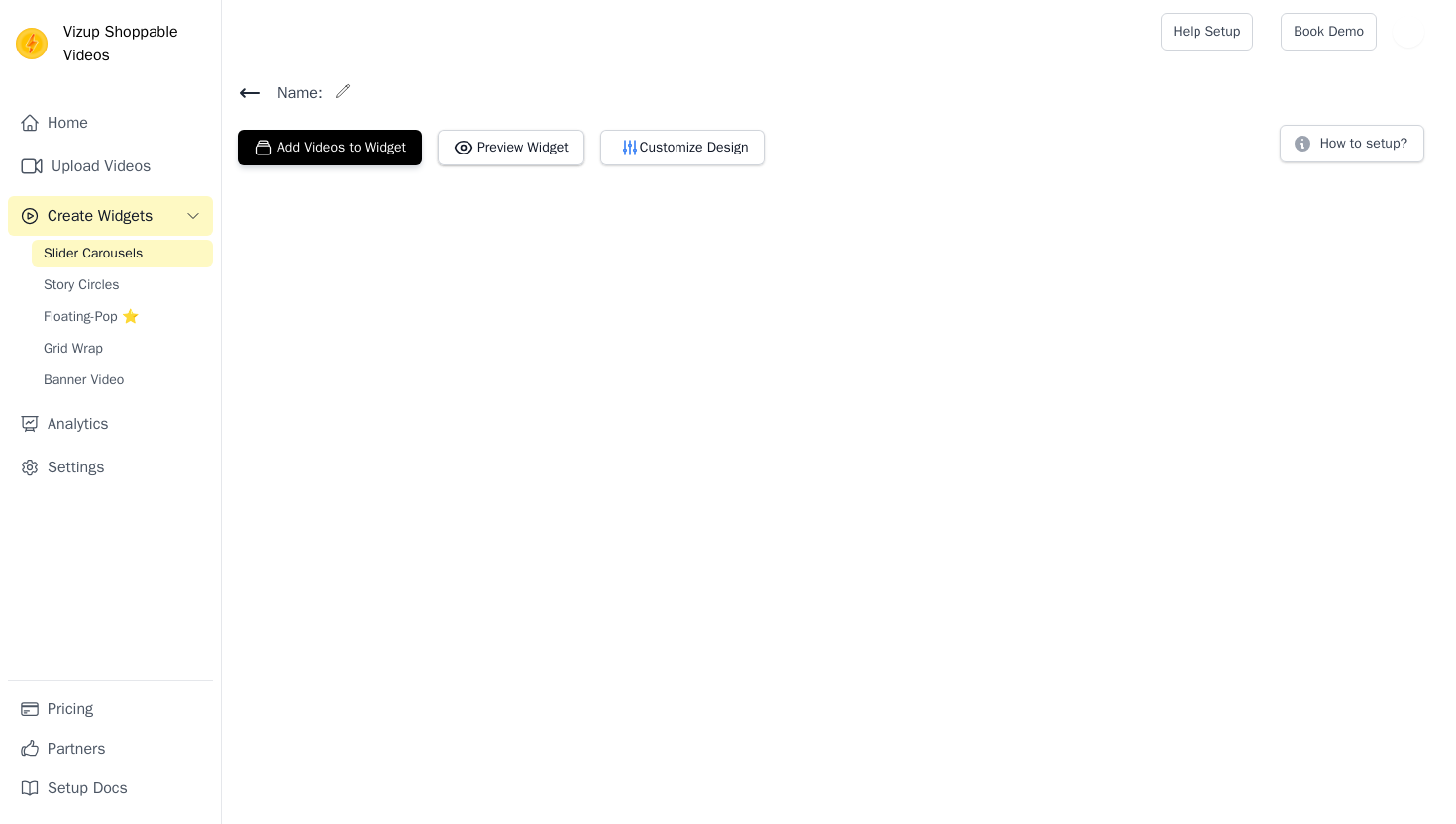 scroll, scrollTop: 0, scrollLeft: 0, axis: both 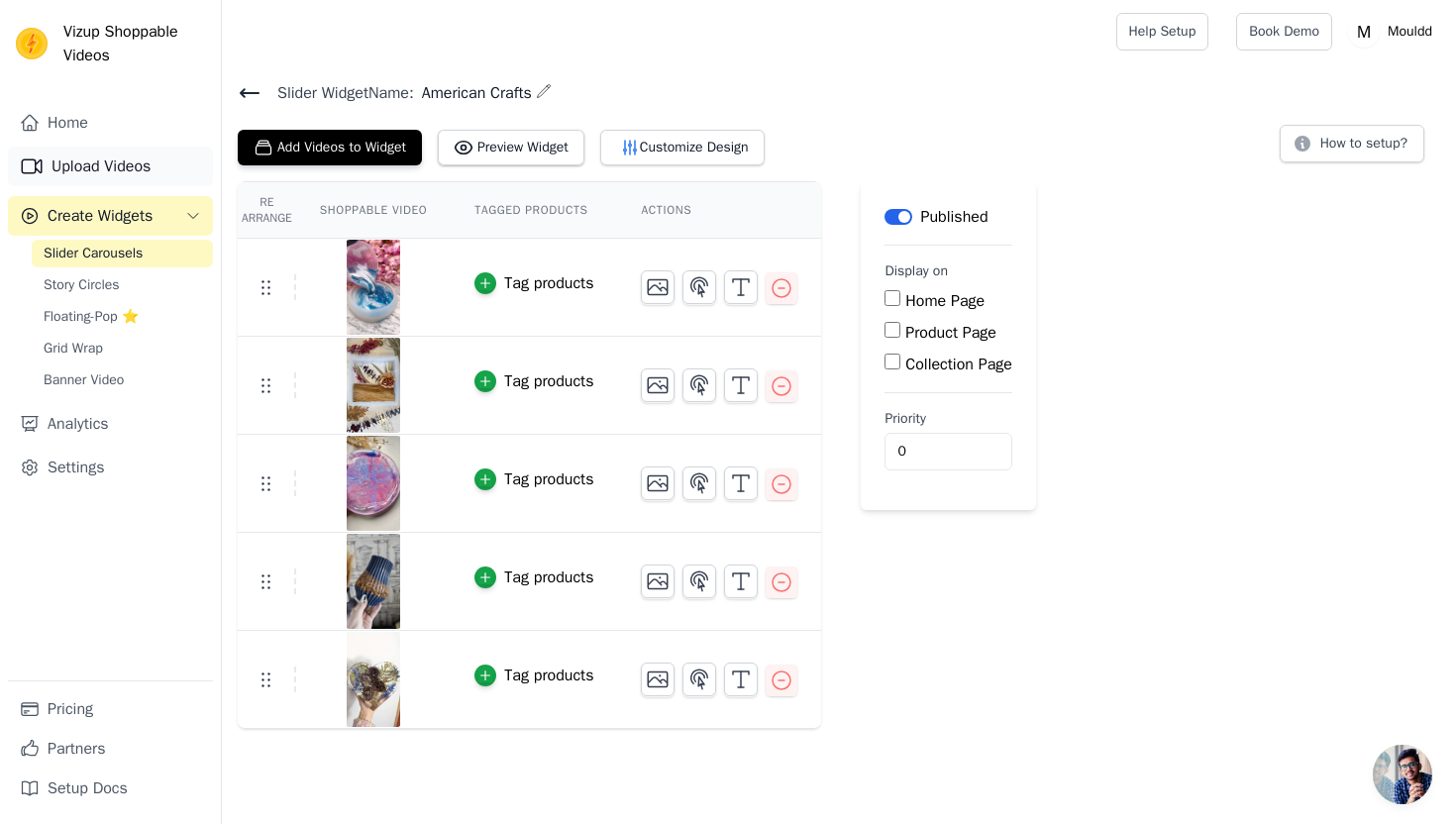 click on "Upload Videos" at bounding box center [110, 166] 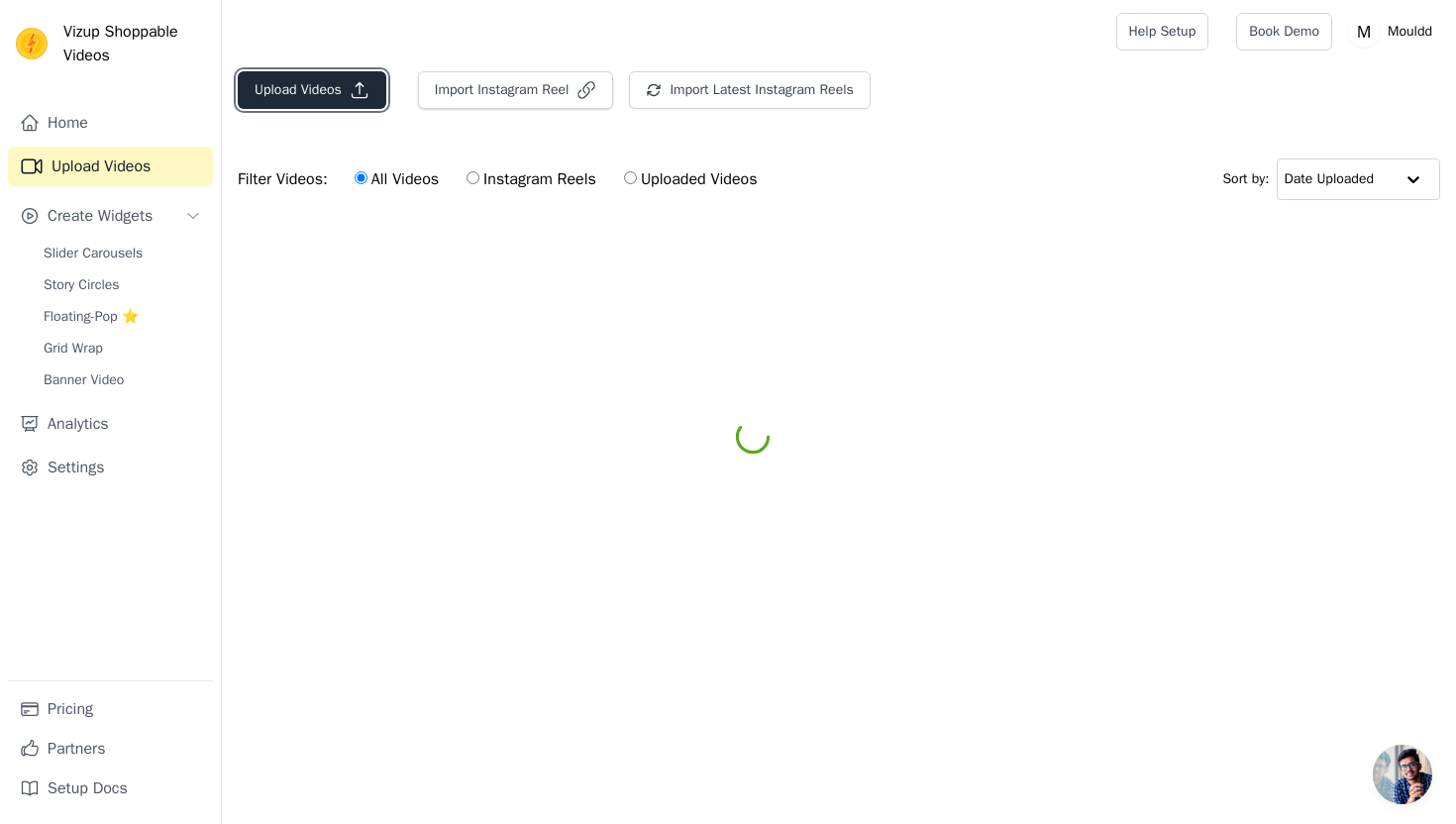 click on "Upload Videos" at bounding box center [312, 90] 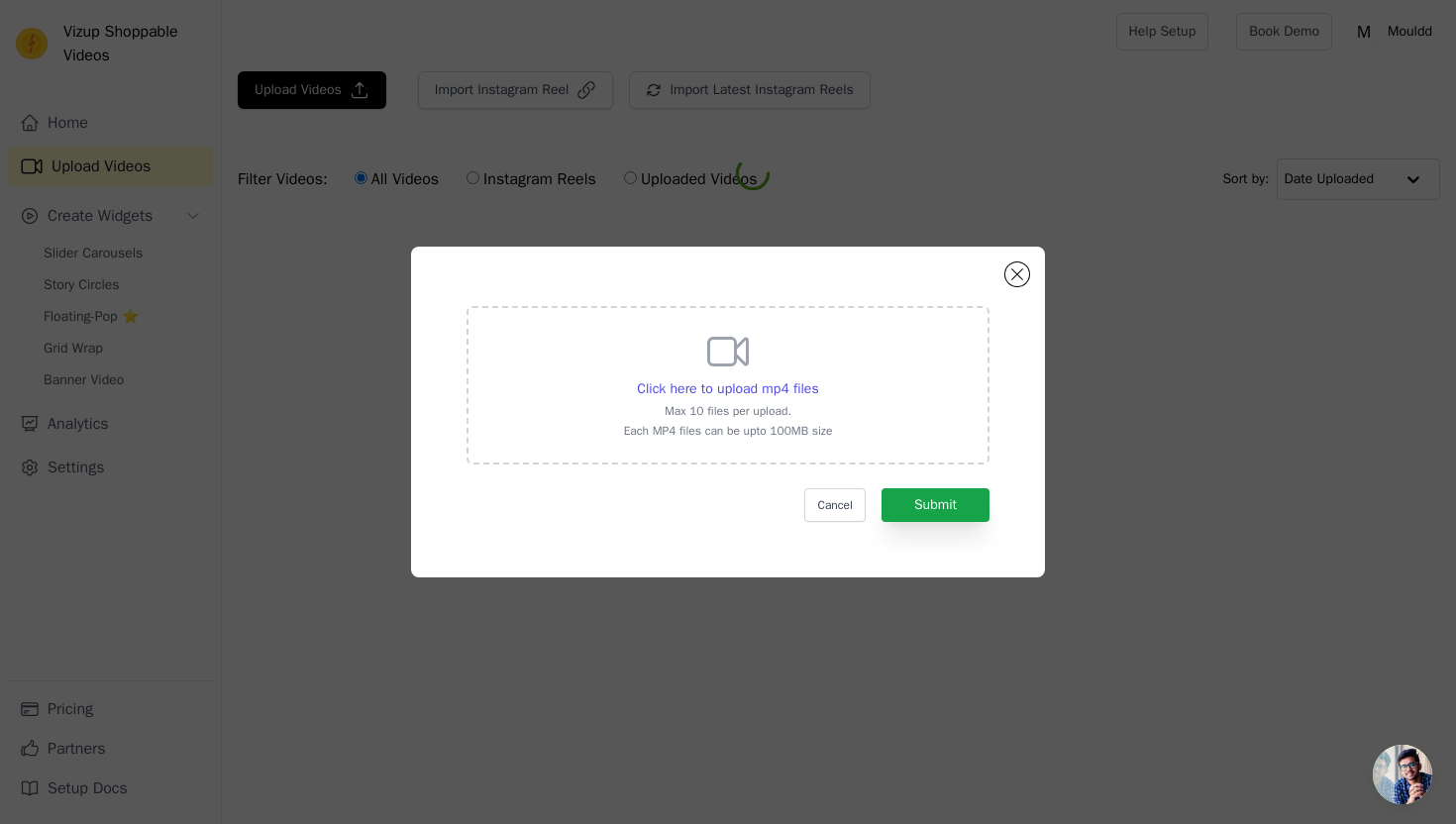 click on "Click here to upload mp4 files     Max 10 files per upload.   Each MP4 files can be upto 100MB size" at bounding box center [728, 383] 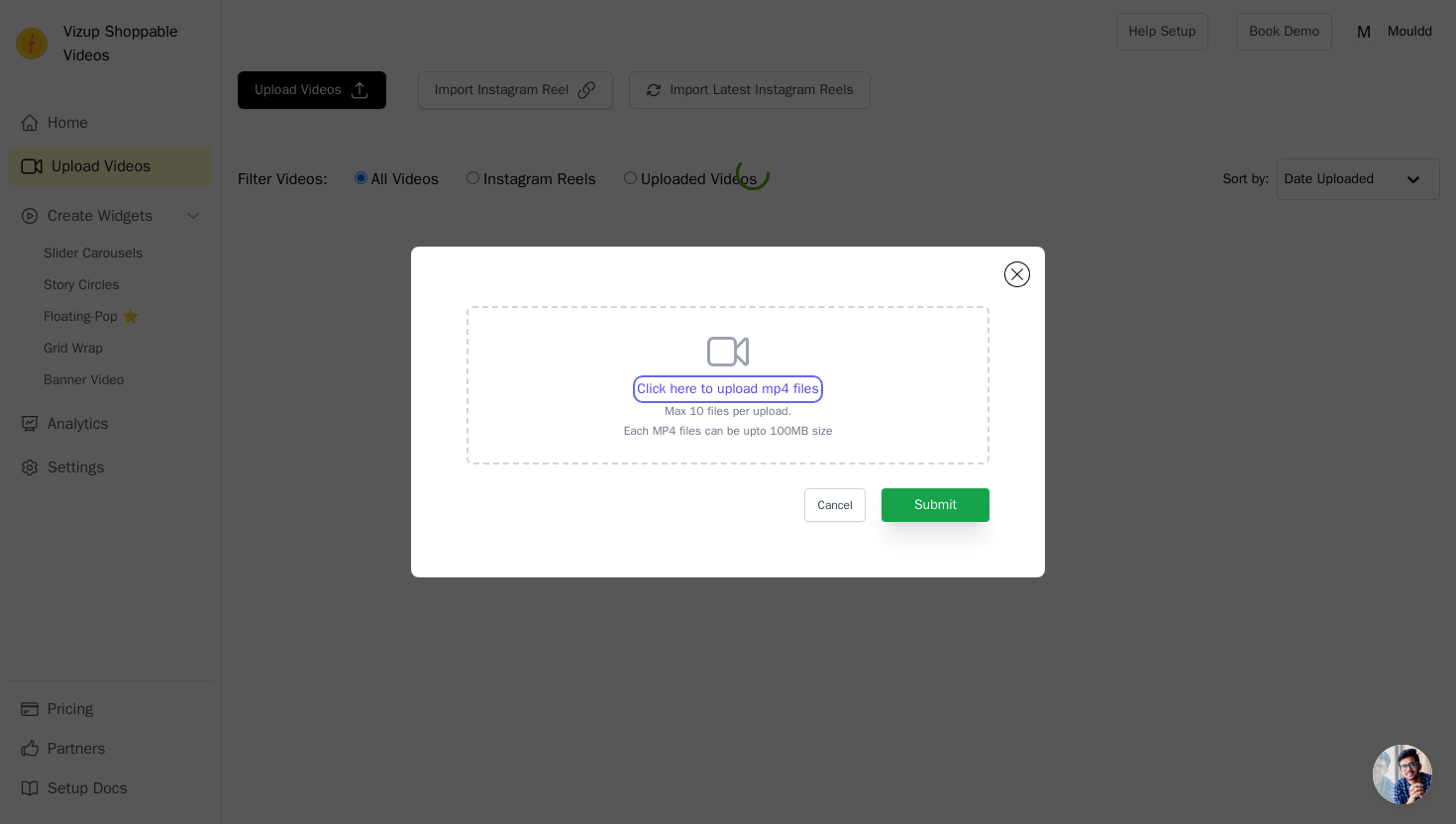 click on "Click here to upload mp4 files     Max 10 files per upload.   Each MP4 files can be upto 100MB size" at bounding box center (818, 378) 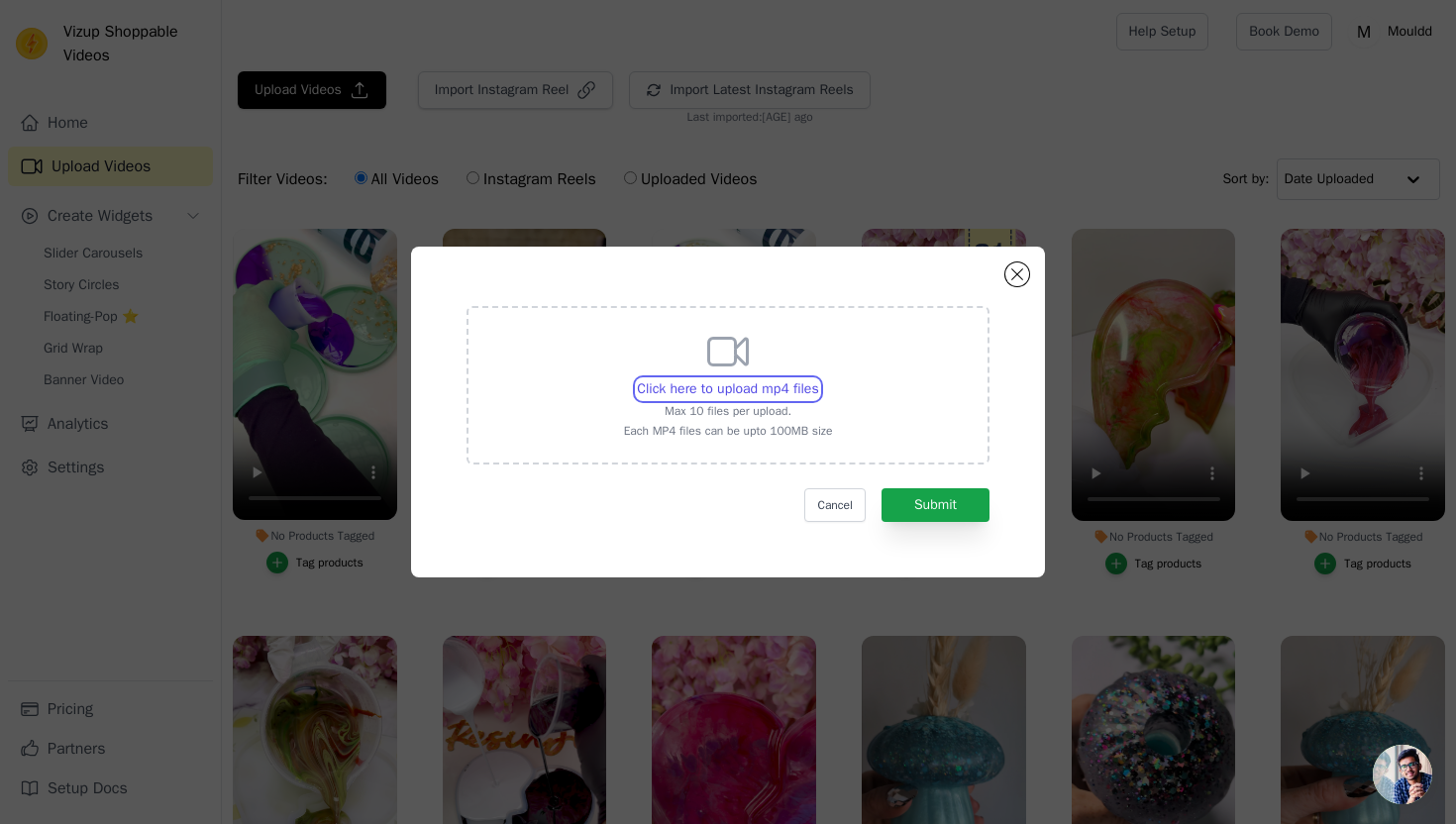 type on "C:\fakepath\video-output-60B17D67-56ED-4200-9BAD-C761A365A020.mp4" 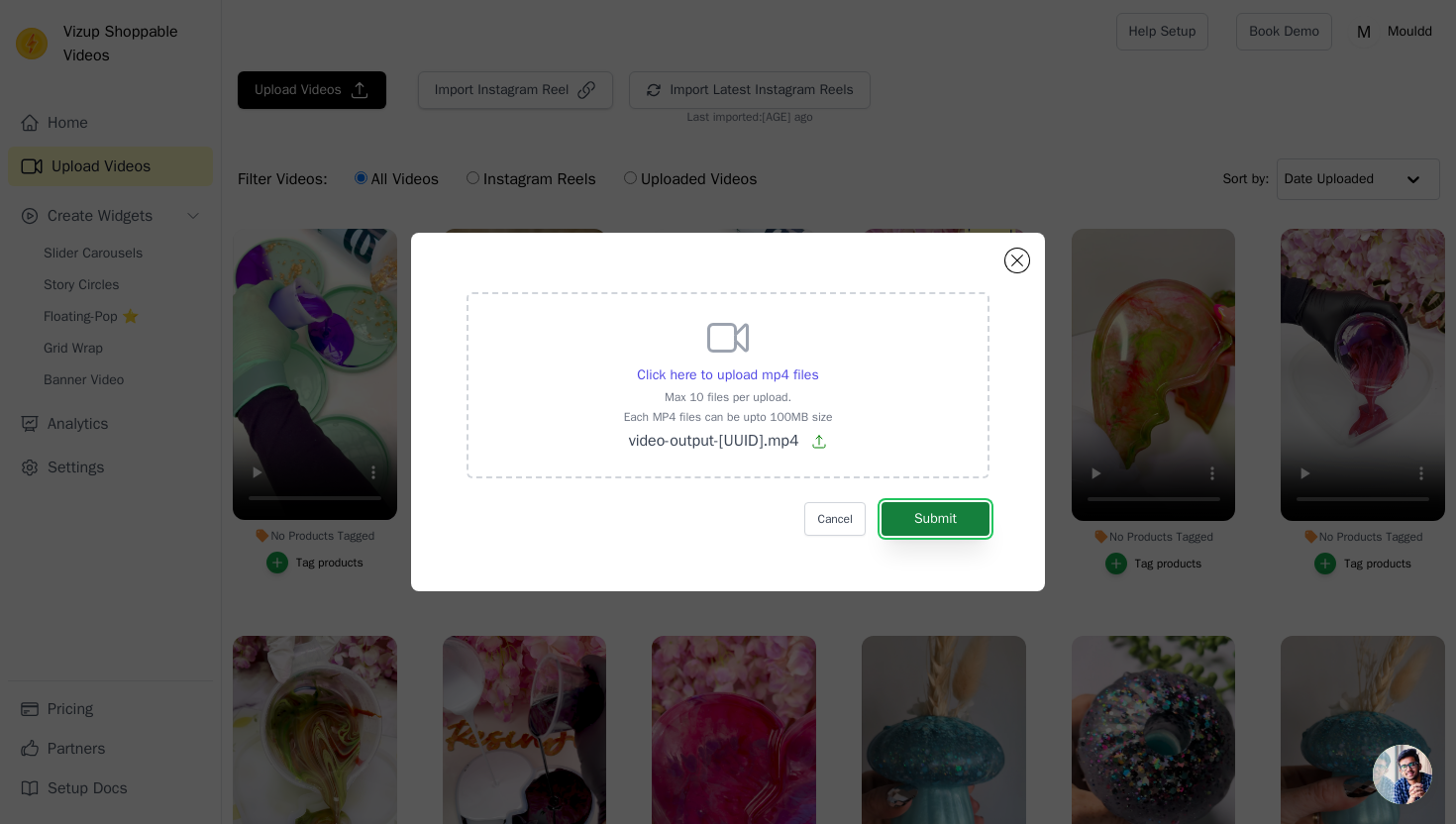 click on "Submit" at bounding box center [935, 519] 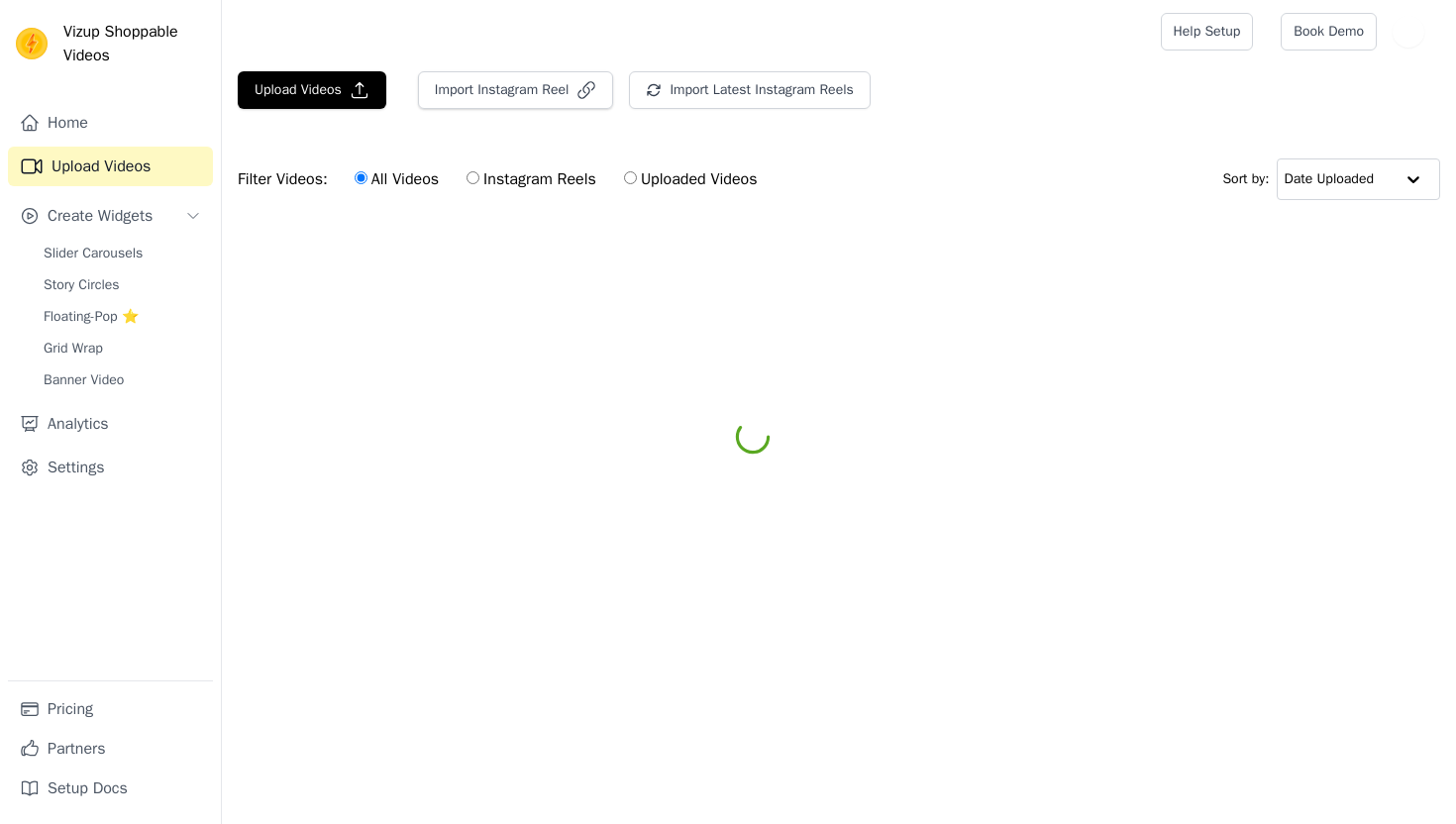 scroll, scrollTop: 0, scrollLeft: 0, axis: both 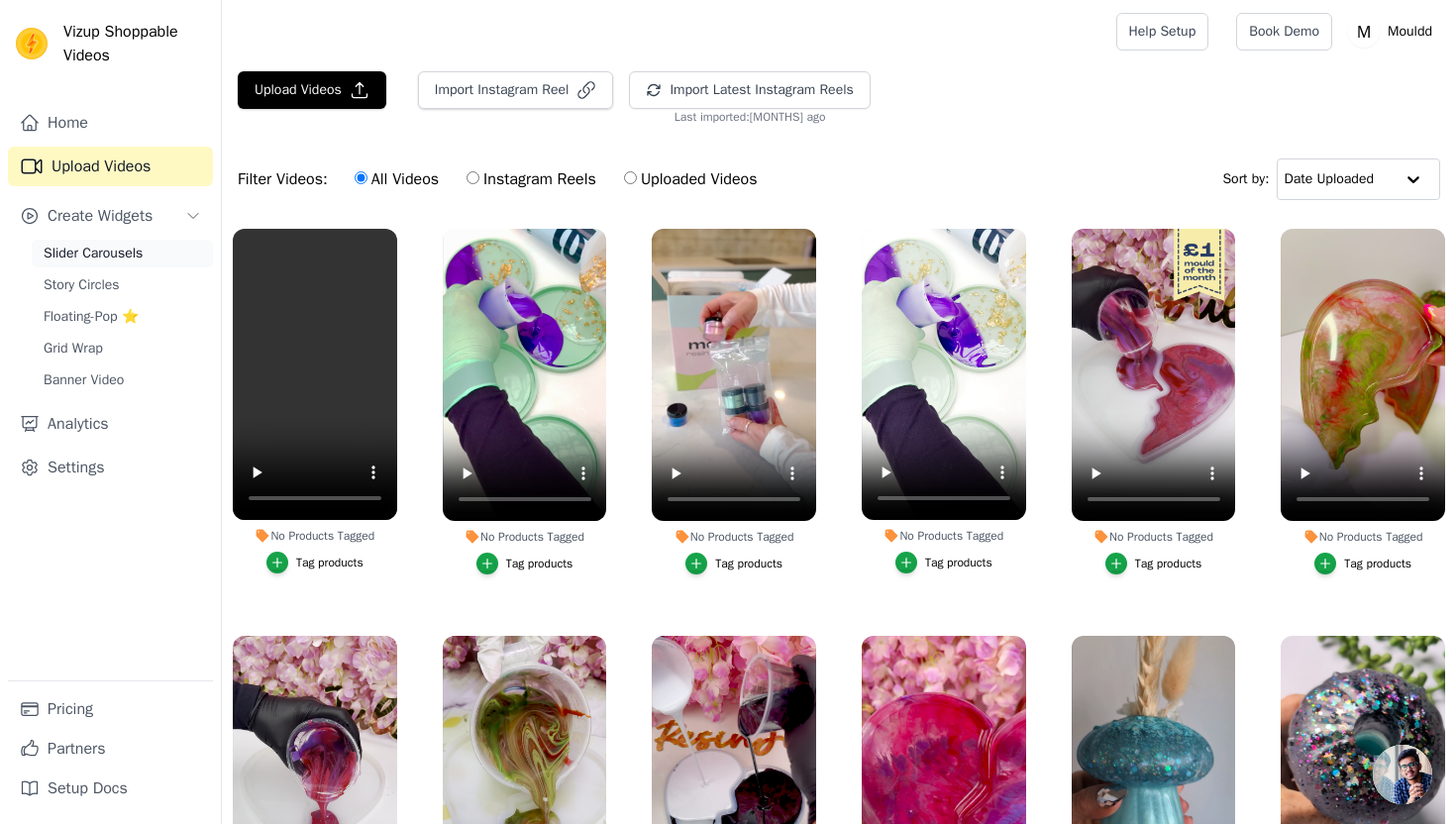 click on "Slider Carousels" at bounding box center [93, 254] 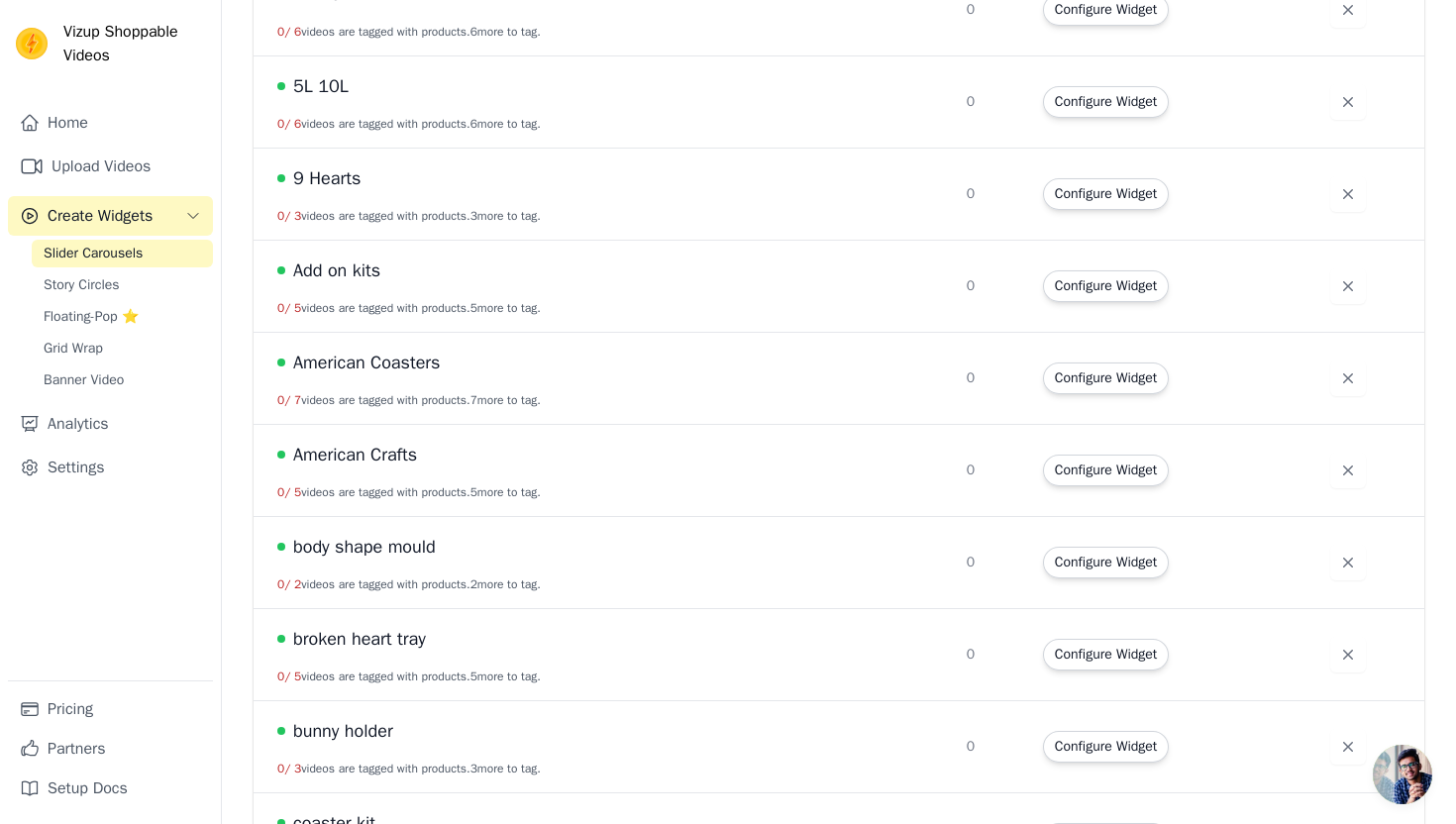 scroll, scrollTop: 336, scrollLeft: 0, axis: vertical 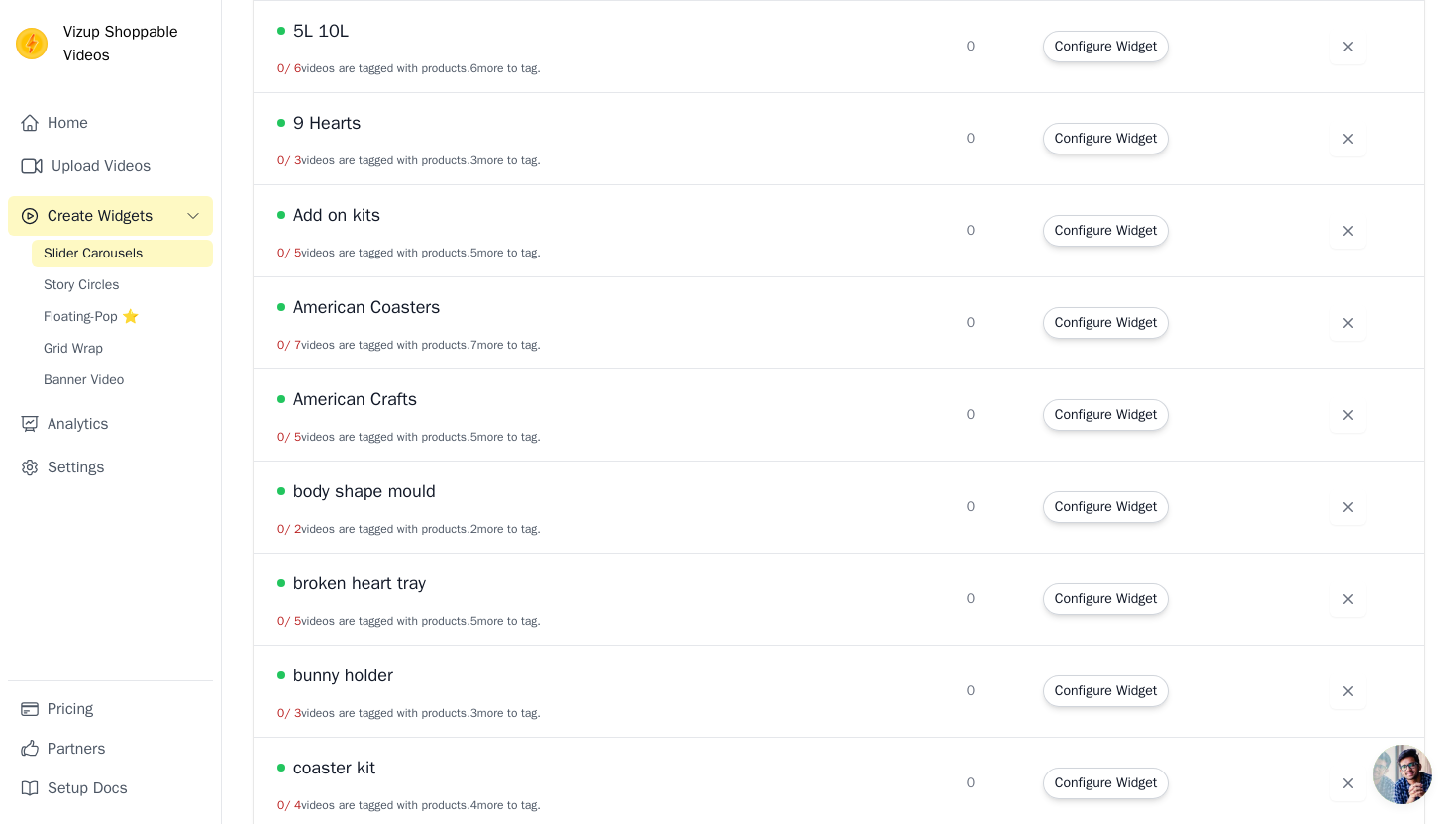 click on "American Crafts" at bounding box center (355, 399) 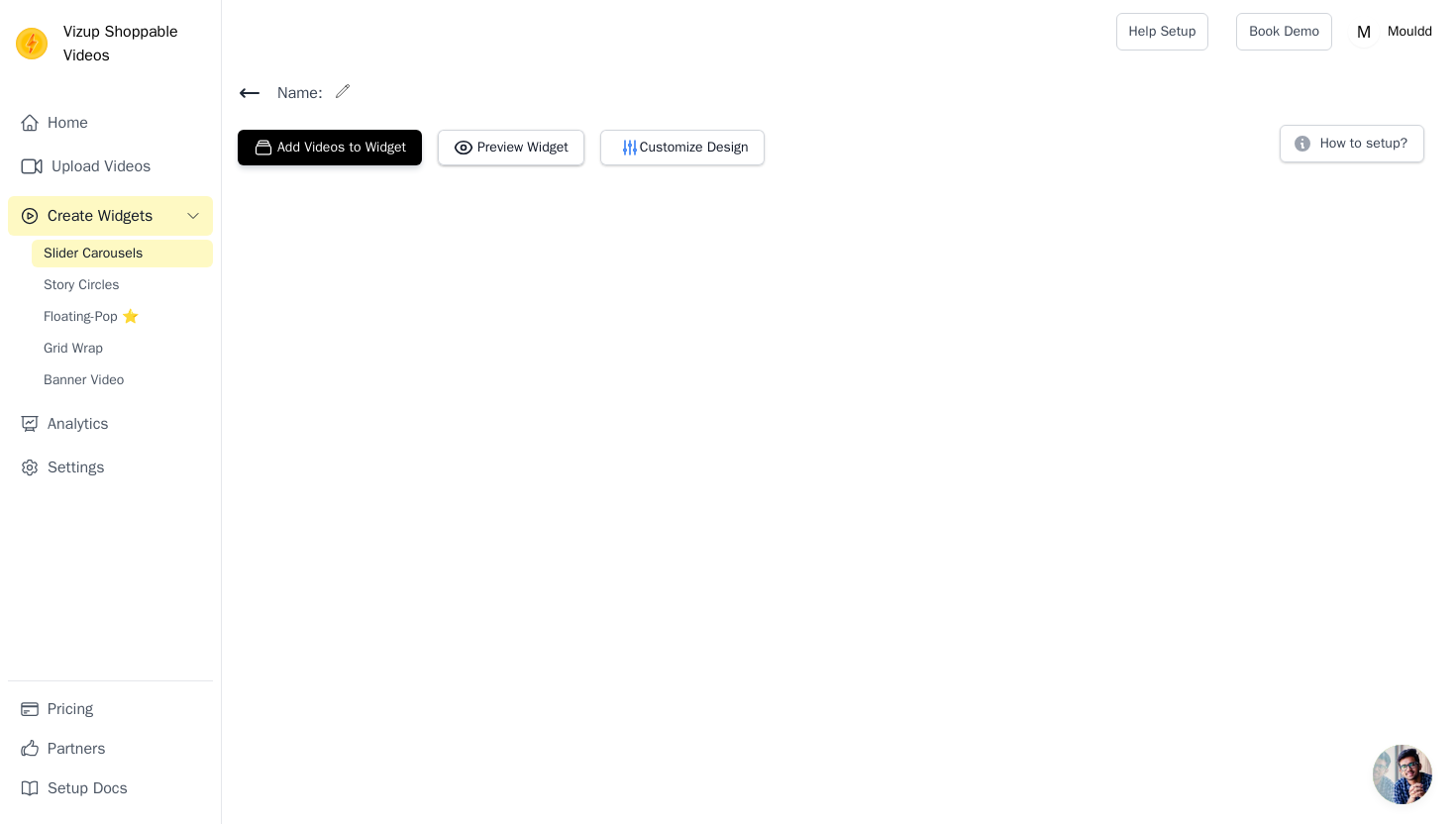 scroll, scrollTop: 0, scrollLeft: 0, axis: both 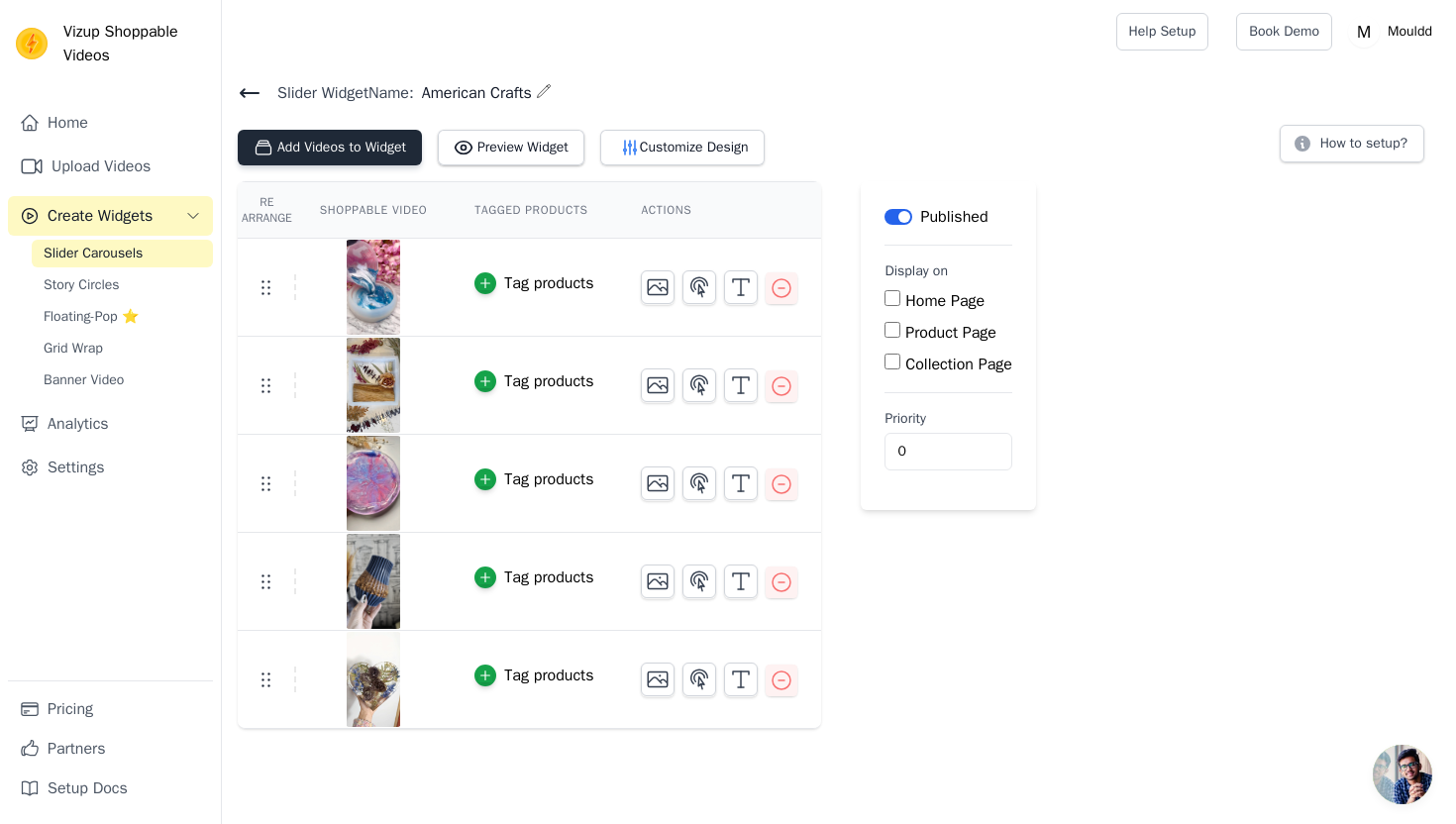click on "Add Videos to Widget" at bounding box center (330, 148) 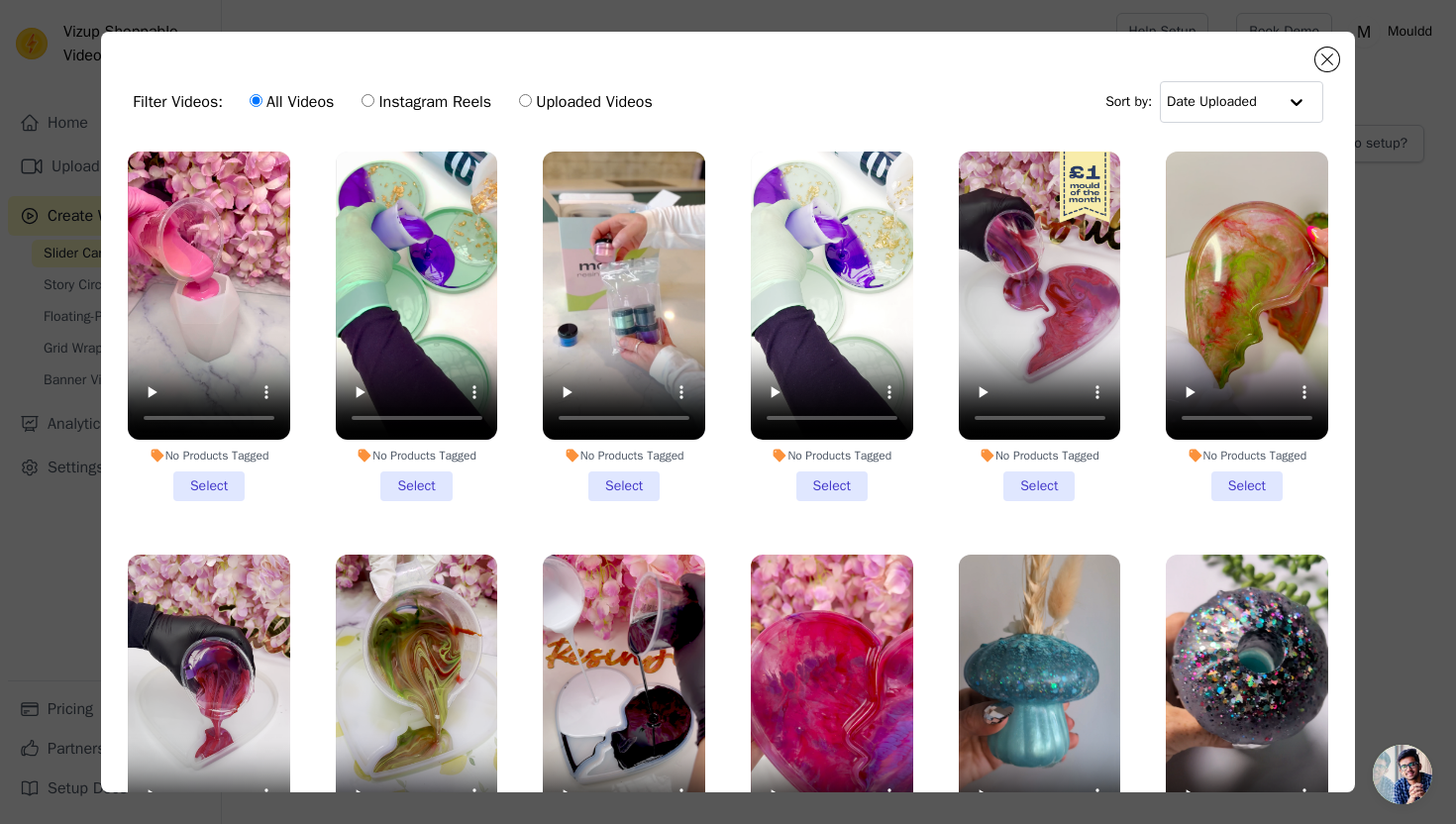 click on "No Products Tagged     Select" at bounding box center (209, 326) 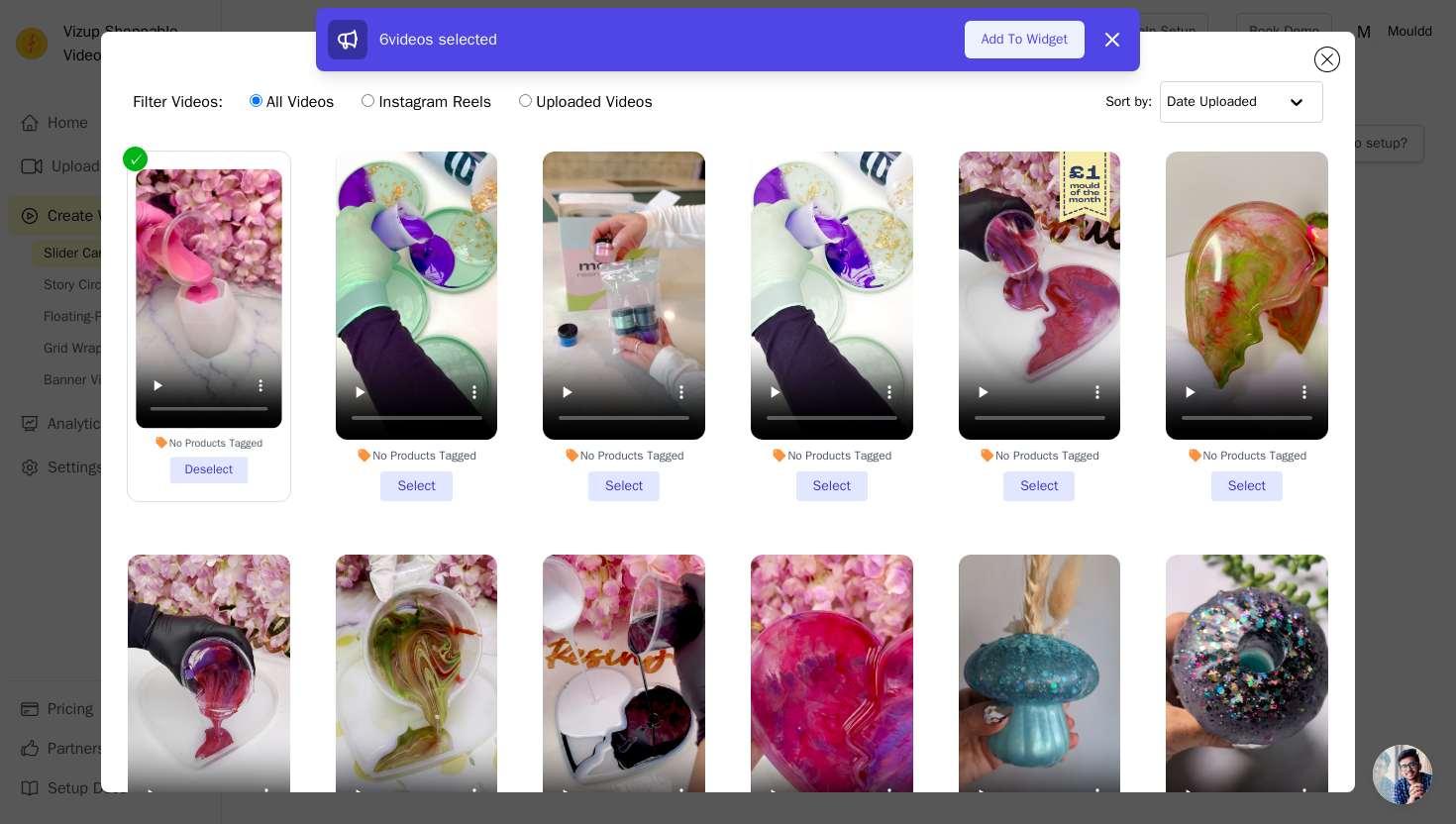 click on "Add To Widget" at bounding box center [1024, 40] 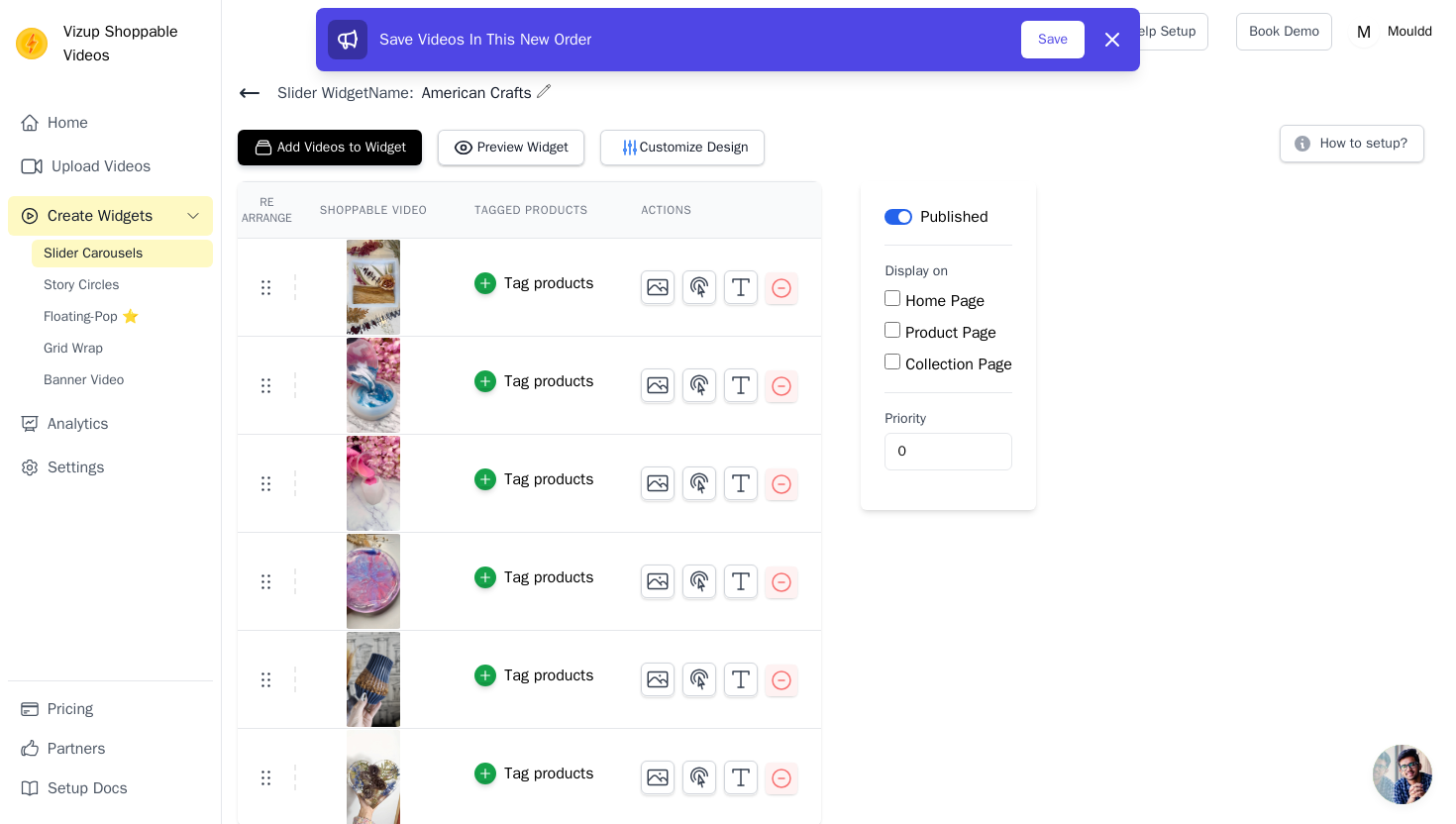 scroll, scrollTop: 2, scrollLeft: 0, axis: vertical 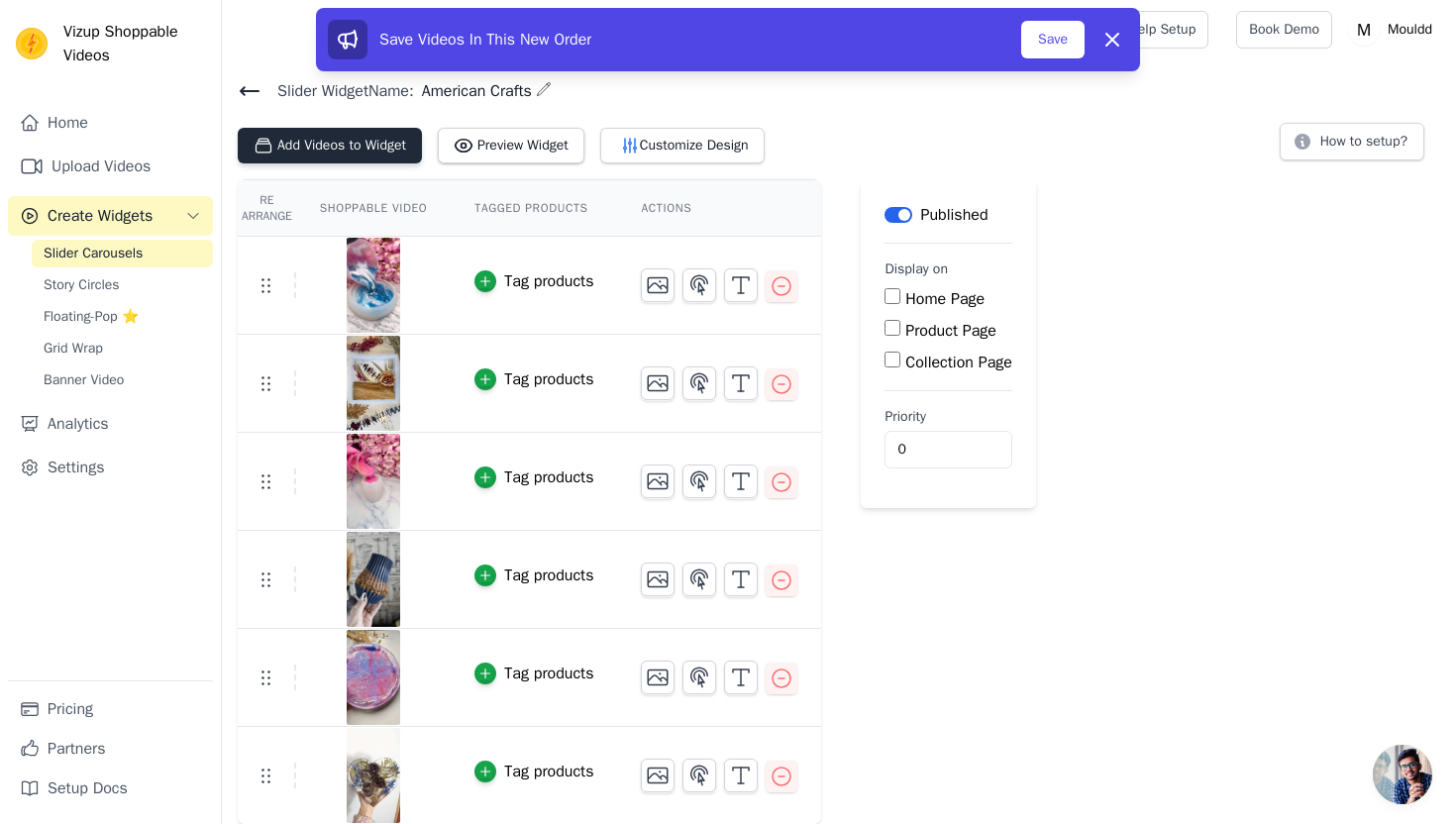 click on "Add Videos to Widget" at bounding box center [330, 146] 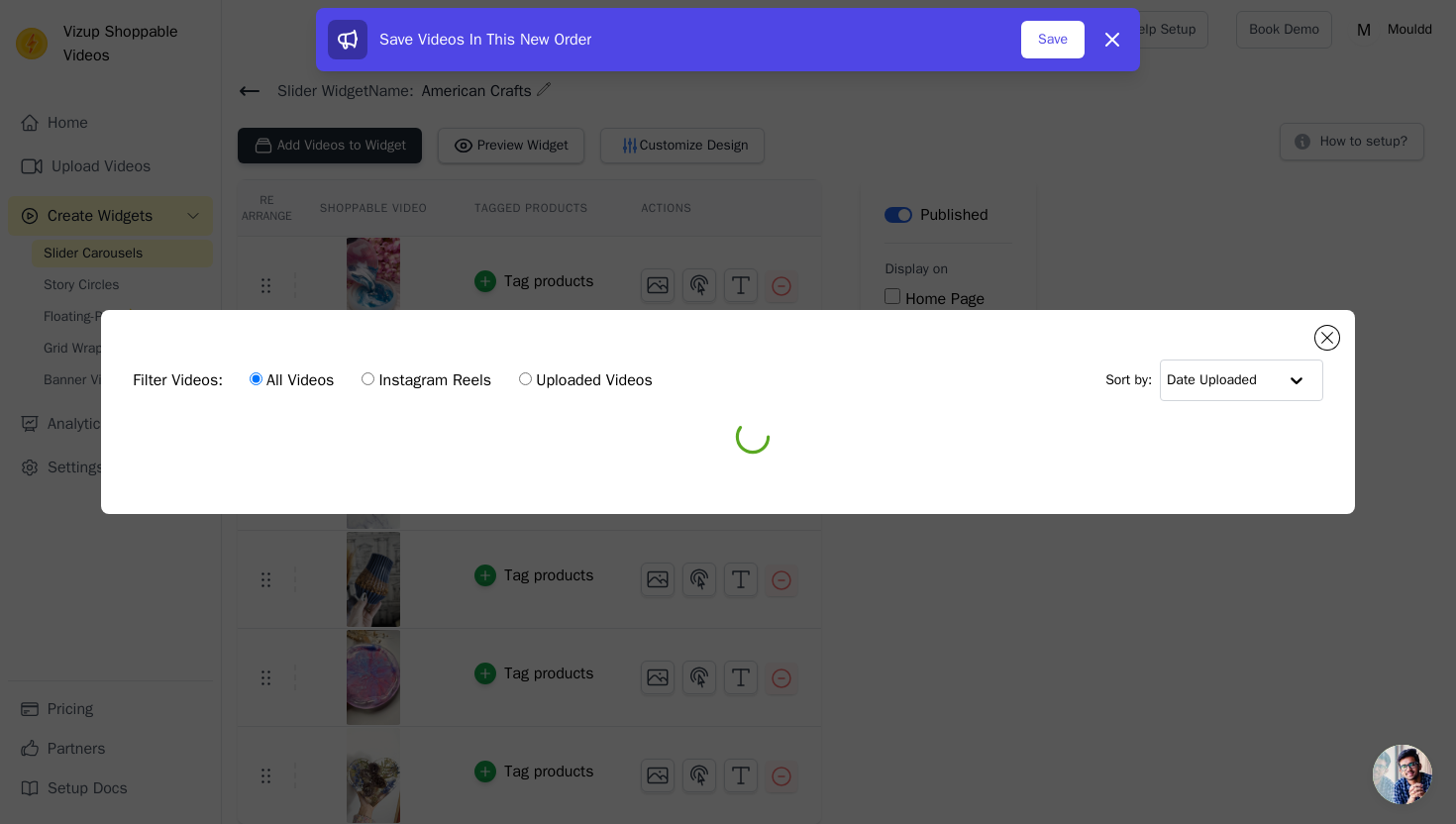 scroll, scrollTop: 0, scrollLeft: 0, axis: both 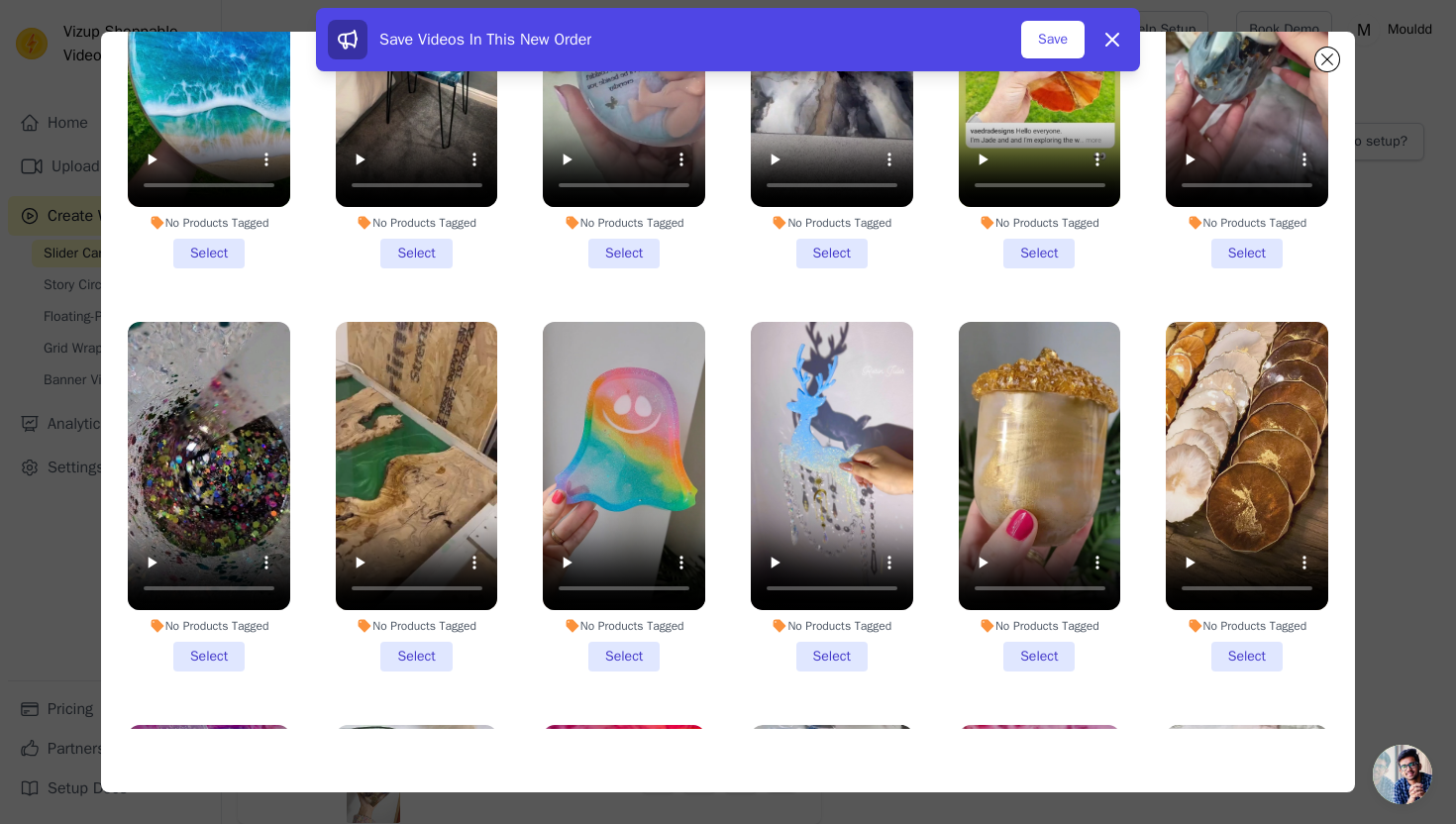 click on "No Products Tagged     Select" at bounding box center (209, 93) 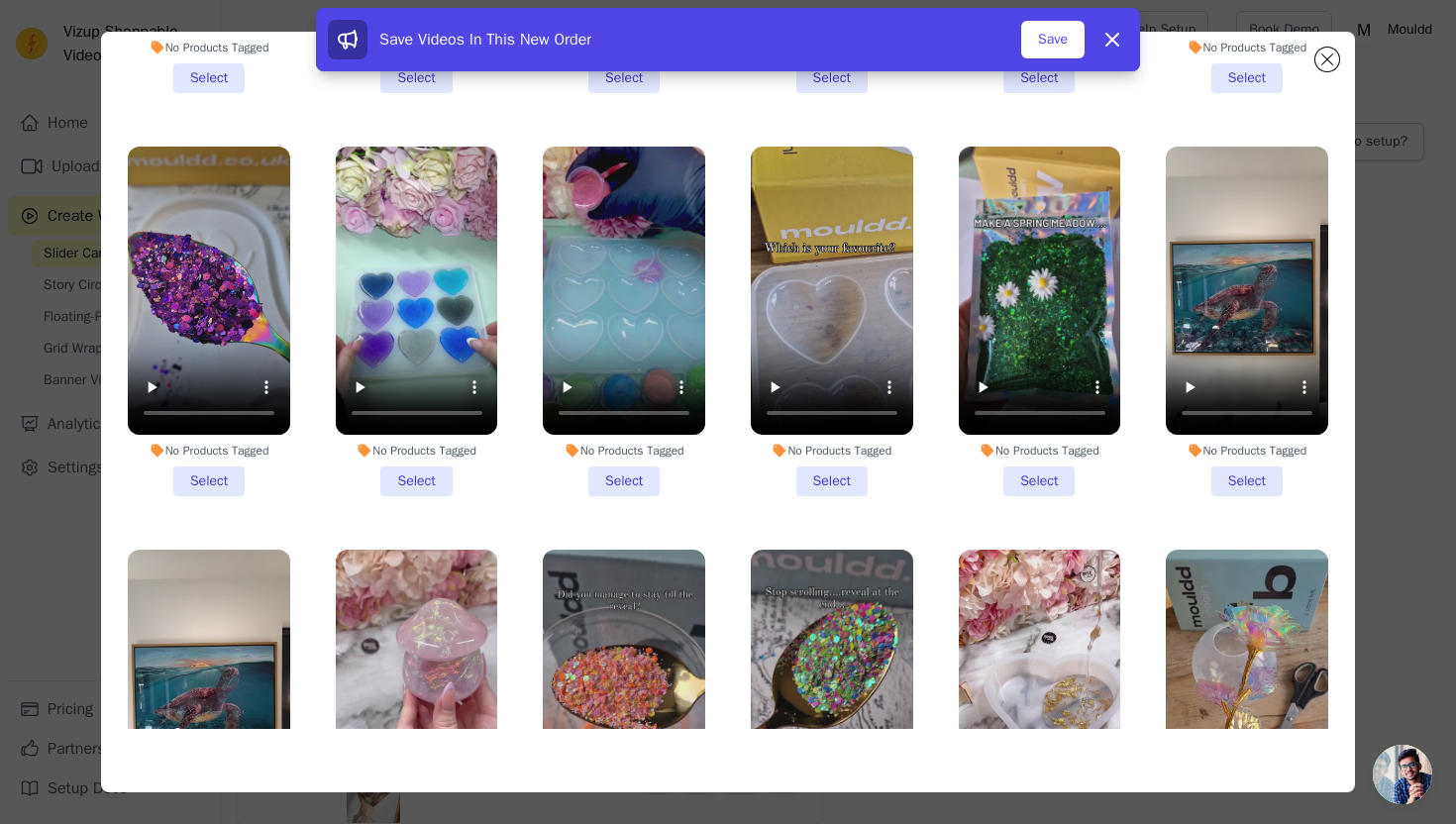scroll, scrollTop: 9891, scrollLeft: 0, axis: vertical 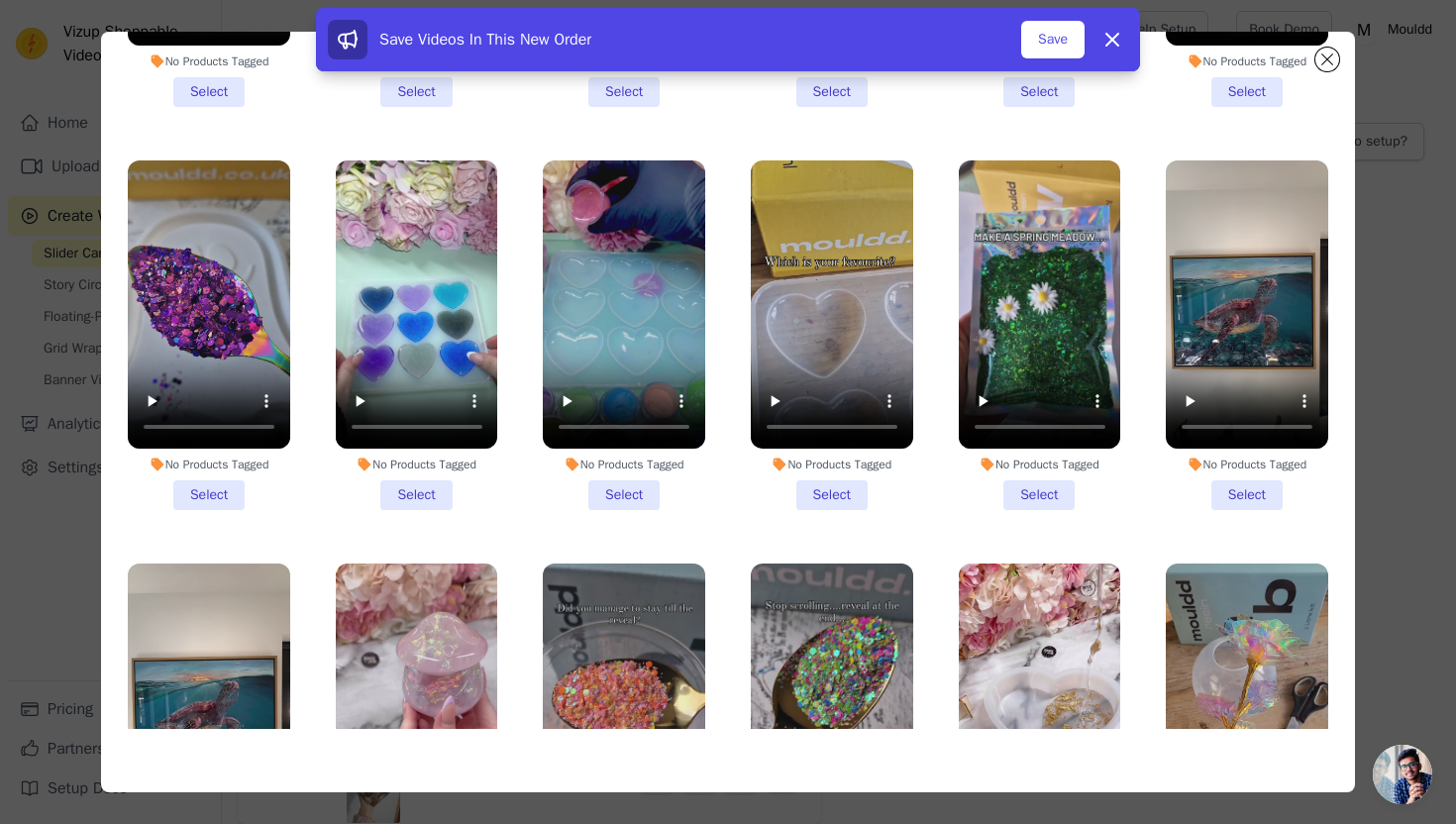 click on "No Products Tagged     Select" at bounding box center (1247, 335) 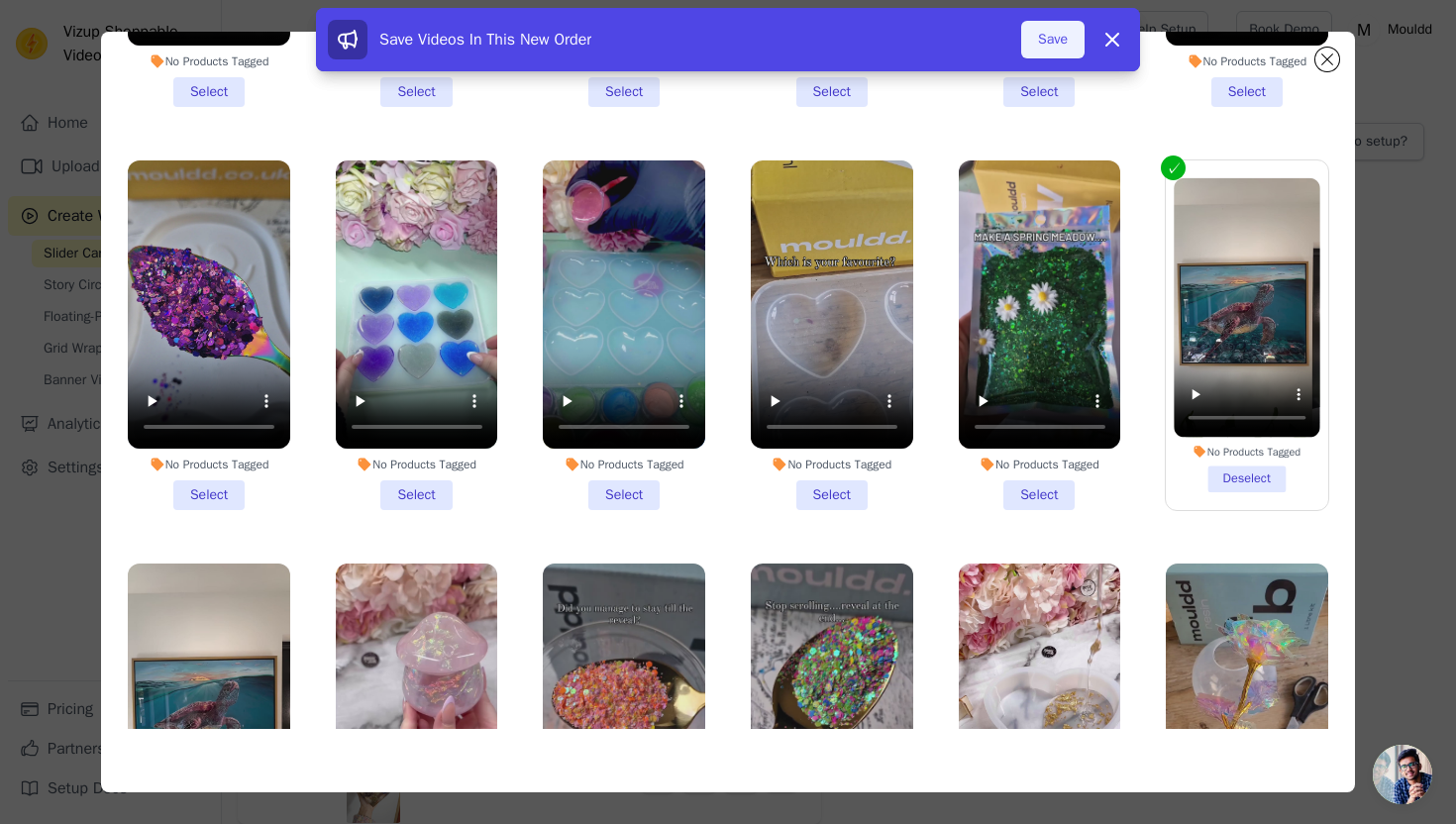 click on "Save" at bounding box center [1053, 40] 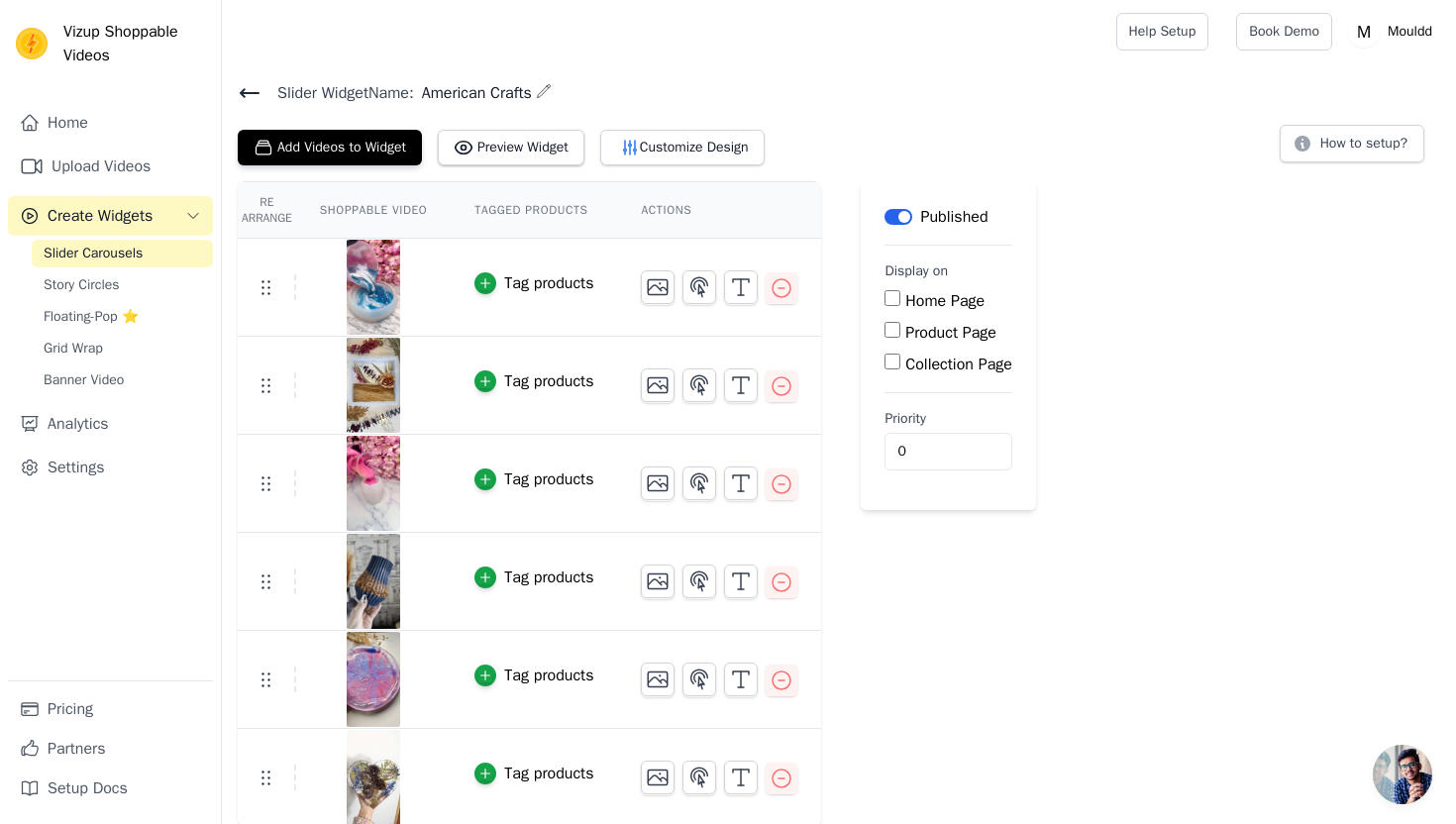 scroll, scrollTop: 2, scrollLeft: 0, axis: vertical 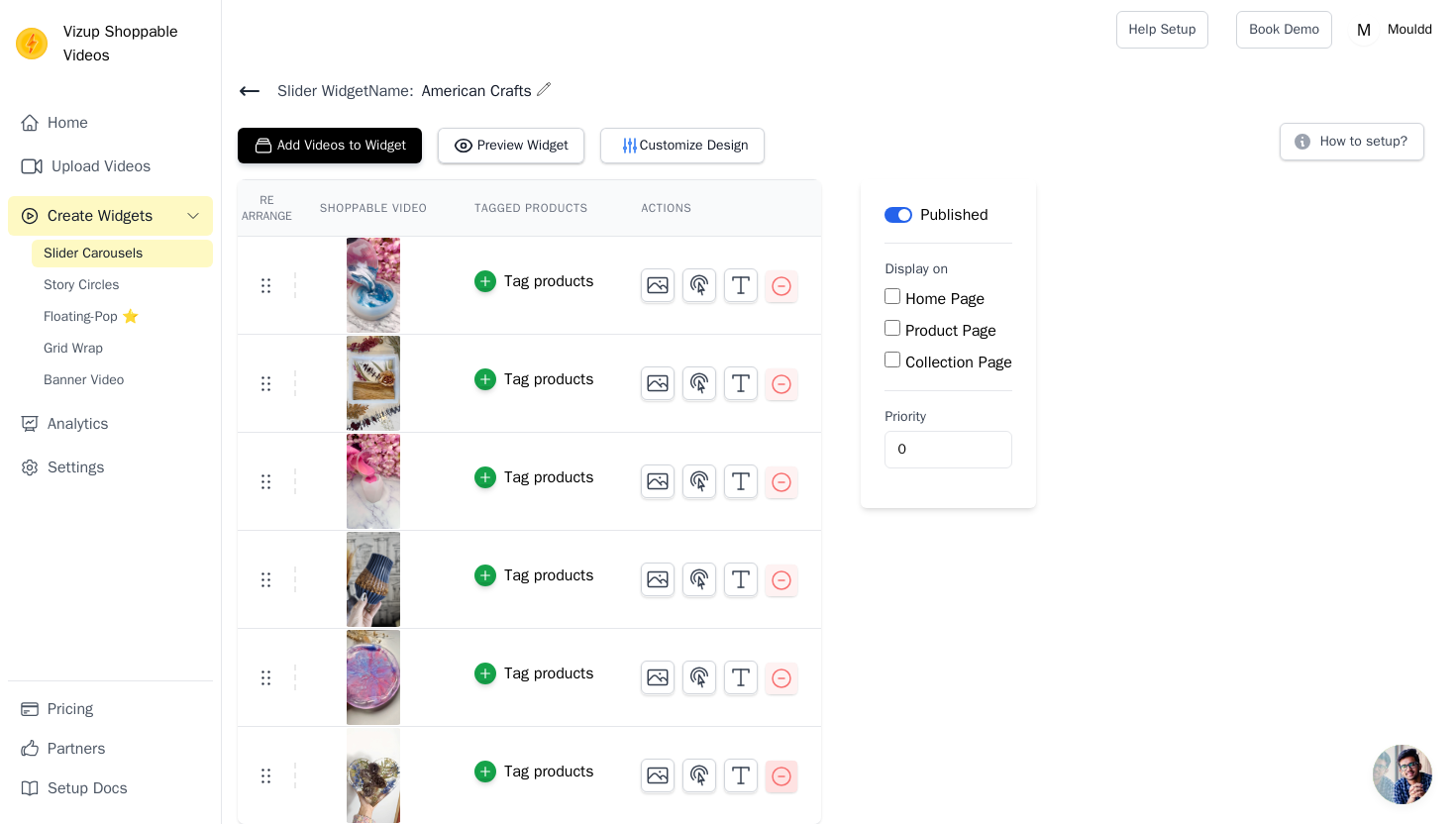 click 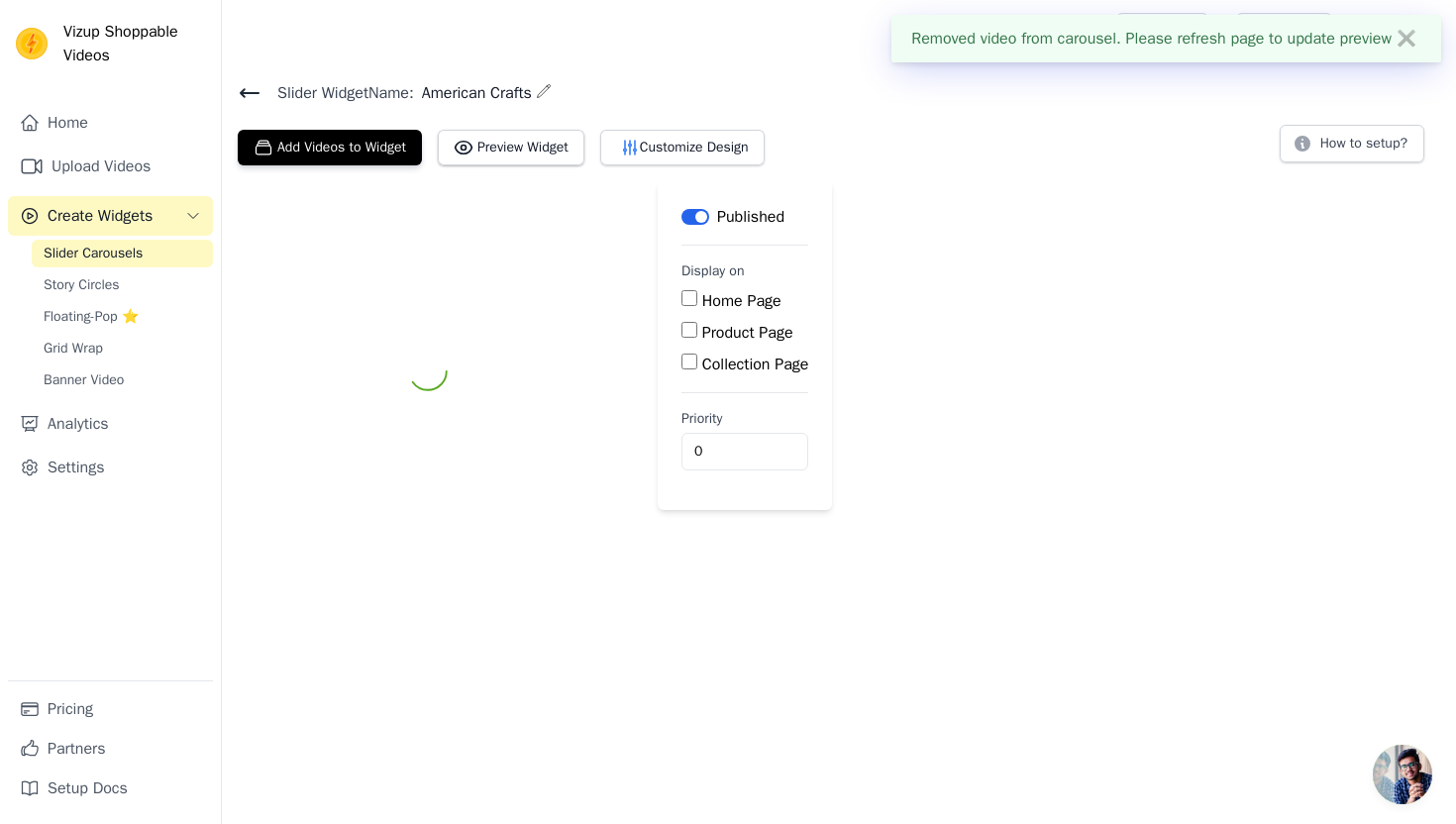 scroll, scrollTop: 0, scrollLeft: 0, axis: both 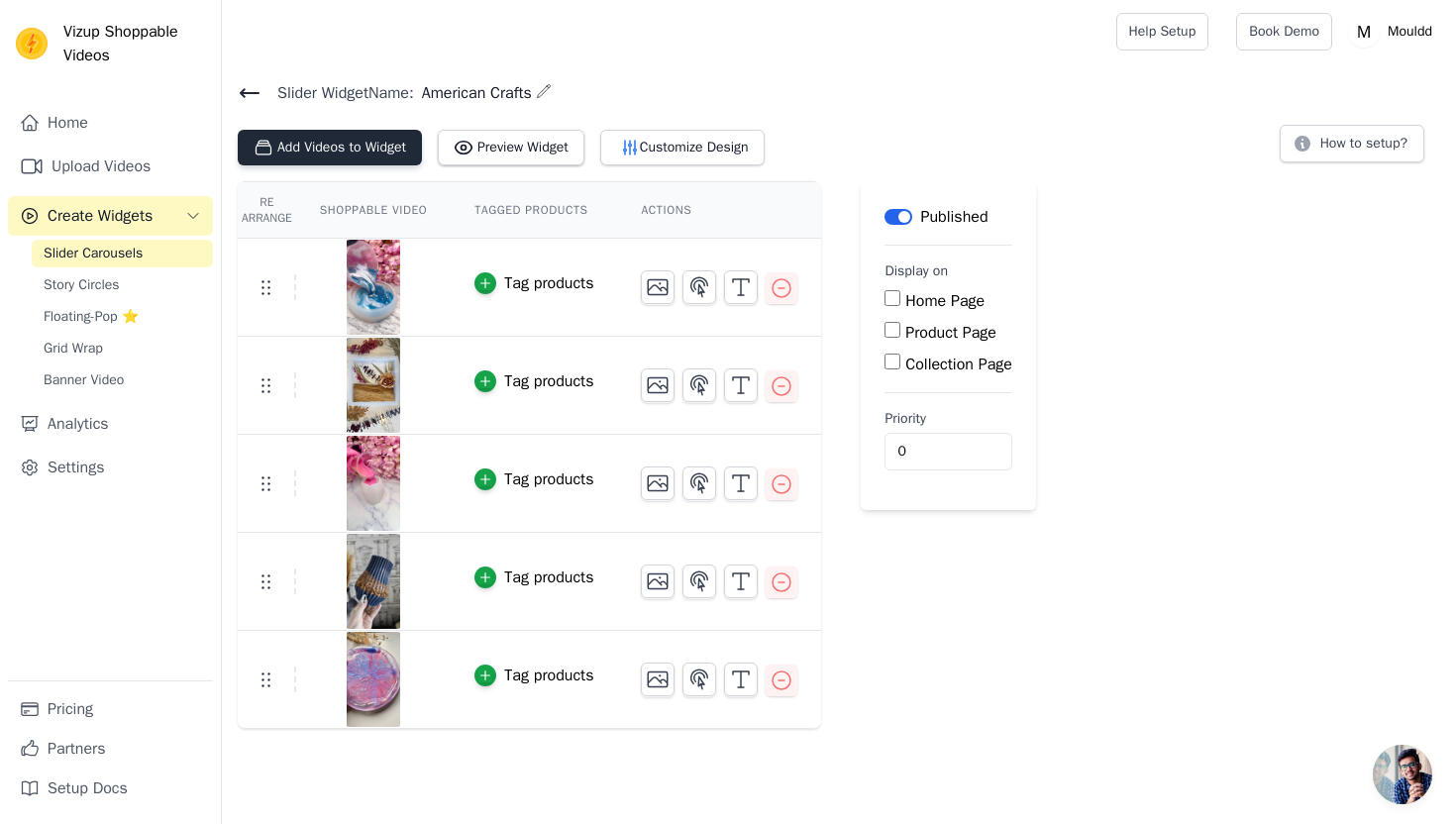 click on "Add Videos to Widget" at bounding box center (330, 148) 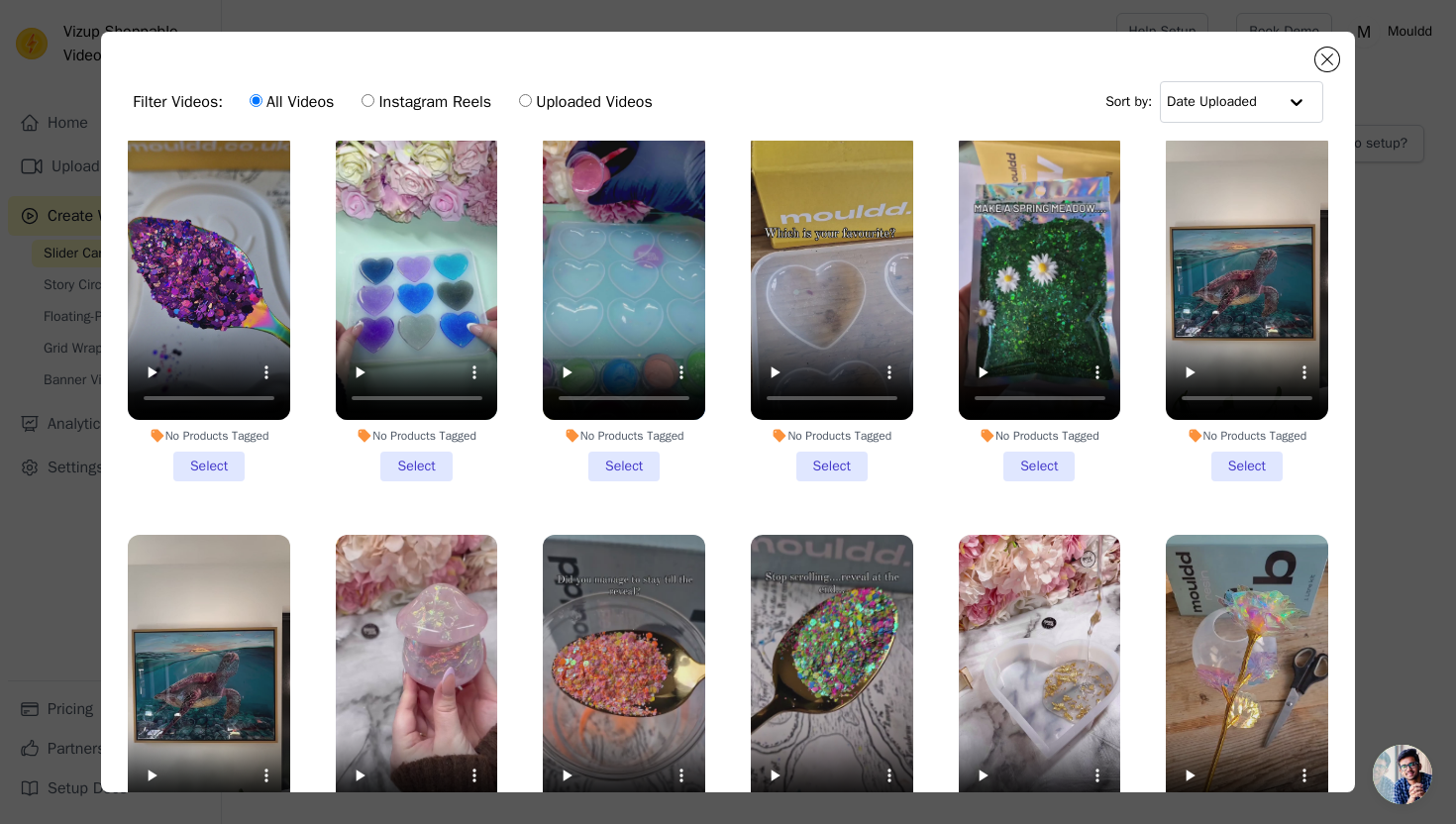 scroll, scrollTop: 10053, scrollLeft: 0, axis: vertical 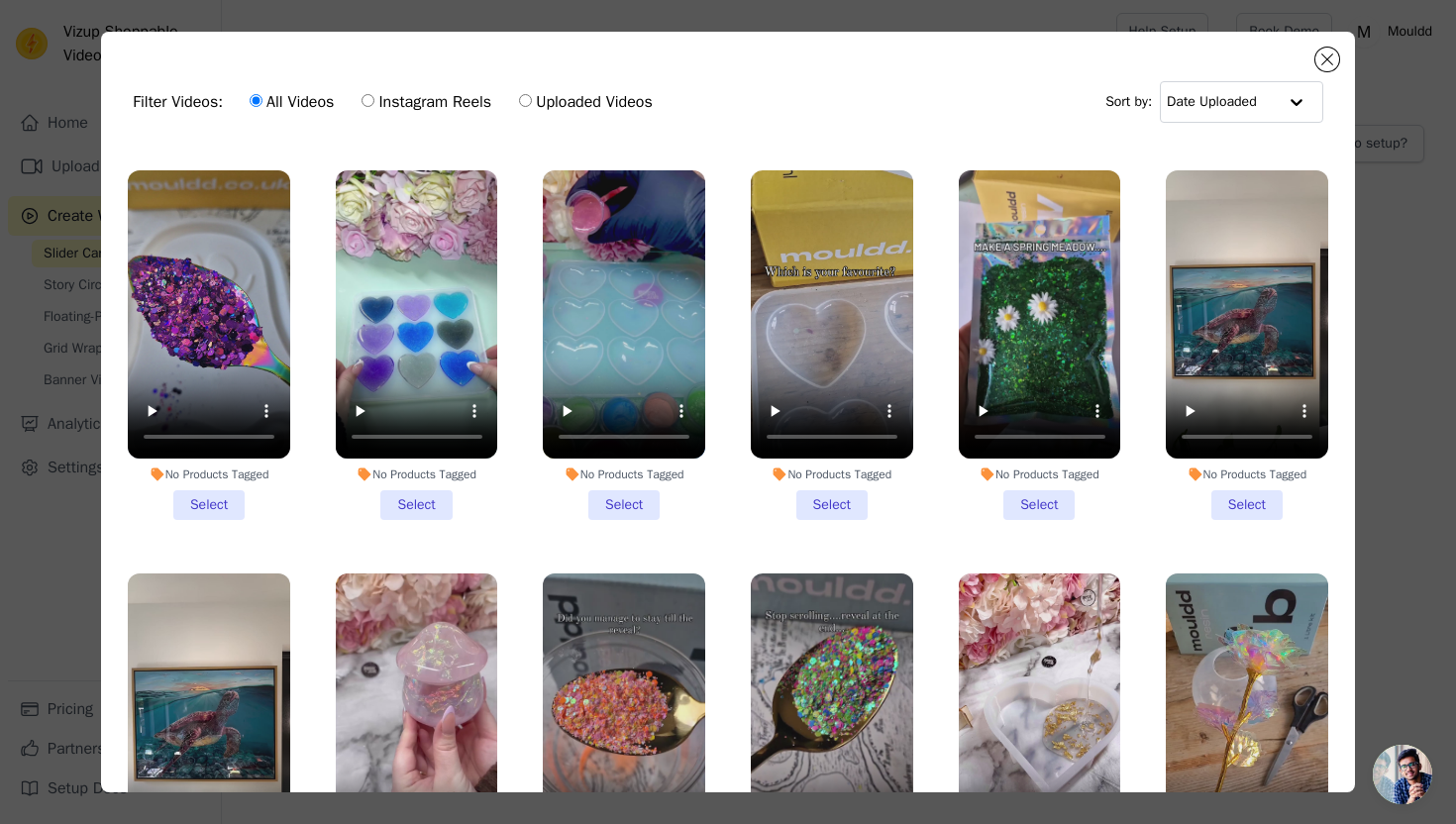click on "No Products Tagged     Select" at bounding box center (1247, 345) 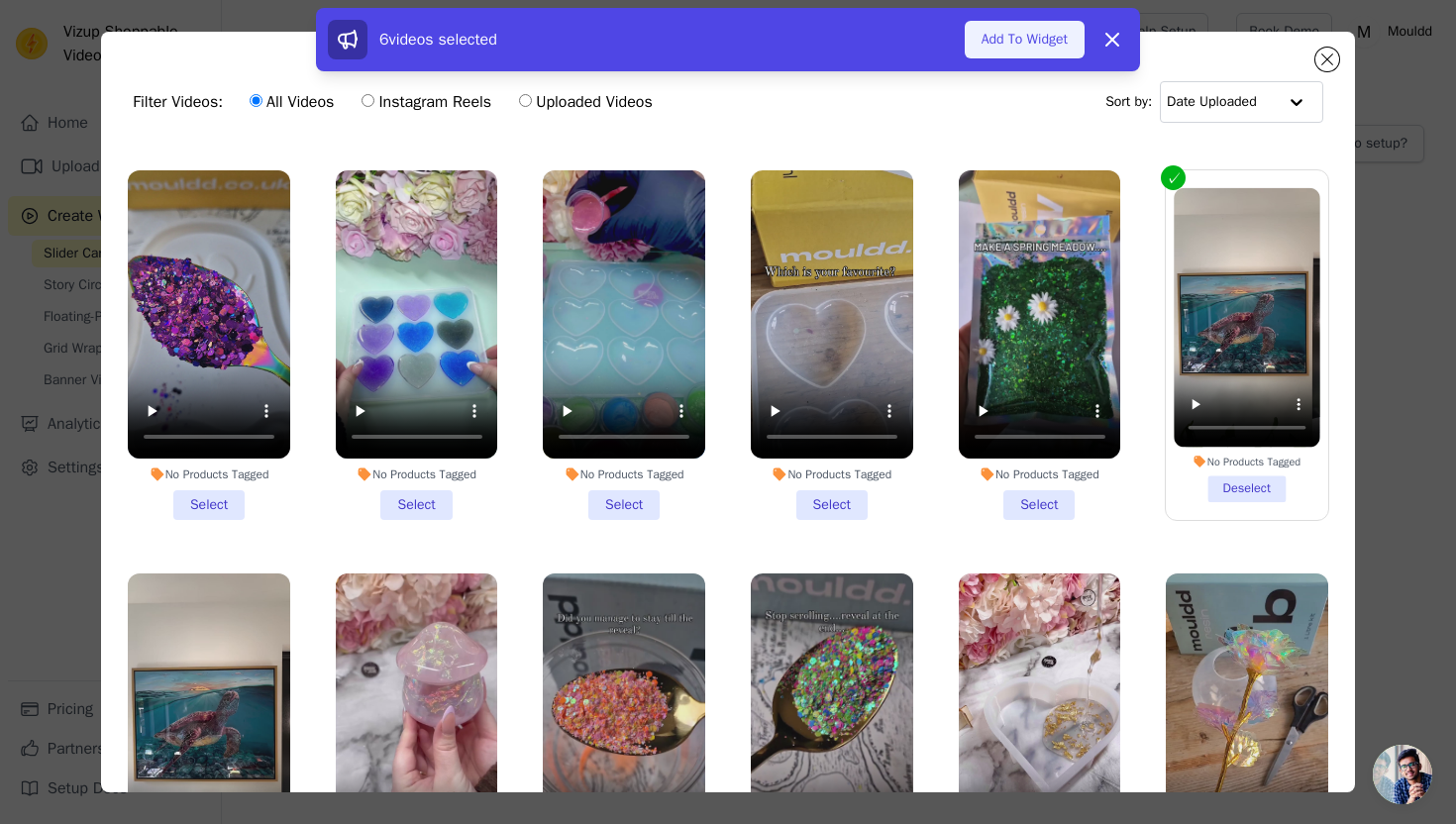 click on "Add To Widget" at bounding box center [1024, 40] 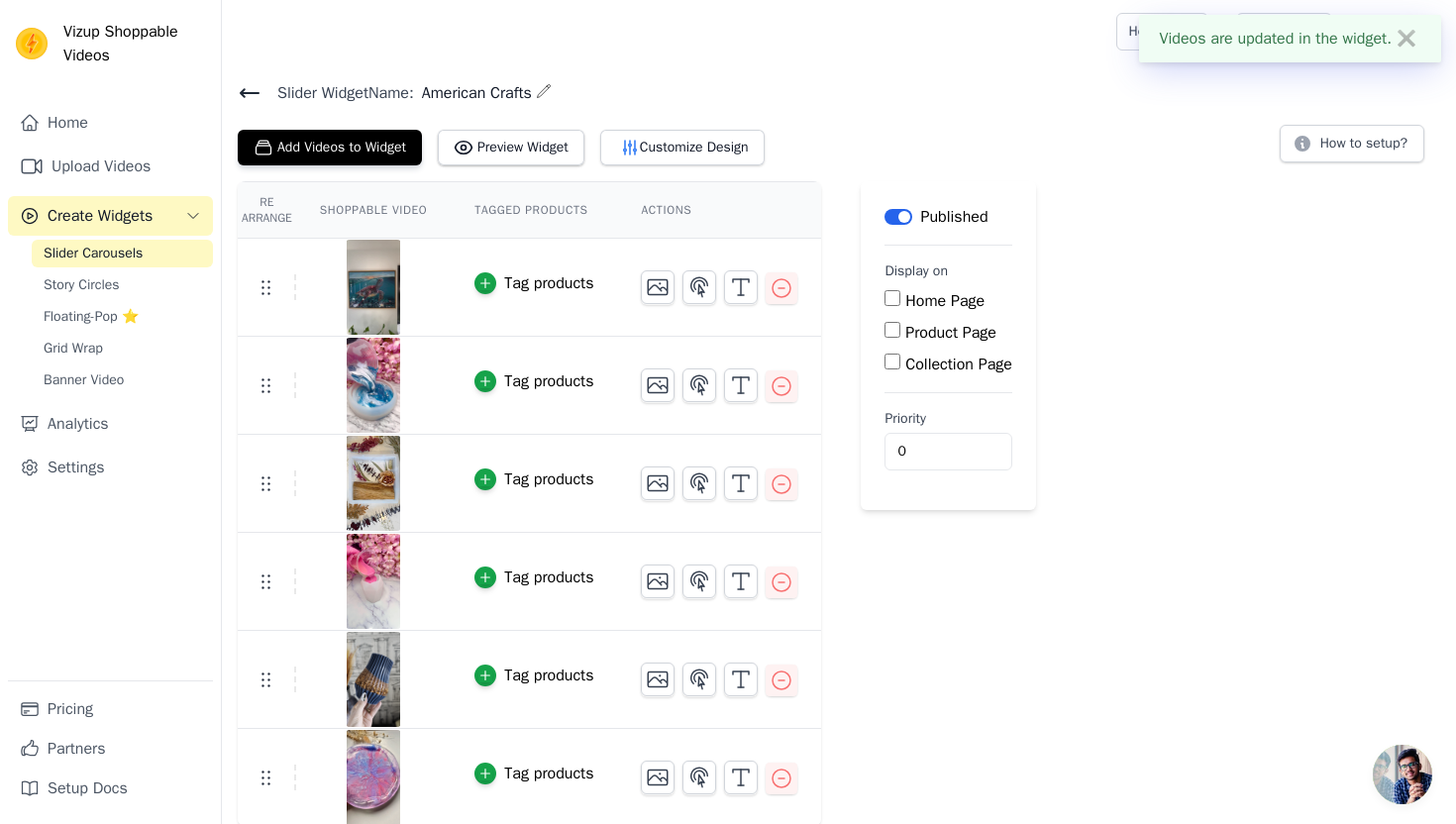 scroll, scrollTop: 2, scrollLeft: 0, axis: vertical 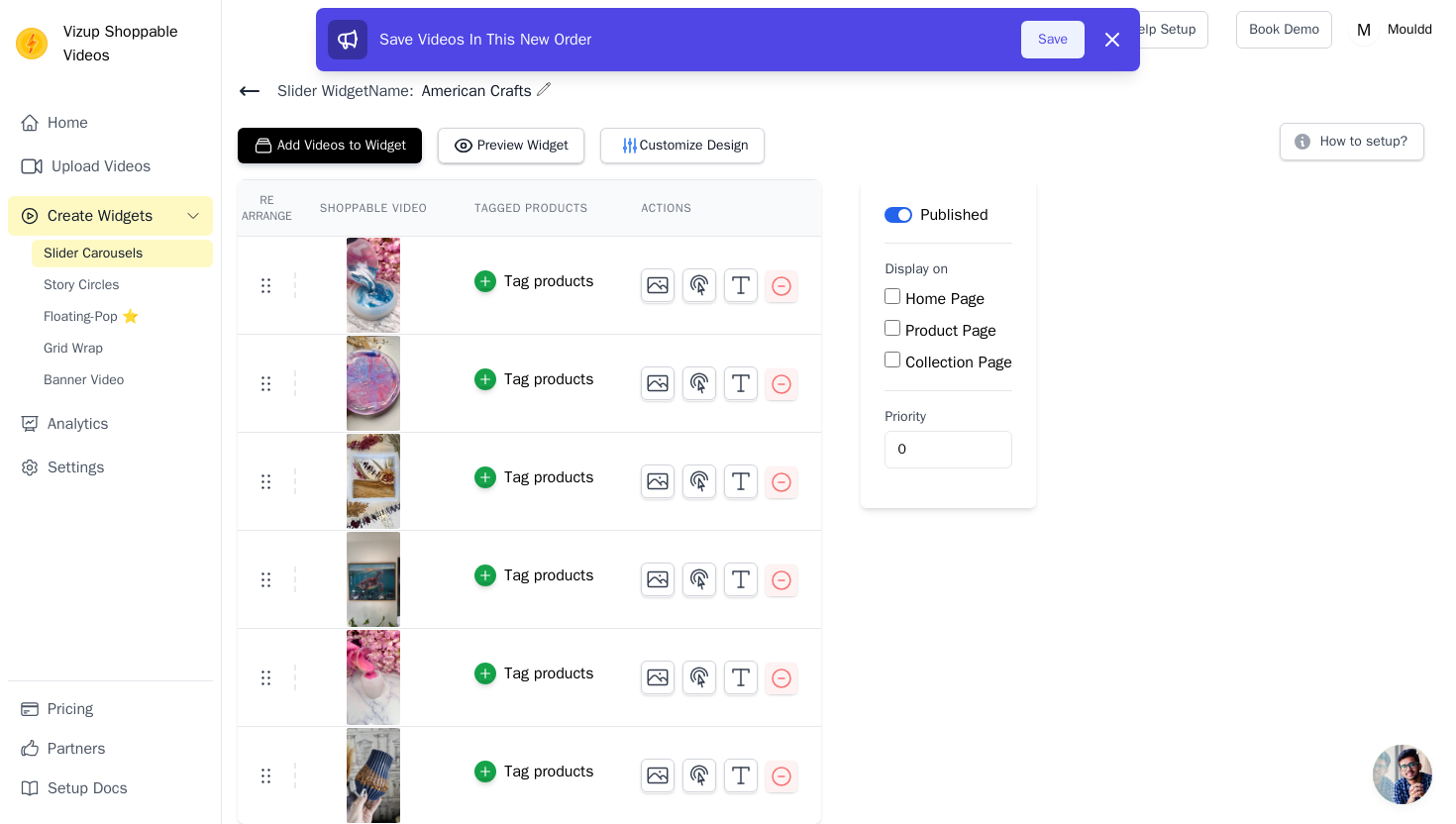 click on "Save" at bounding box center [1053, 40] 